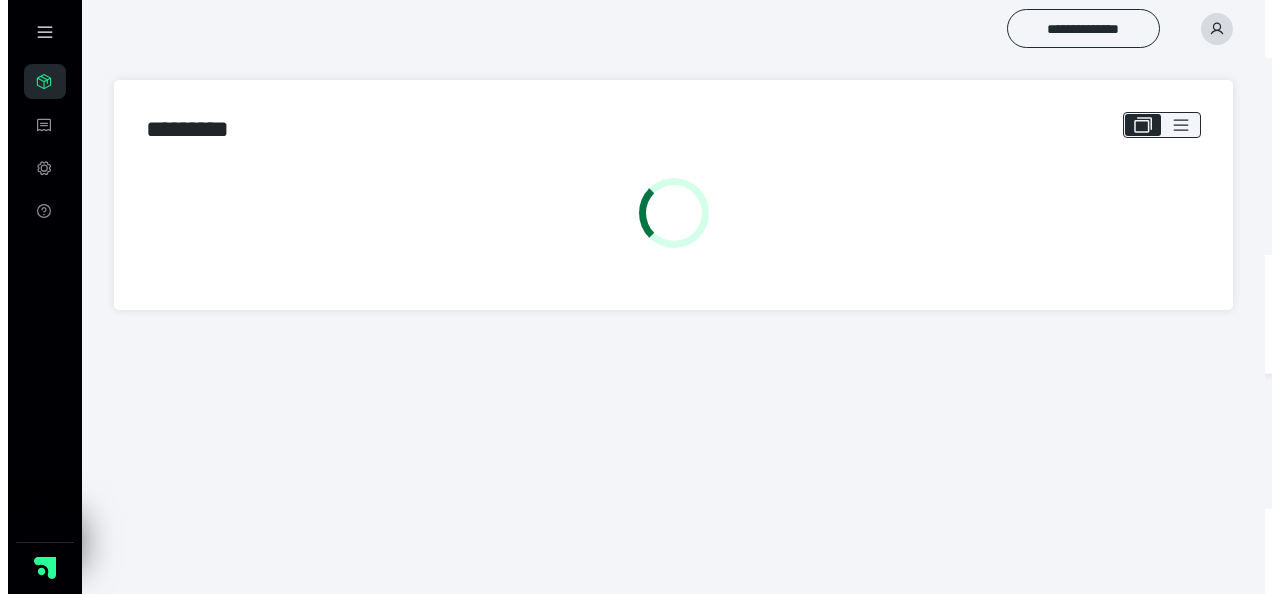 scroll, scrollTop: 0, scrollLeft: 0, axis: both 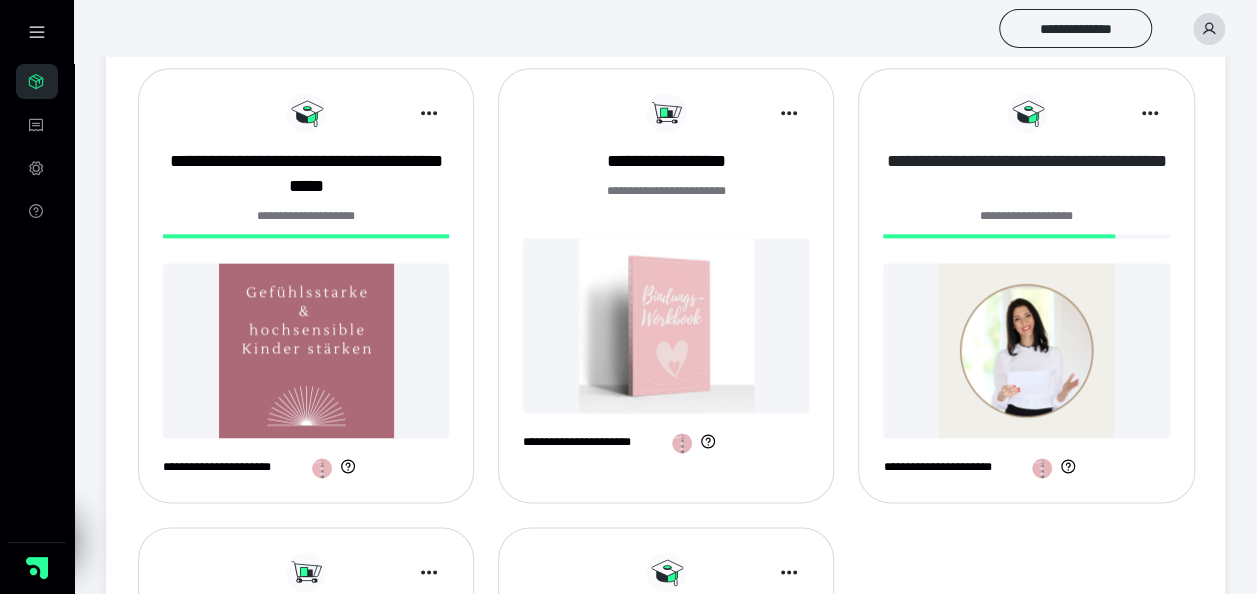 click on "**********" at bounding box center (1026, 174) 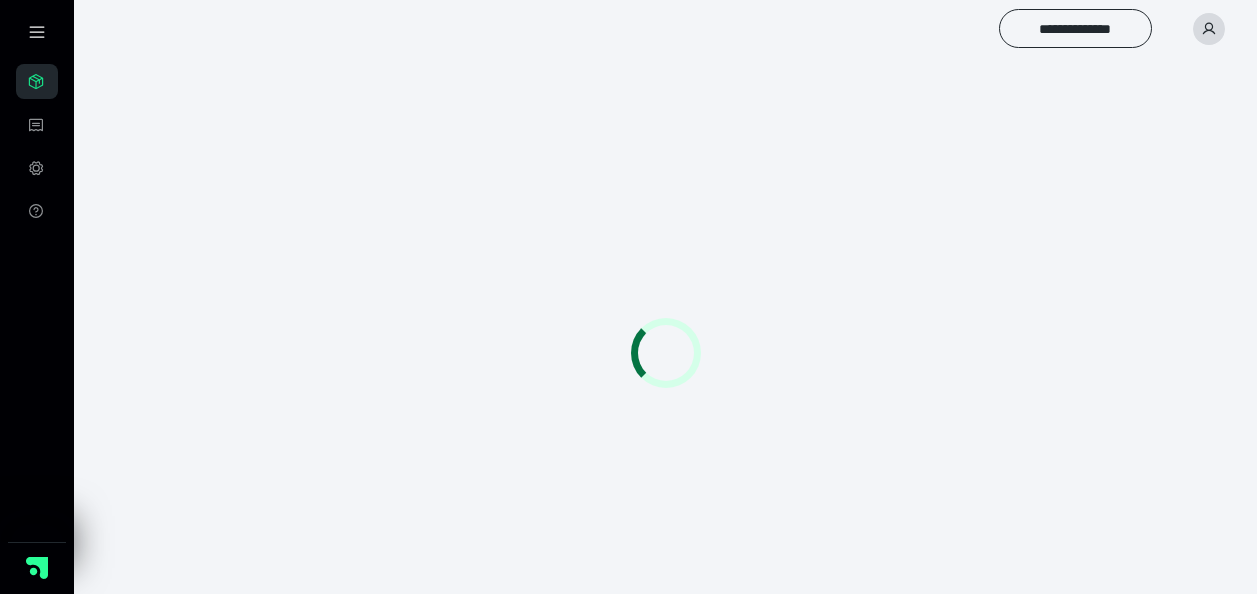 scroll, scrollTop: 0, scrollLeft: 0, axis: both 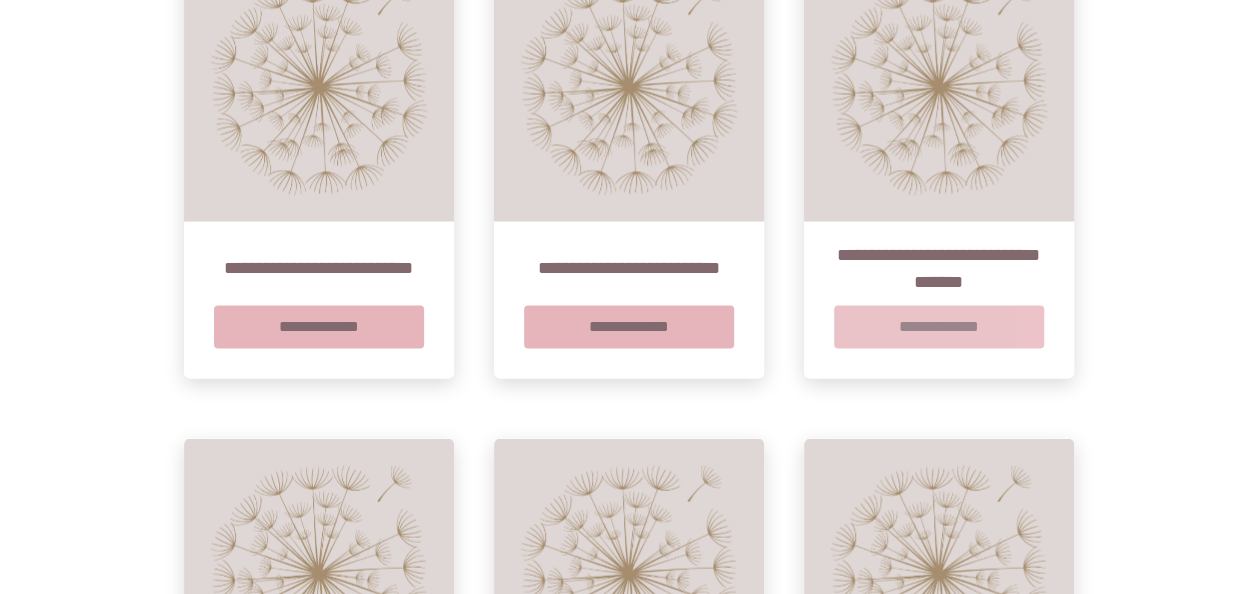 click on "**********" at bounding box center [939, 327] 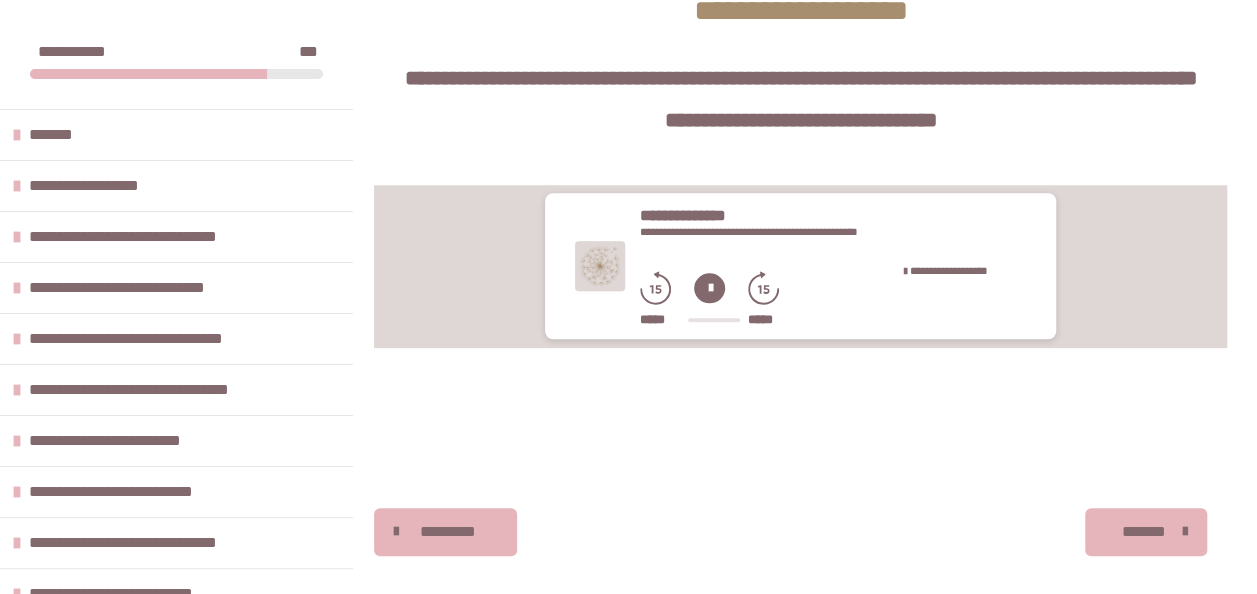 scroll, scrollTop: 748, scrollLeft: 0, axis: vertical 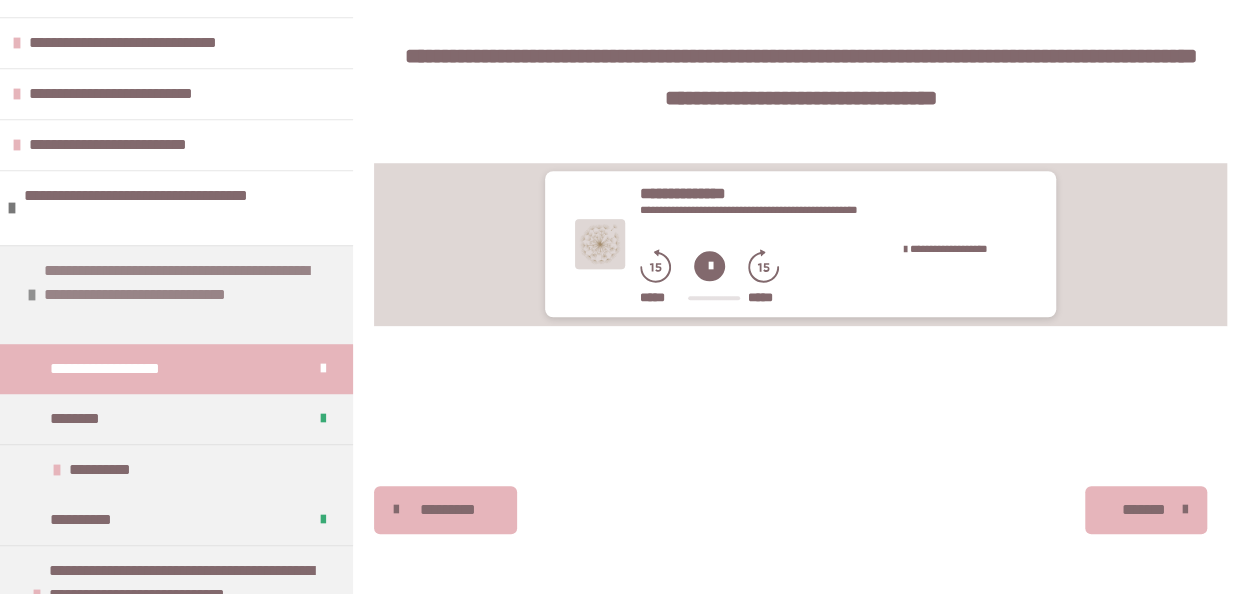 click at bounding box center (32, 295) 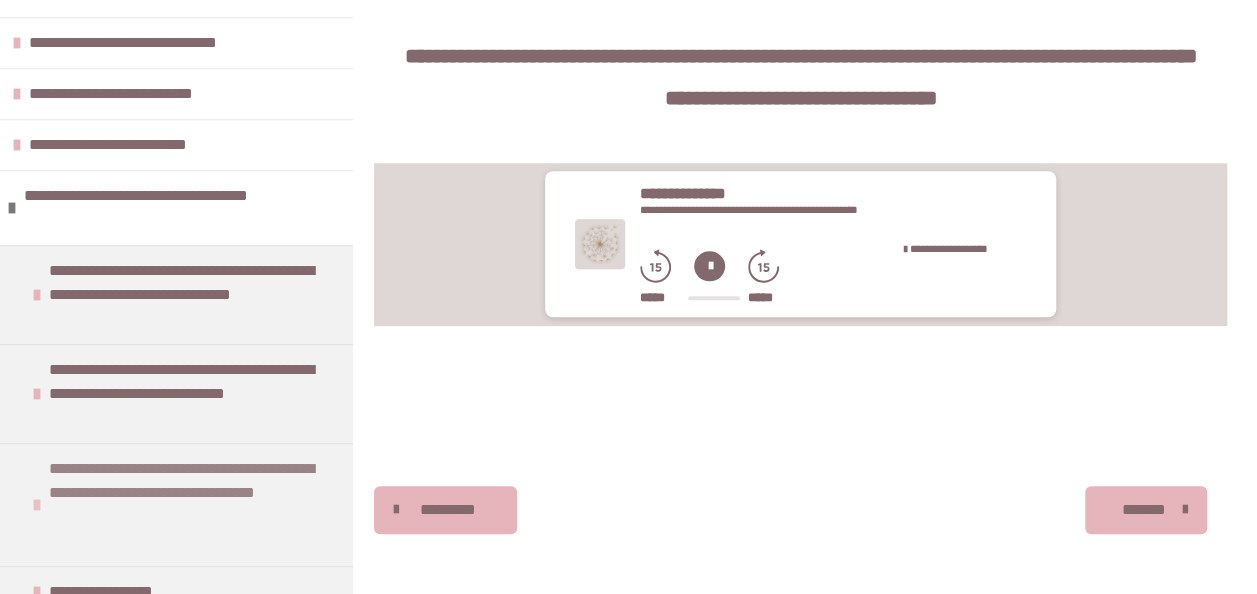 click on "**********" at bounding box center (188, 505) 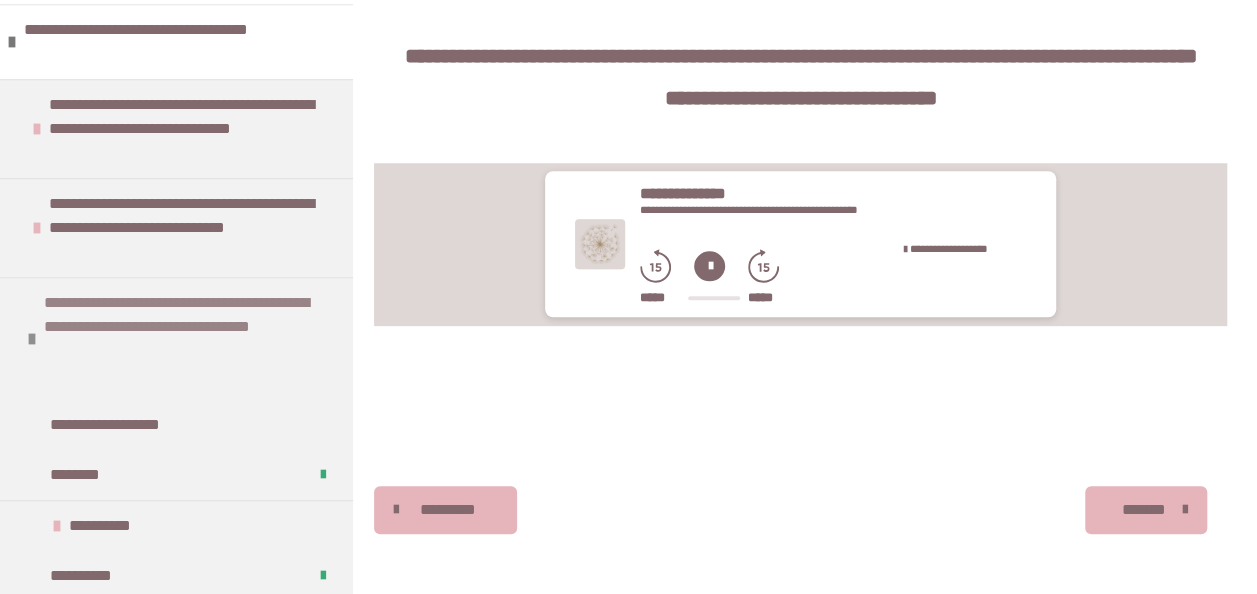 scroll, scrollTop: 700, scrollLeft: 0, axis: vertical 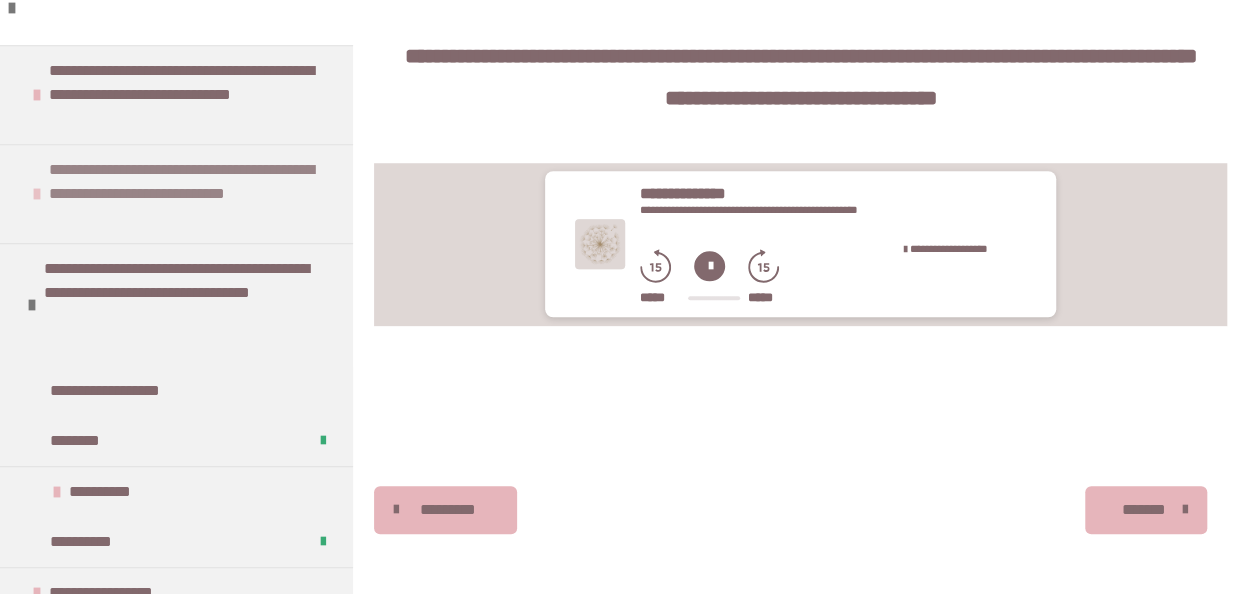 click on "**********" at bounding box center (188, 194) 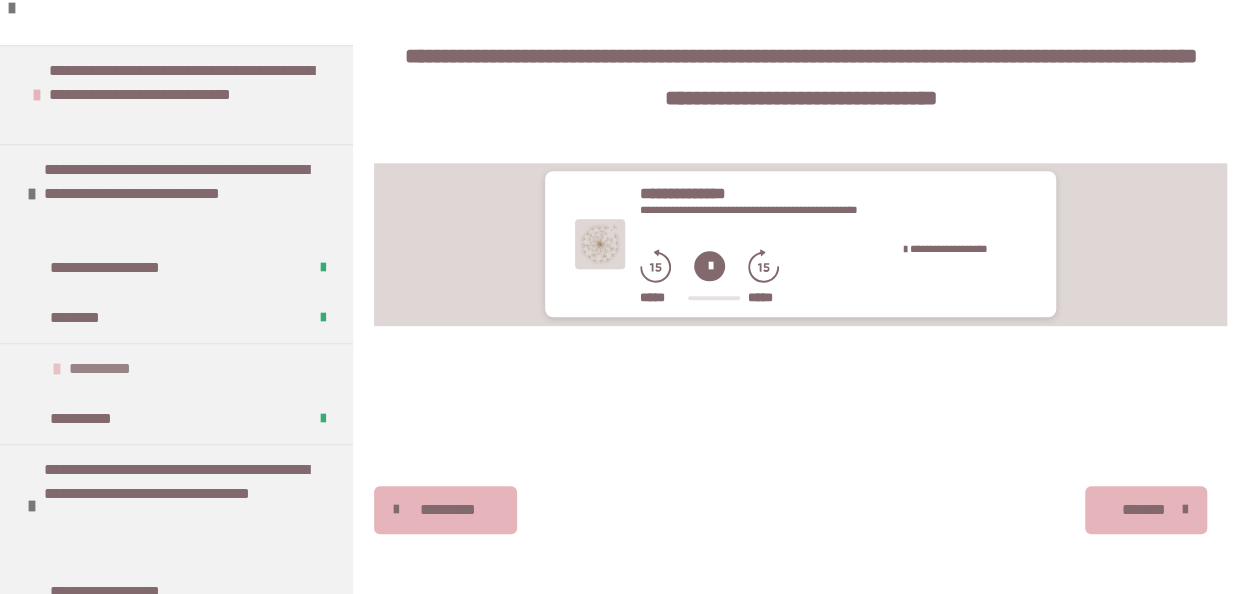 click on "**********" at bounding box center (176, 368) 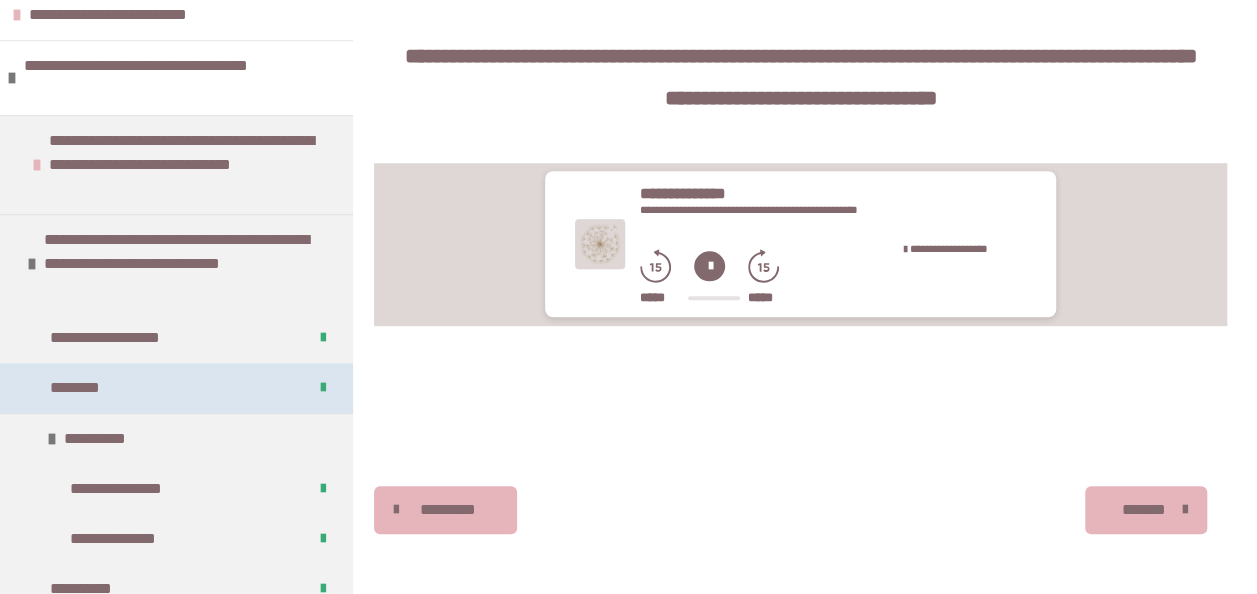 scroll, scrollTop: 600, scrollLeft: 0, axis: vertical 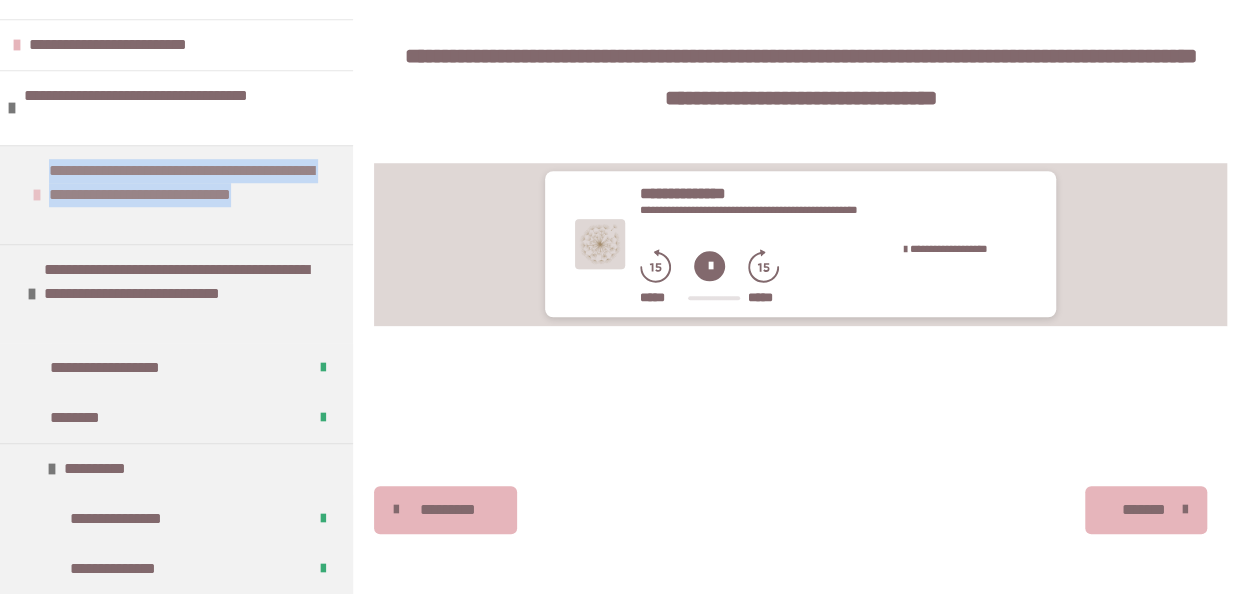 drag, startPoint x: 50, startPoint y: 168, endPoint x: 255, endPoint y: 219, distance: 211.24867 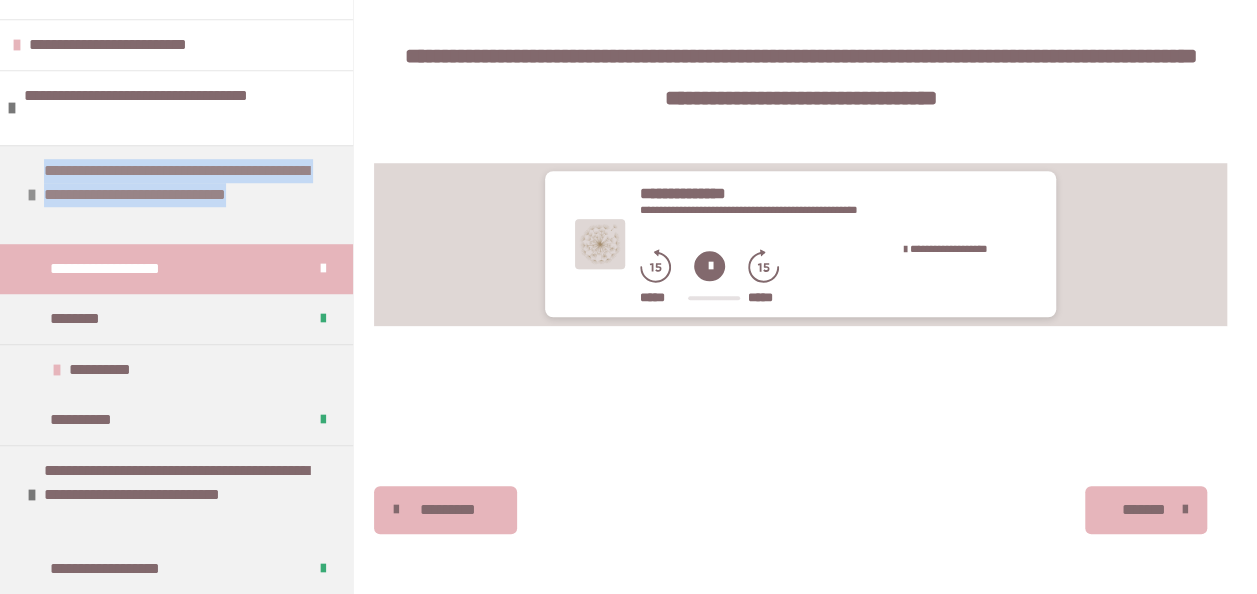 drag, startPoint x: 201, startPoint y: 216, endPoint x: 132, endPoint y: 198, distance: 71.30919 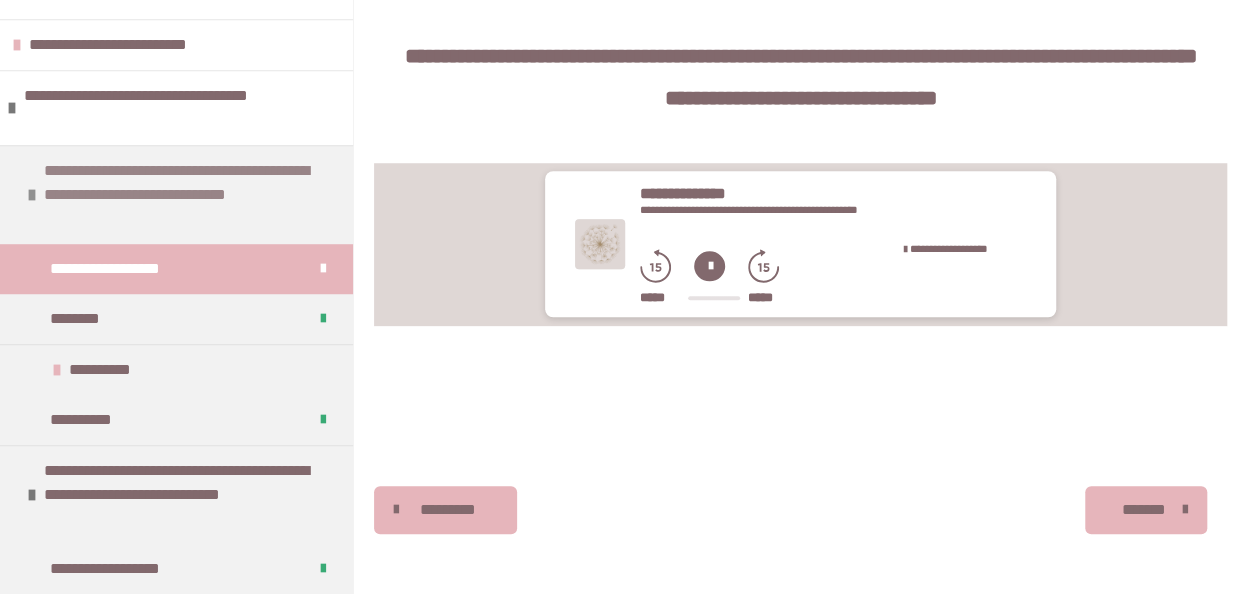 click at bounding box center [32, 195] 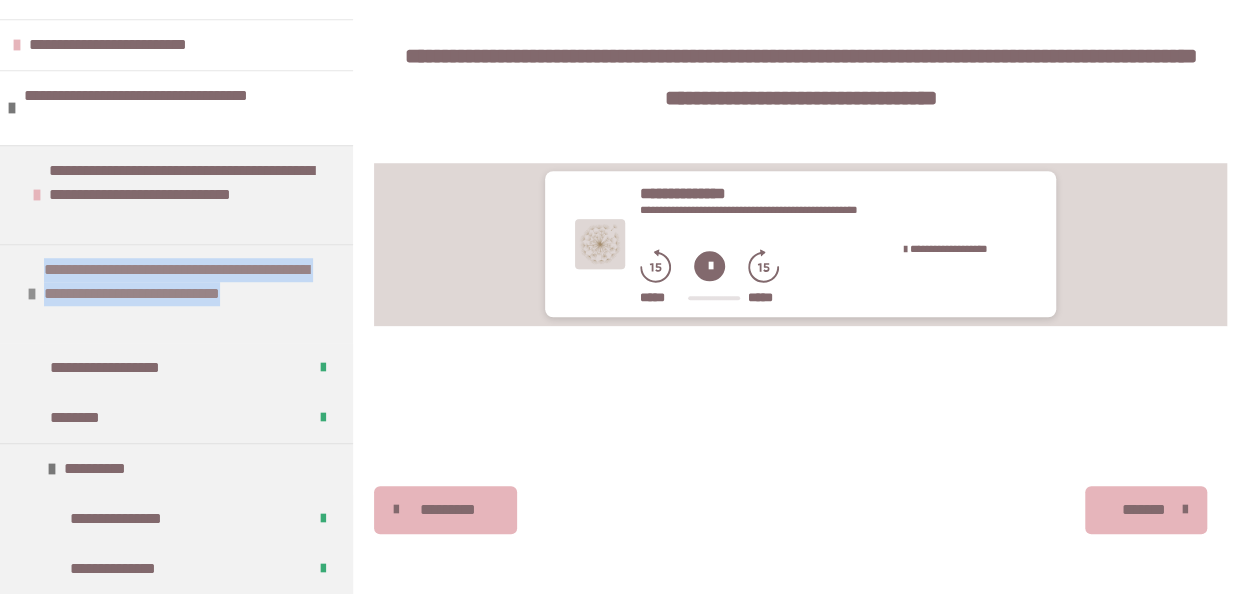 drag, startPoint x: 50, startPoint y: 266, endPoint x: 246, endPoint y: 314, distance: 201.79198 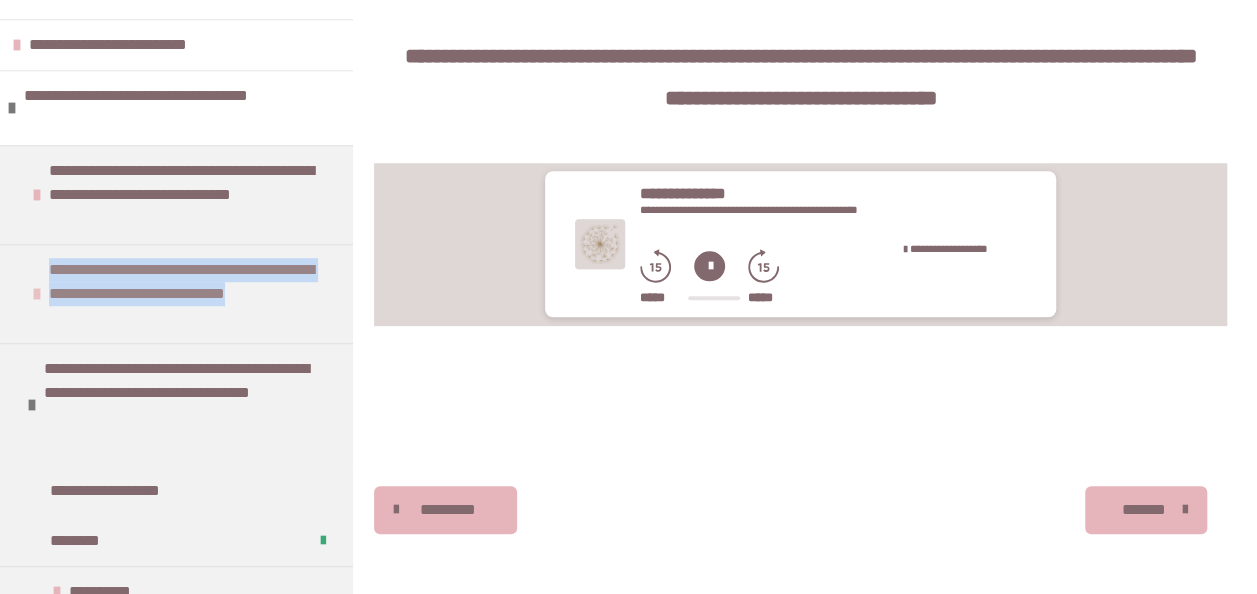 drag, startPoint x: 244, startPoint y: 314, endPoint x: 164, endPoint y: 292, distance: 82.96987 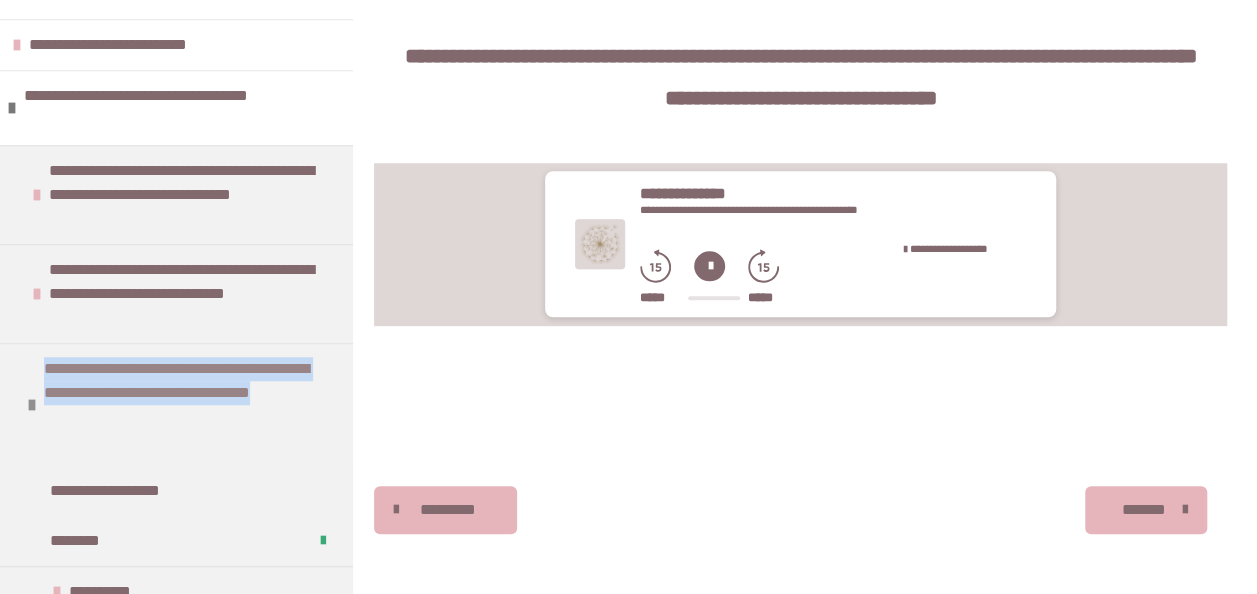 drag, startPoint x: 50, startPoint y: 362, endPoint x: 172, endPoint y: 432, distance: 140.65561 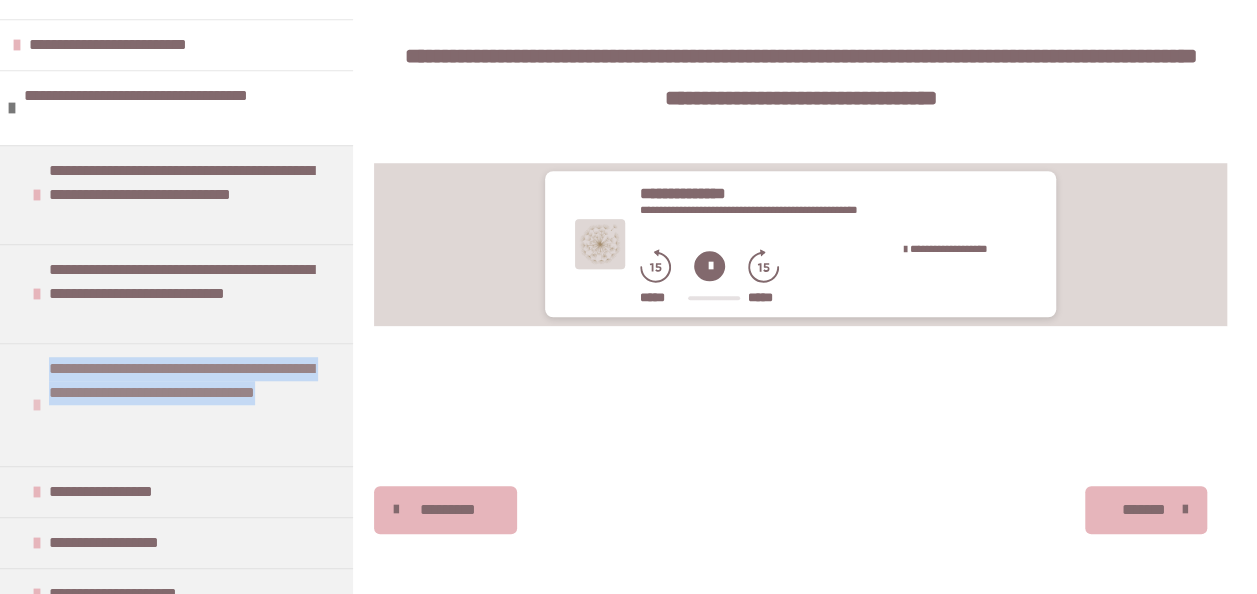 drag, startPoint x: 172, startPoint y: 432, endPoint x: 114, endPoint y: 402, distance: 65.29931 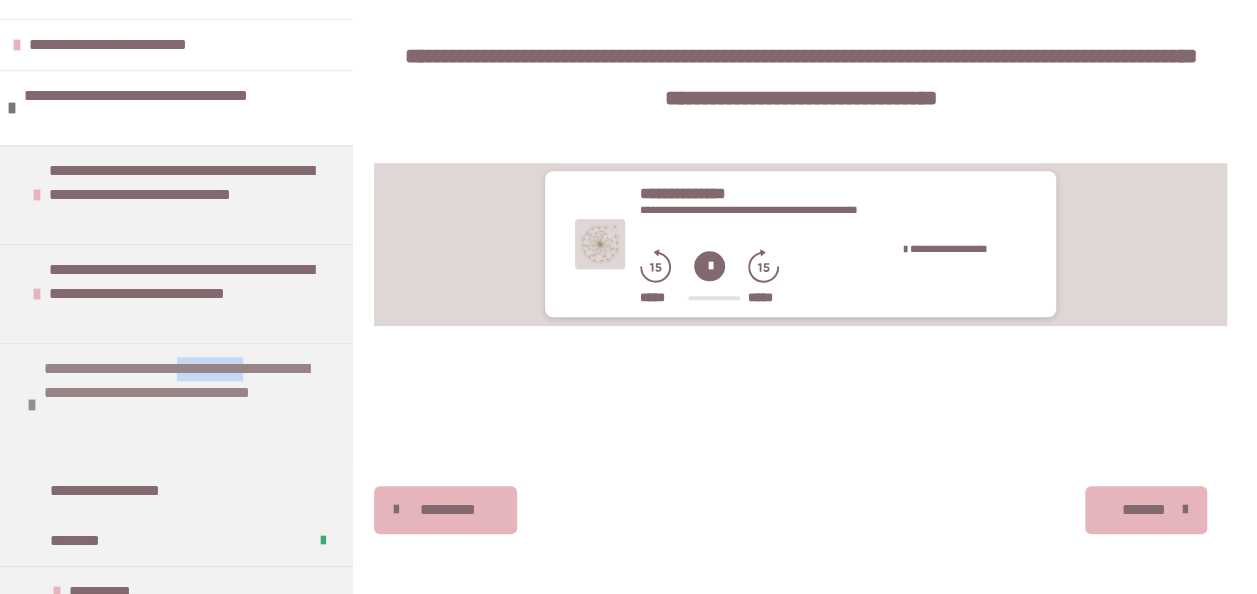 click on "**********" at bounding box center [183, 405] 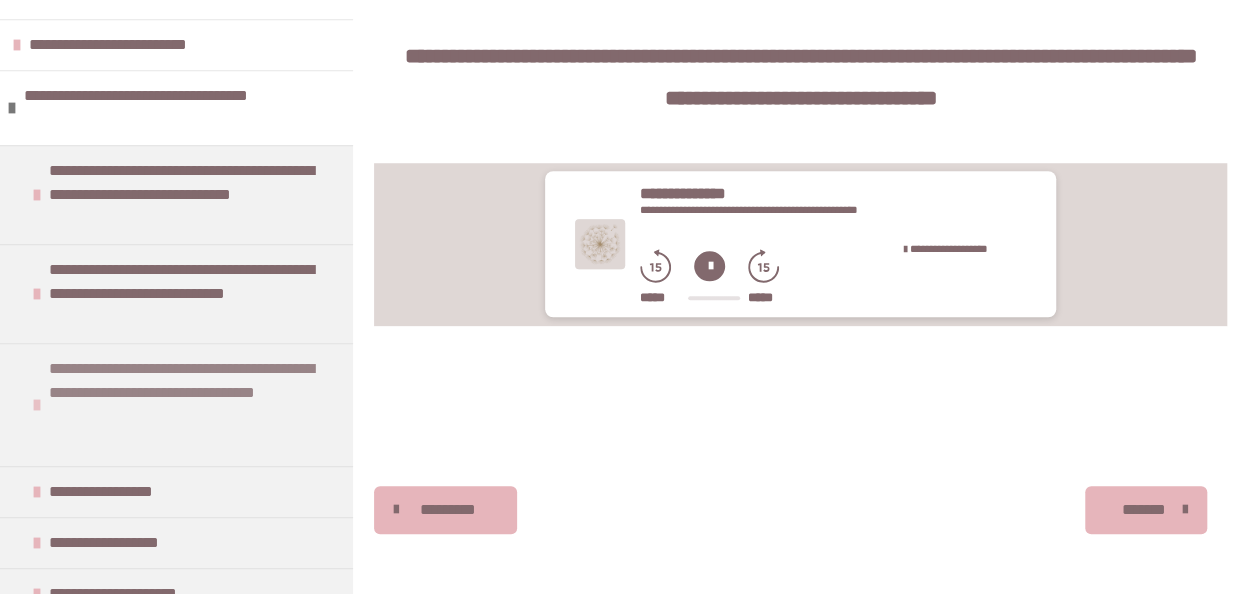 drag, startPoint x: 100, startPoint y: 395, endPoint x: 192, endPoint y: 398, distance: 92.0489 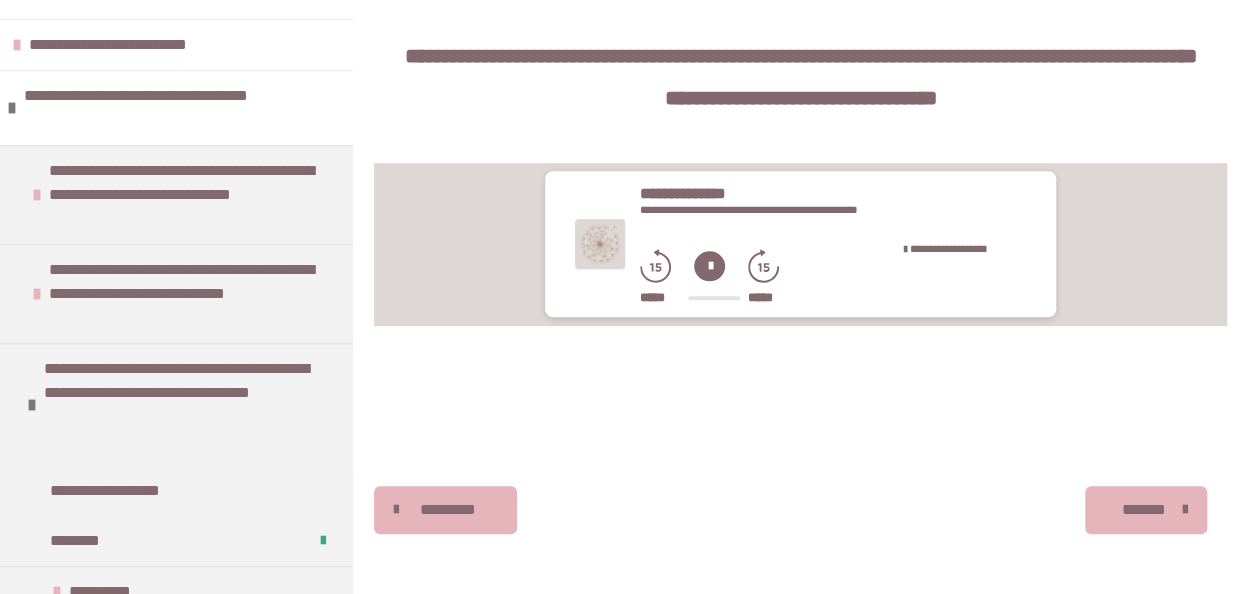 click at bounding box center [709, 266] 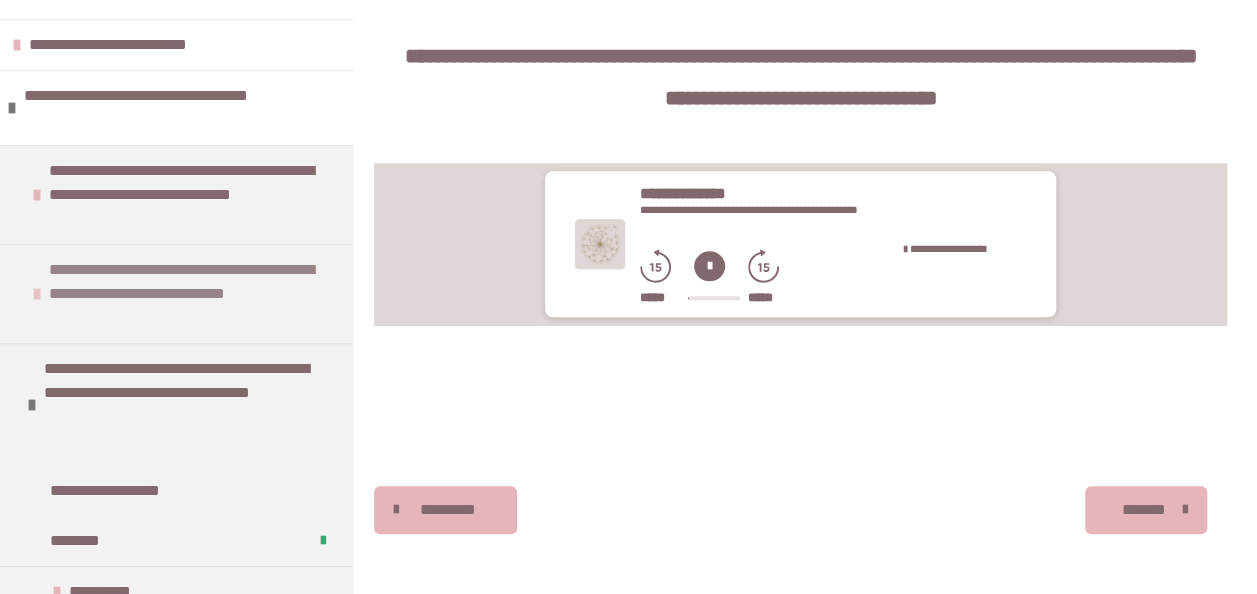 click on "**********" at bounding box center [188, 294] 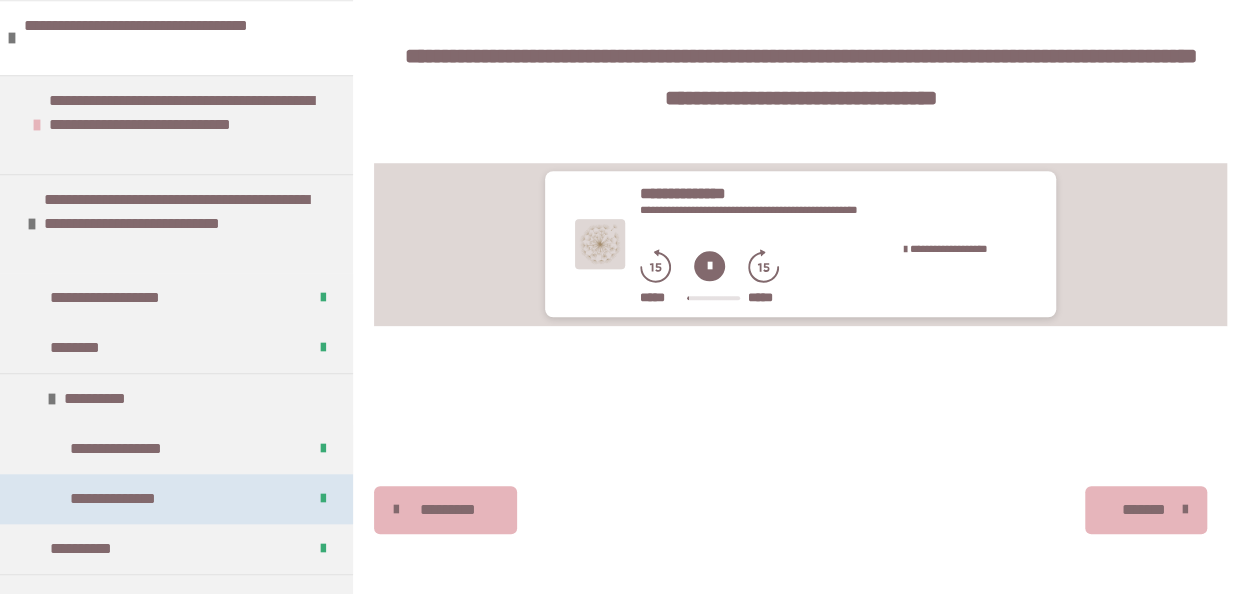 scroll, scrollTop: 700, scrollLeft: 0, axis: vertical 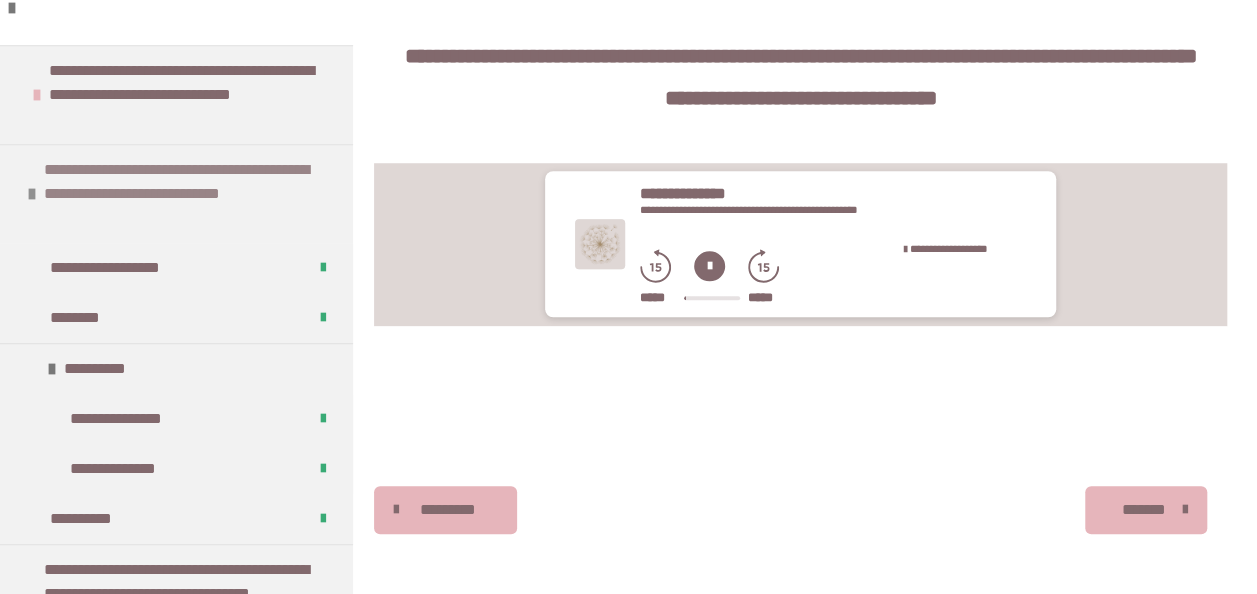 click on "**********" at bounding box center (183, 194) 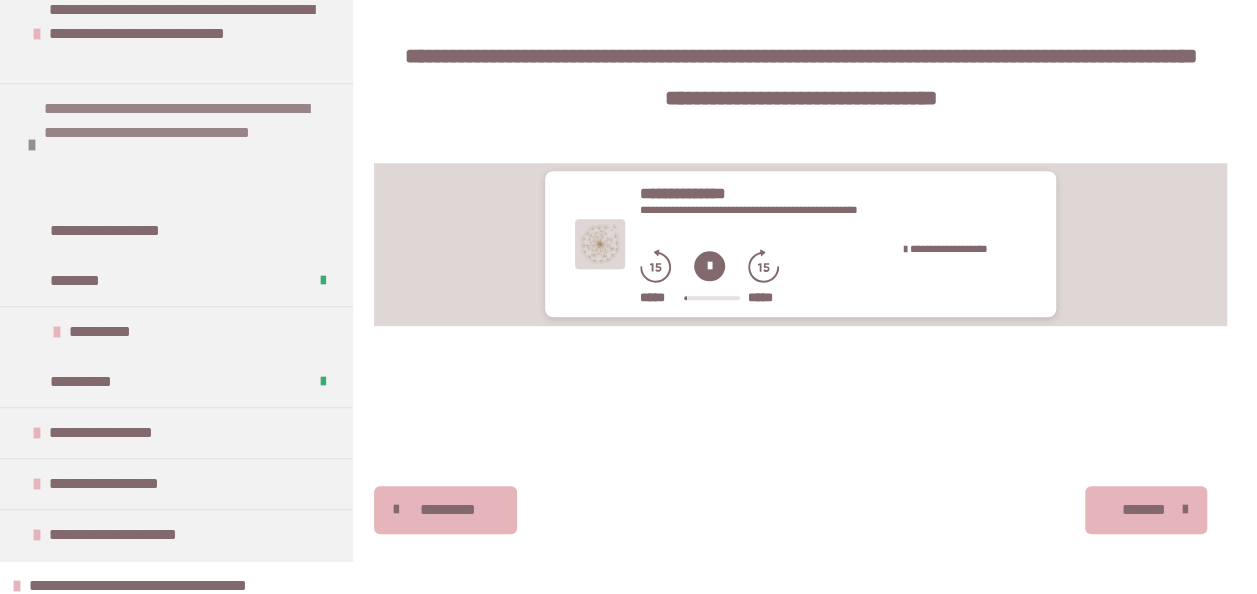 scroll, scrollTop: 900, scrollLeft: 0, axis: vertical 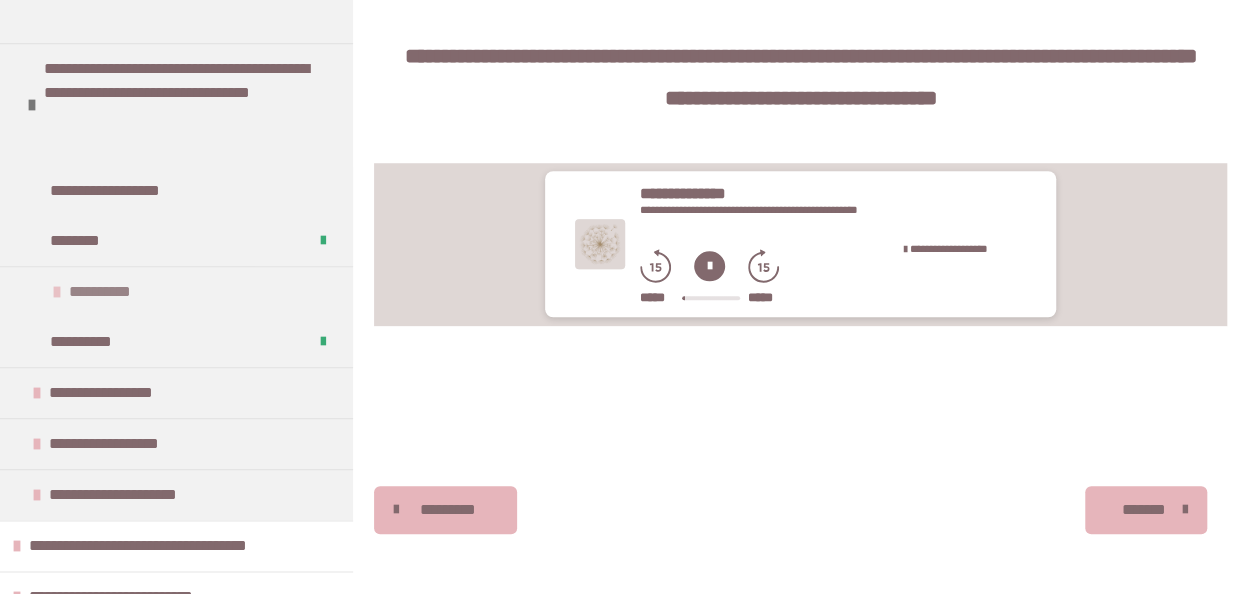 click on "**********" at bounding box center [176, 291] 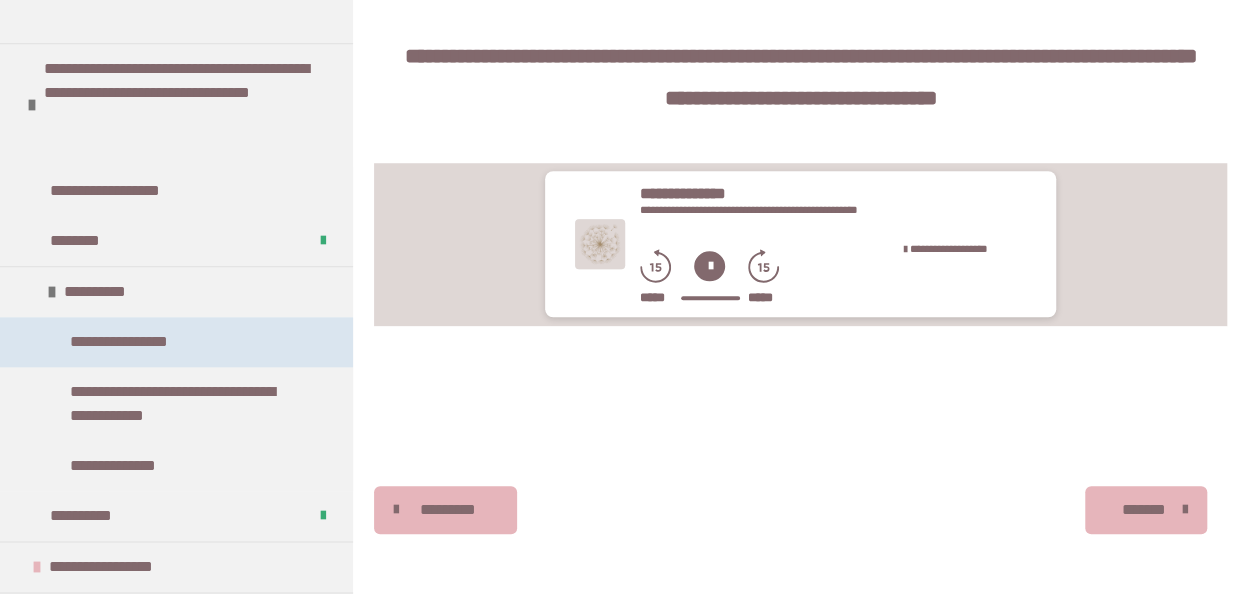 click on "**********" at bounding box center (140, 342) 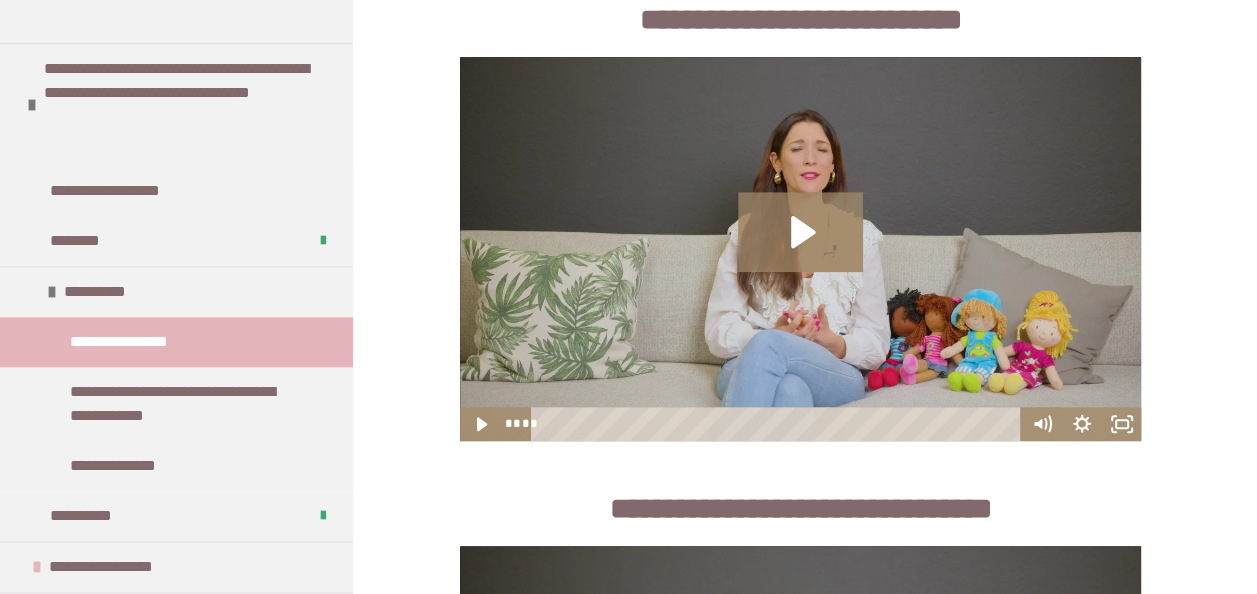 scroll, scrollTop: 761, scrollLeft: 0, axis: vertical 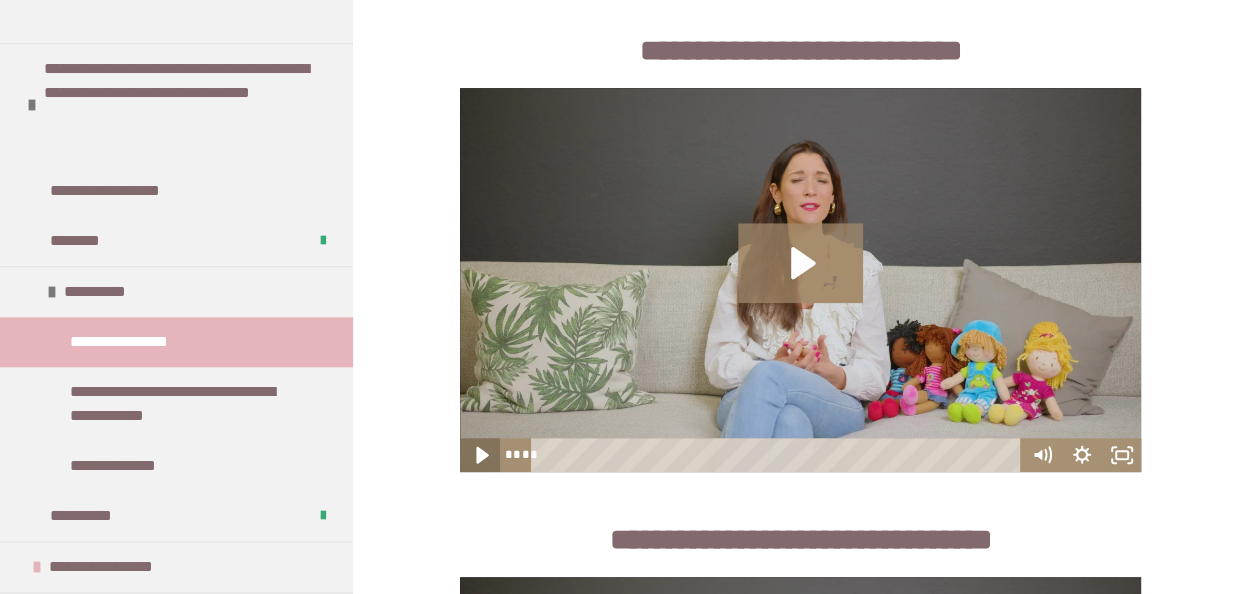 click 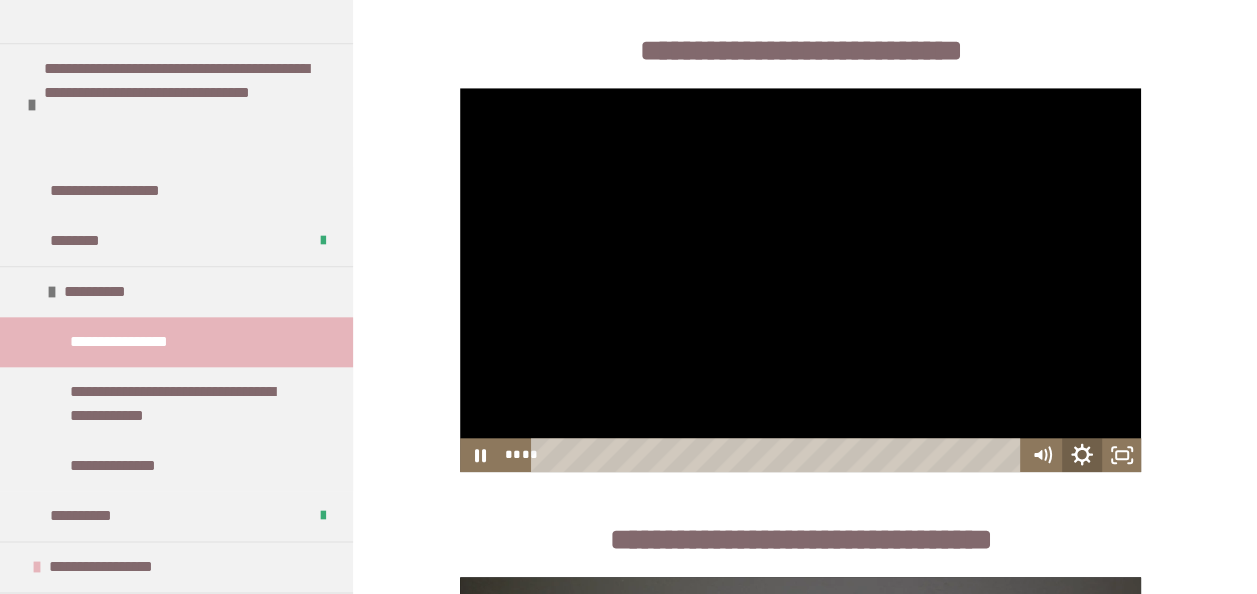 click 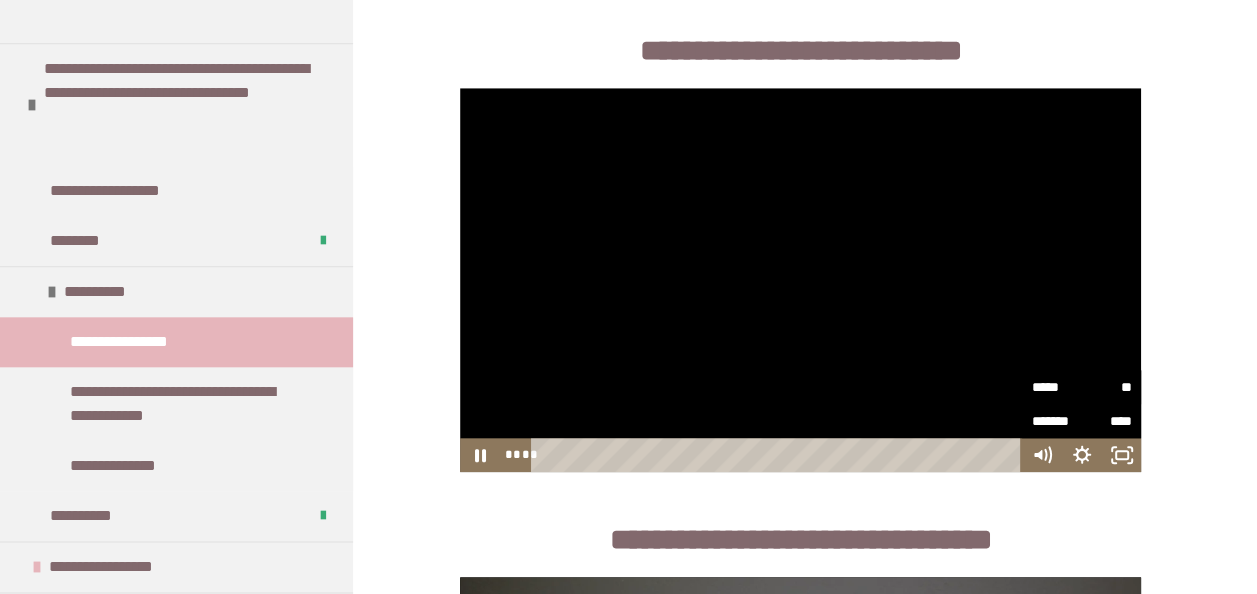click on "**" at bounding box center [1106, 387] 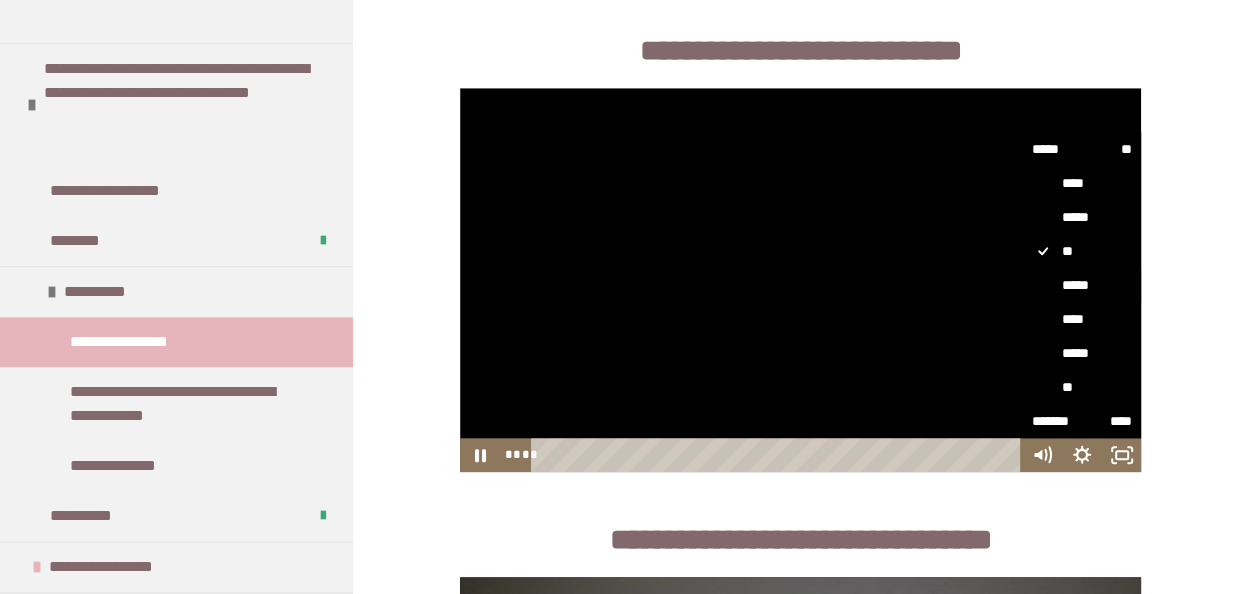 click on "*****" at bounding box center (1081, 285) 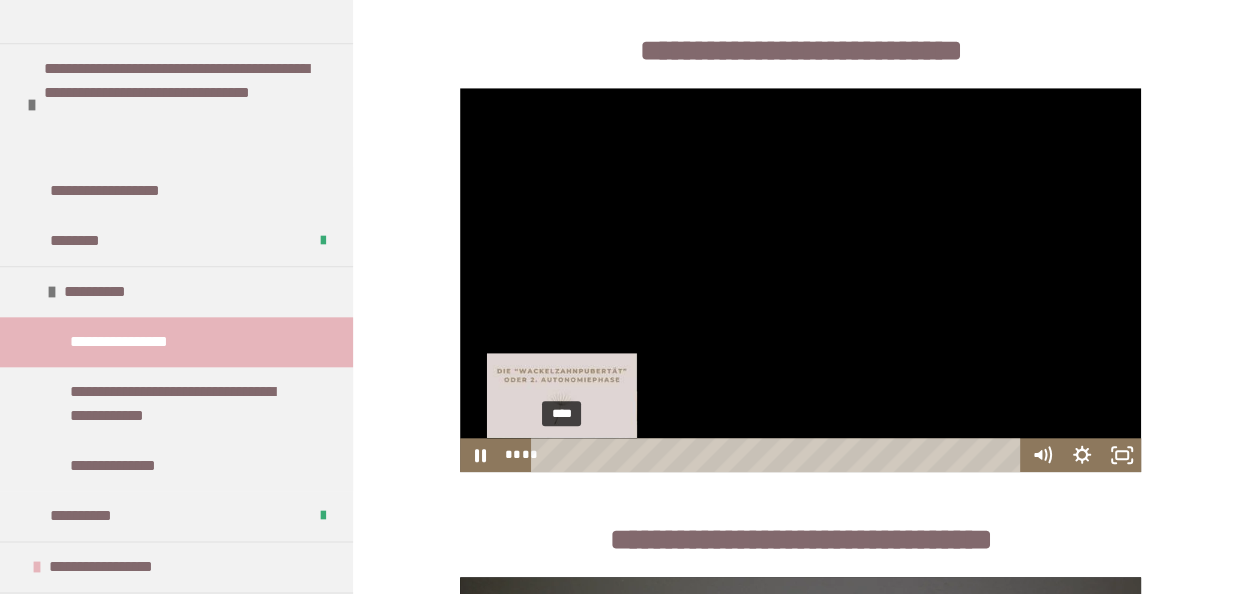 click on "****" at bounding box center [779, 455] 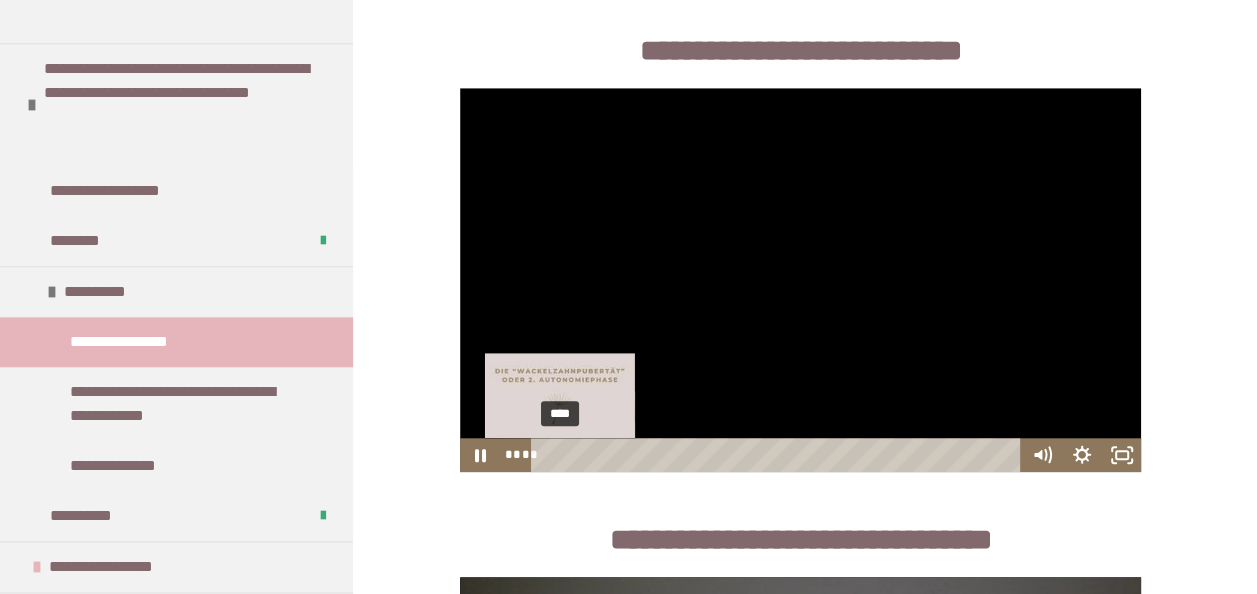 click at bounding box center (559, 454) 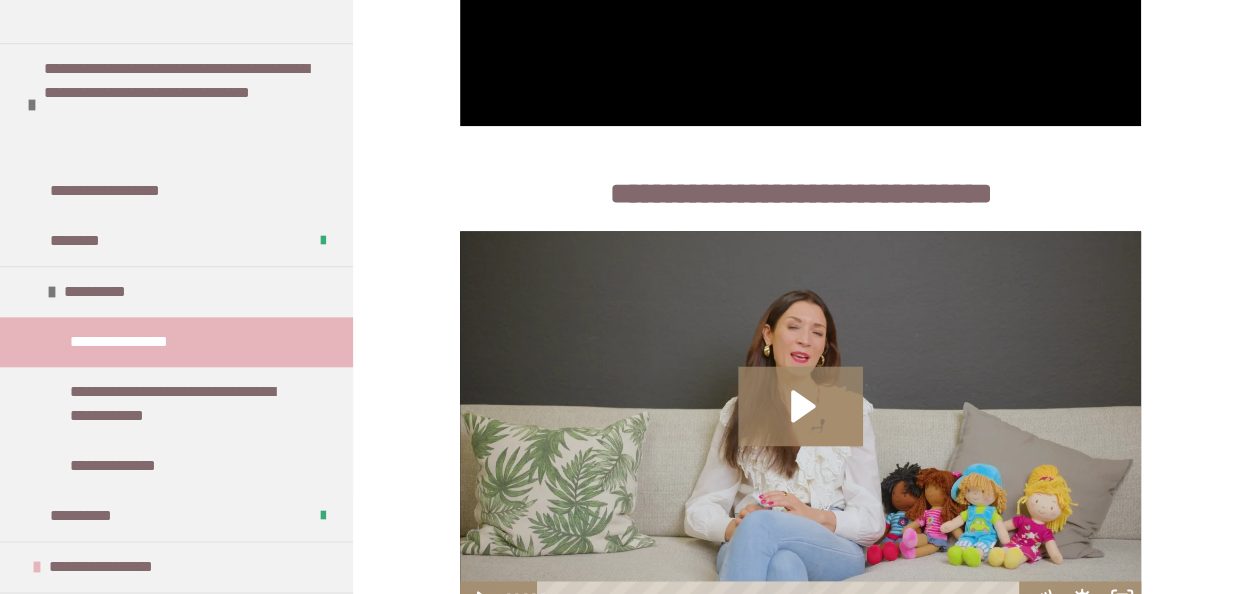 scroll, scrollTop: 1161, scrollLeft: 0, axis: vertical 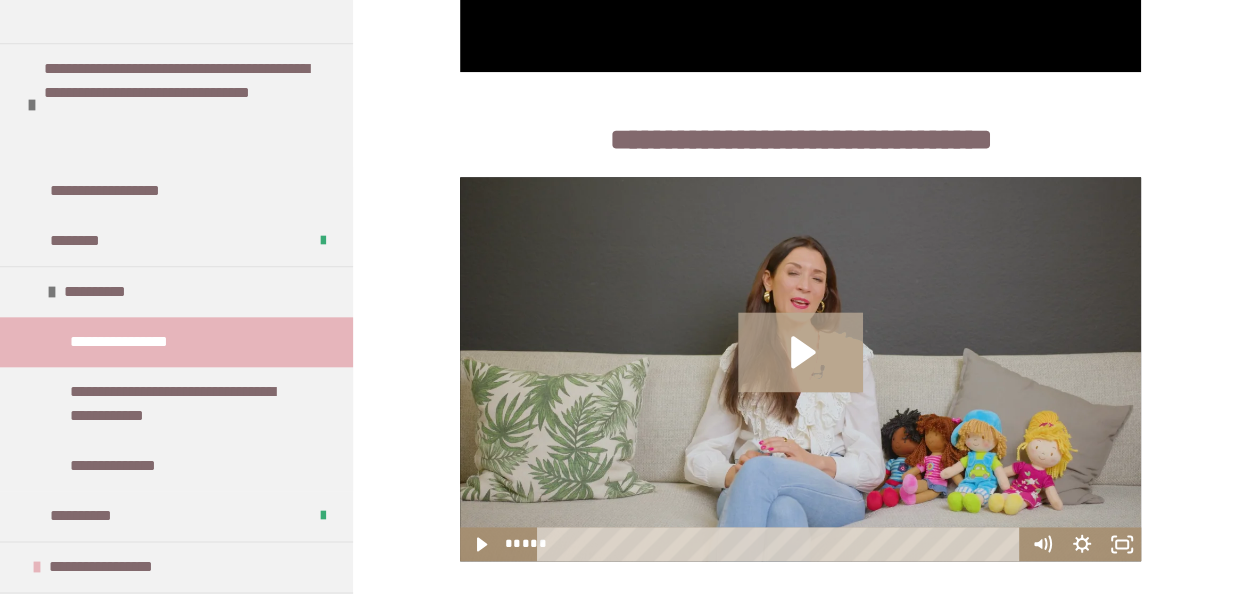 click 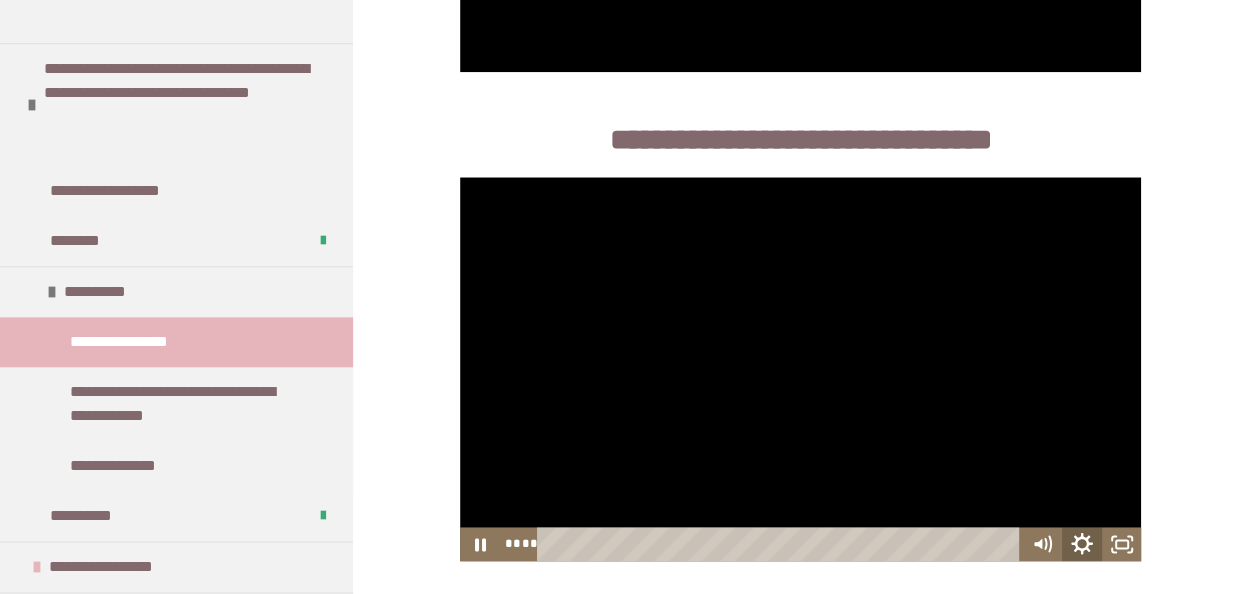 click 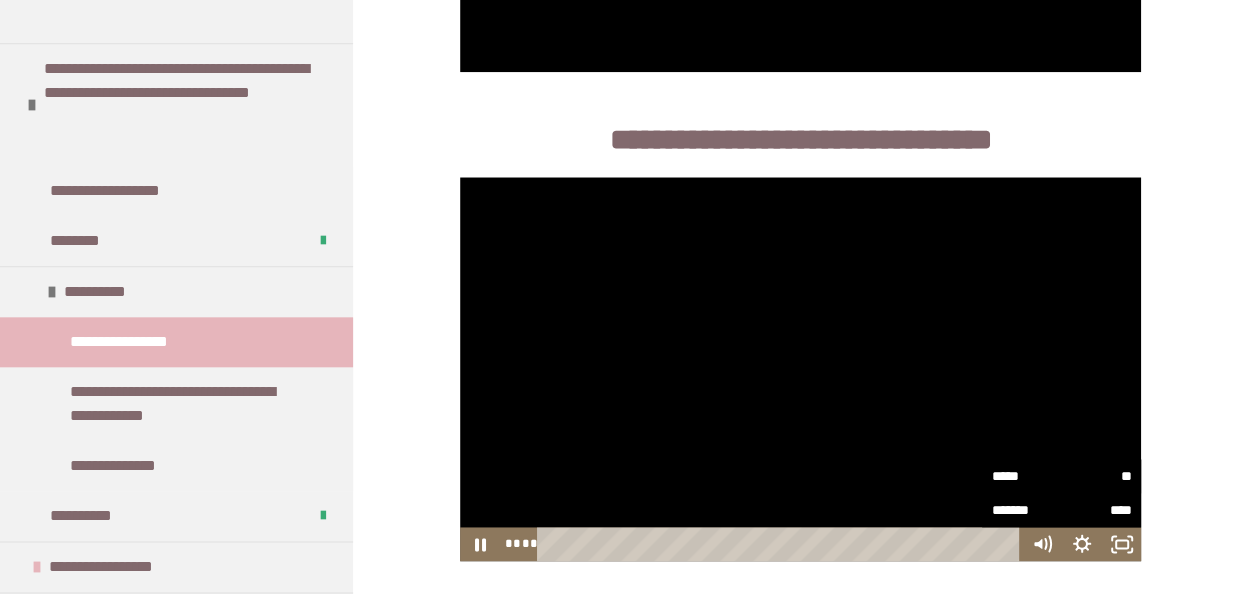 click on "**" at bounding box center (1096, 476) 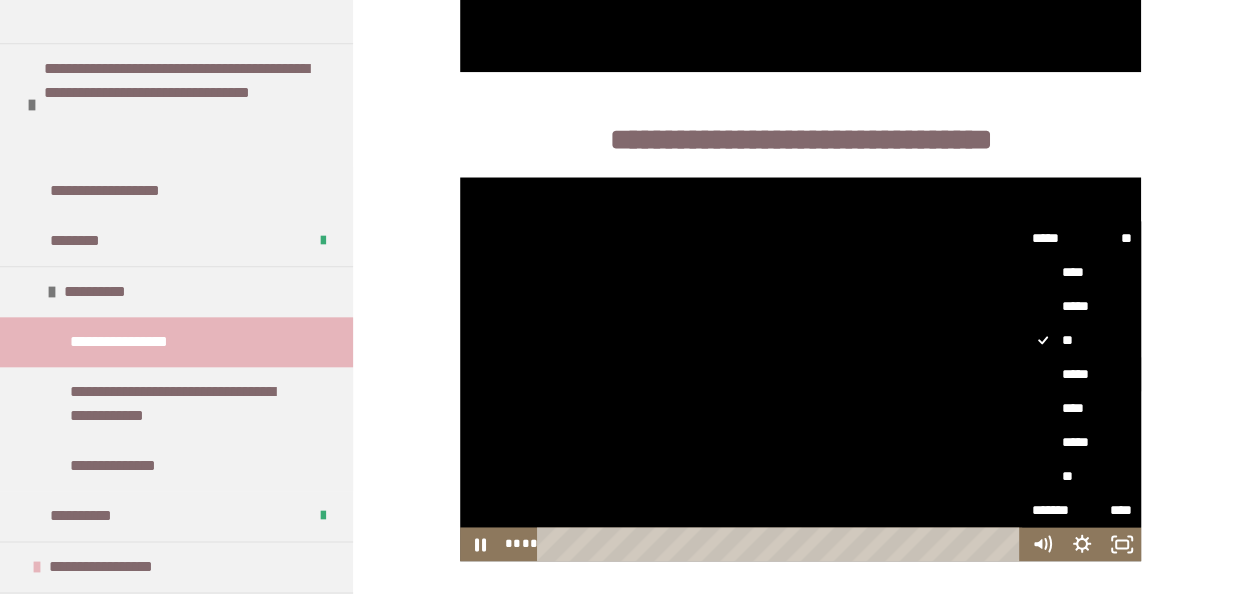 click on "*****" at bounding box center [1081, 374] 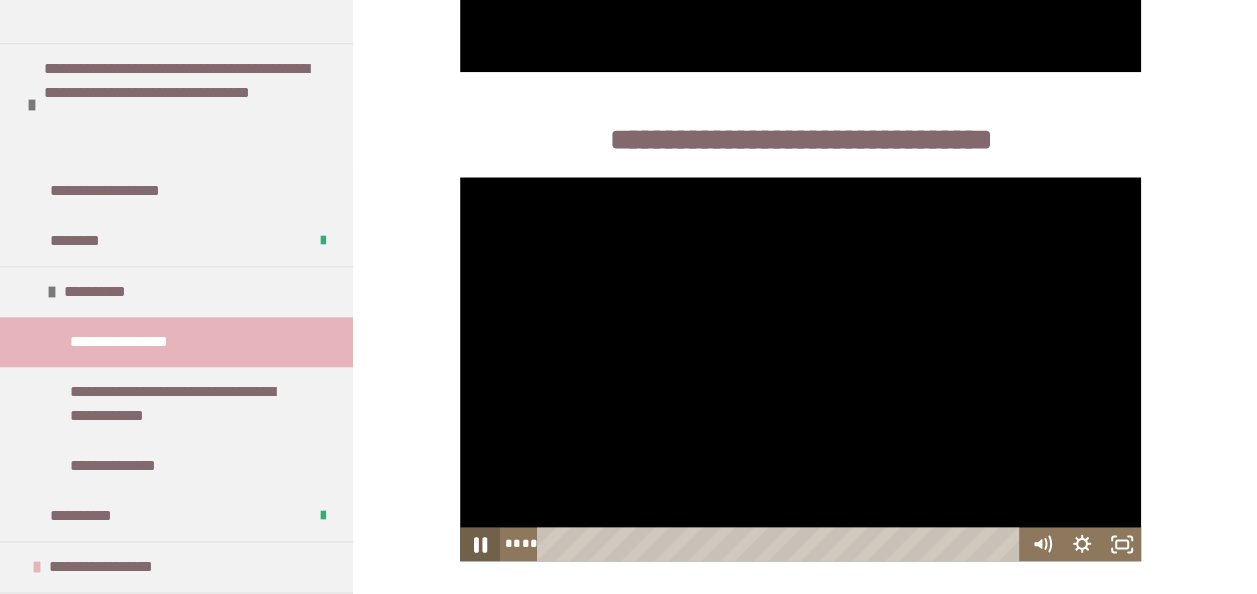 click 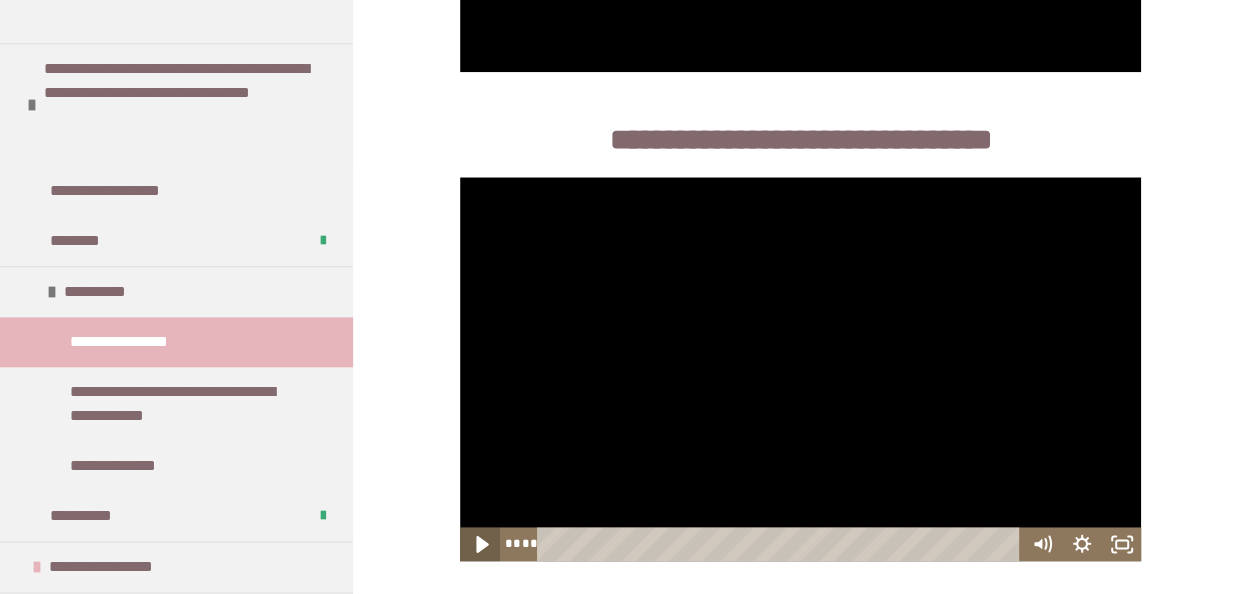 drag, startPoint x: 486, startPoint y: 548, endPoint x: 487, endPoint y: 563, distance: 15.033297 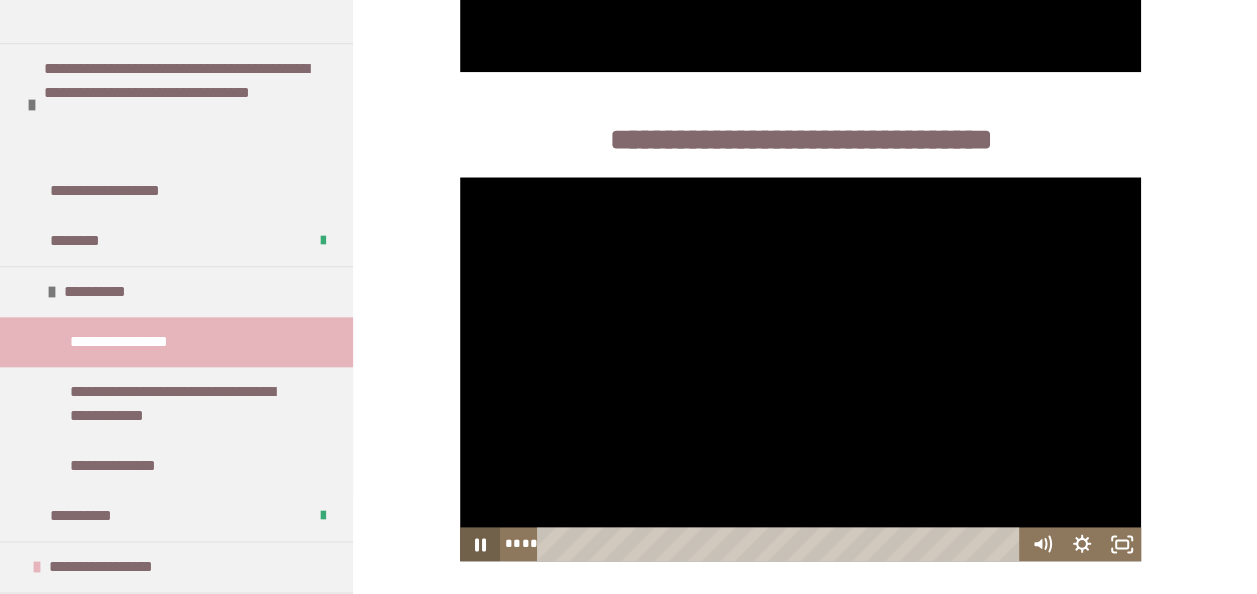 click 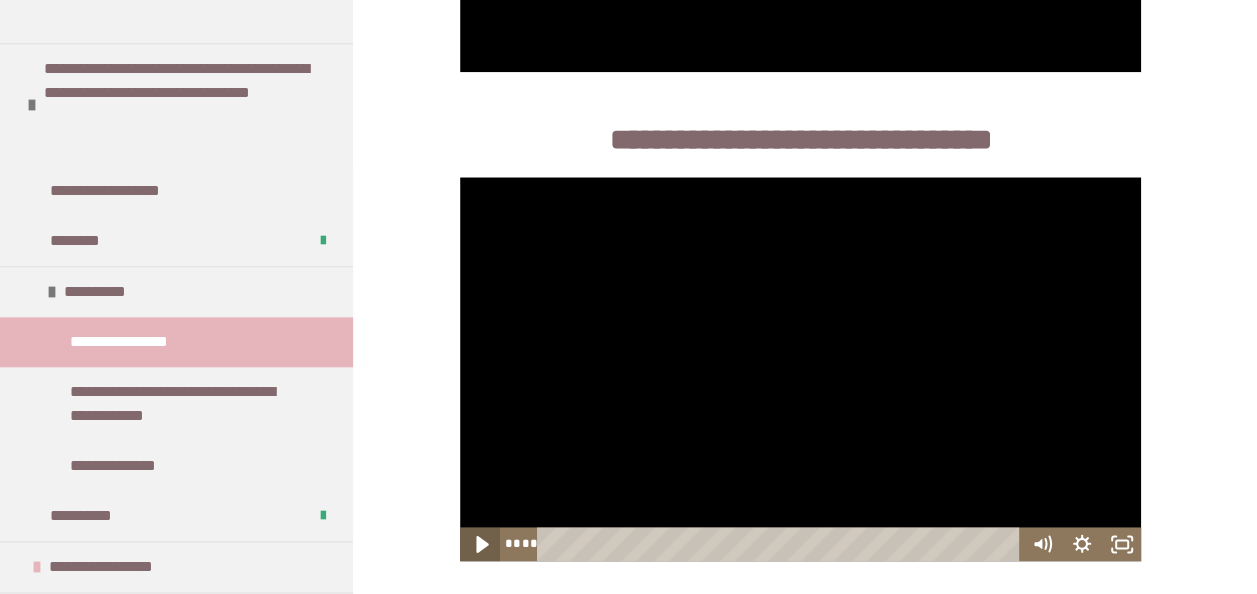 click 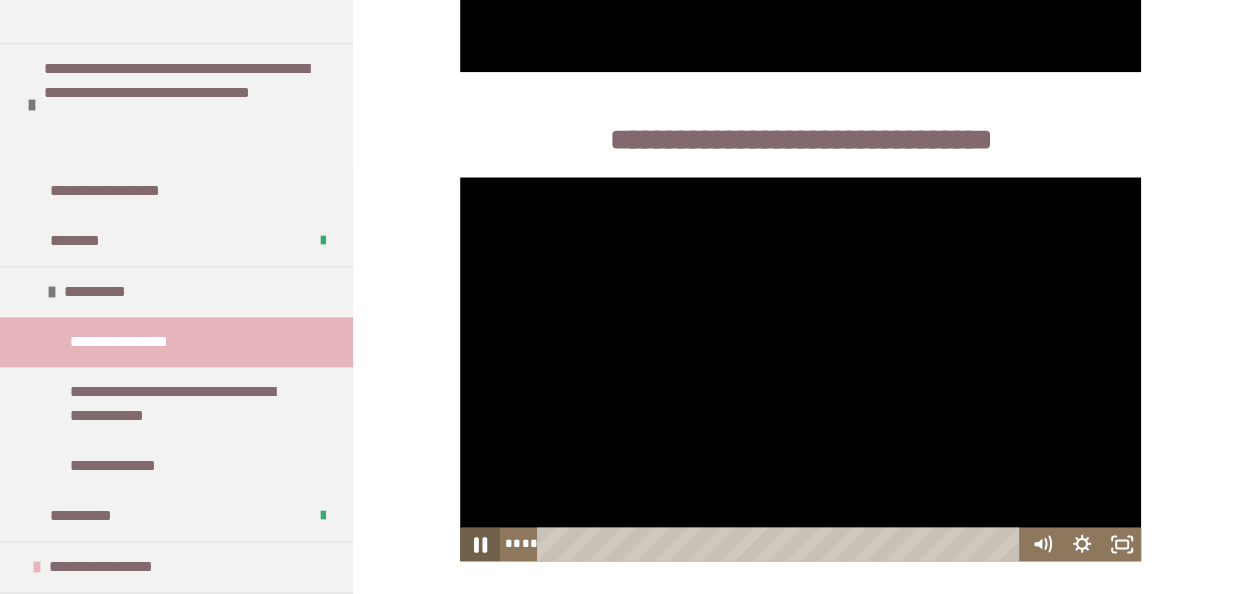 click 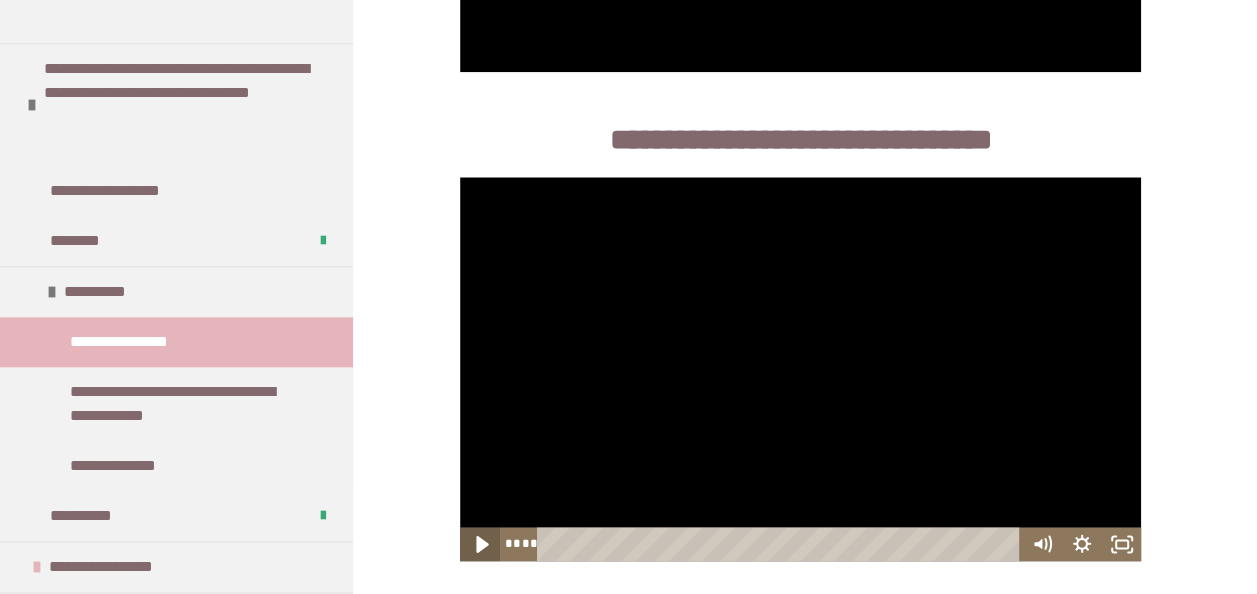 click 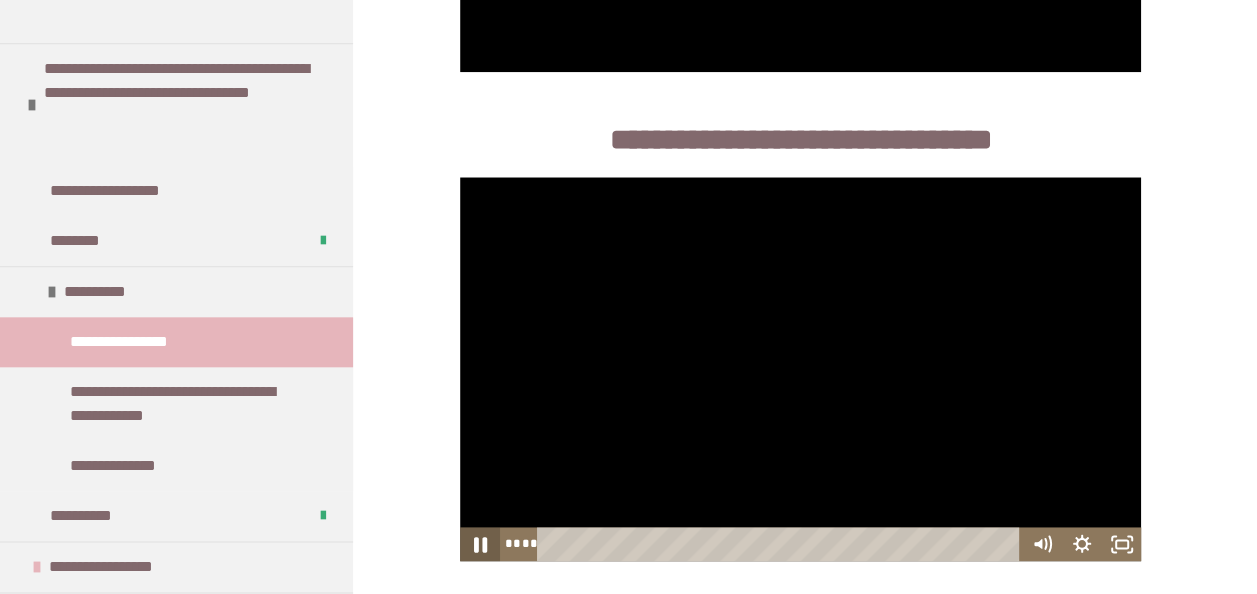 click 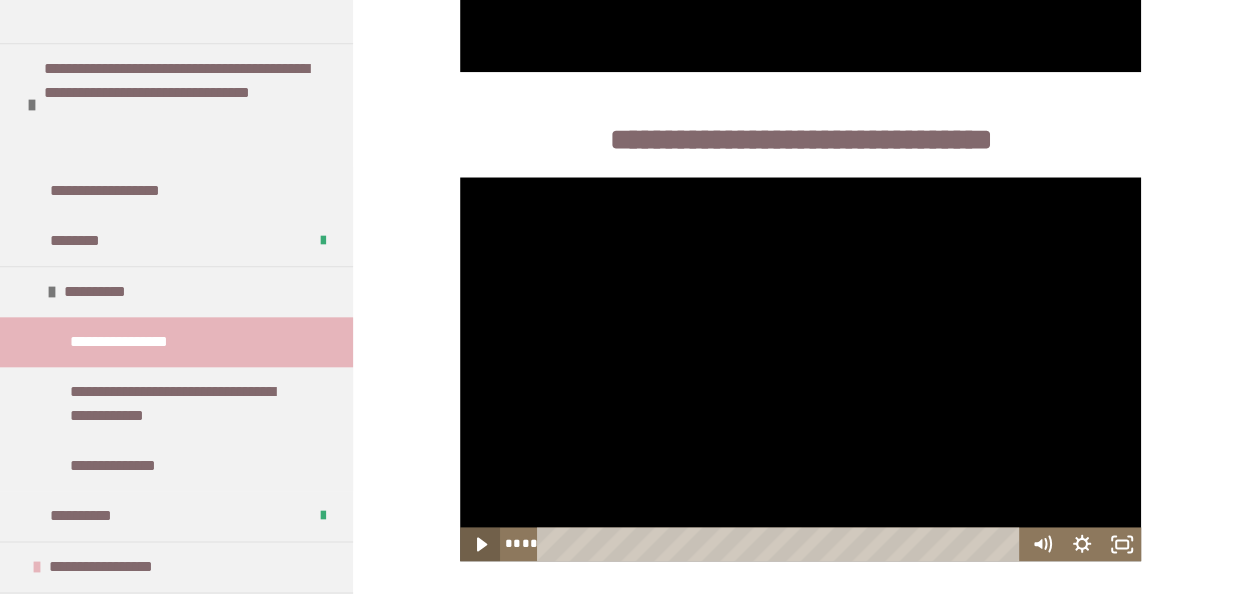 click 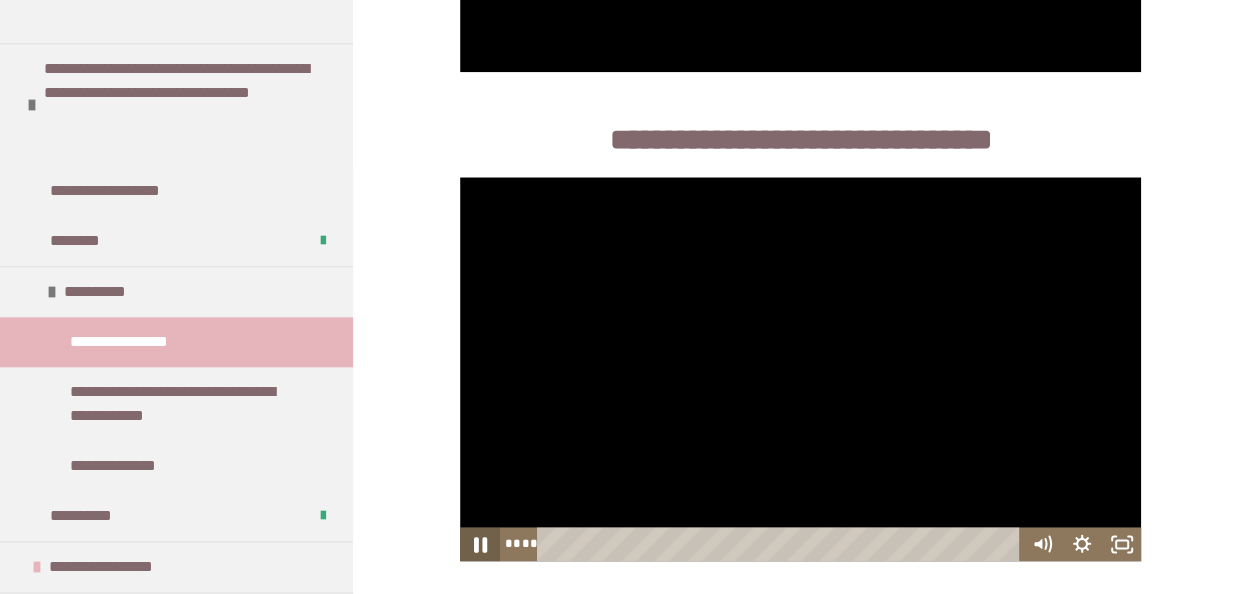 click 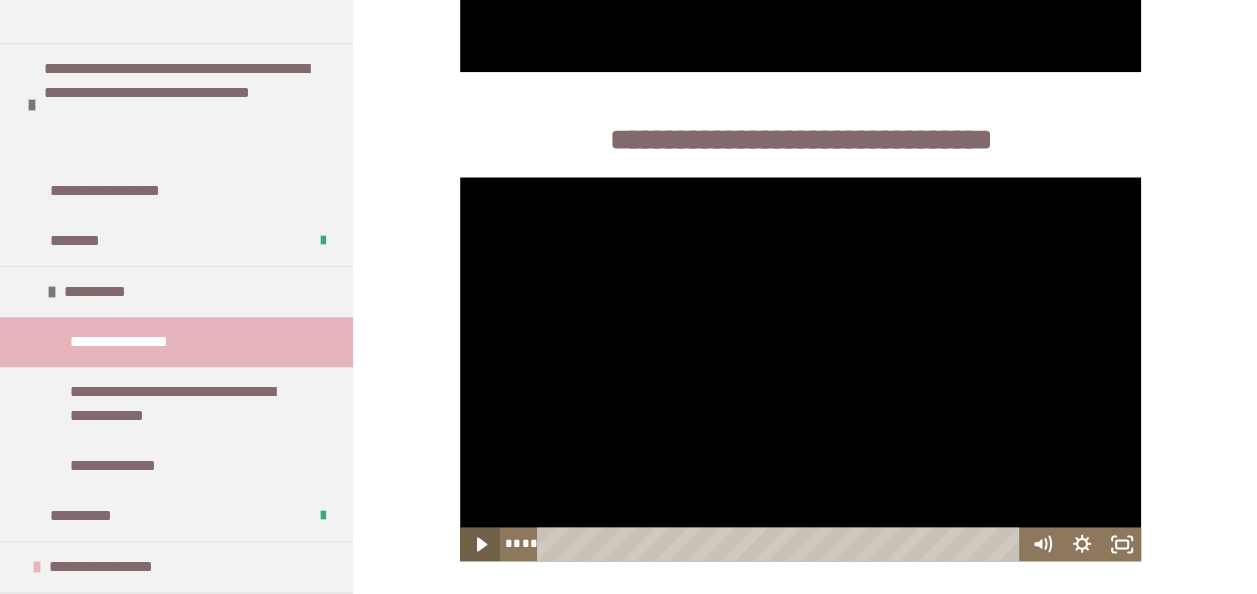 click 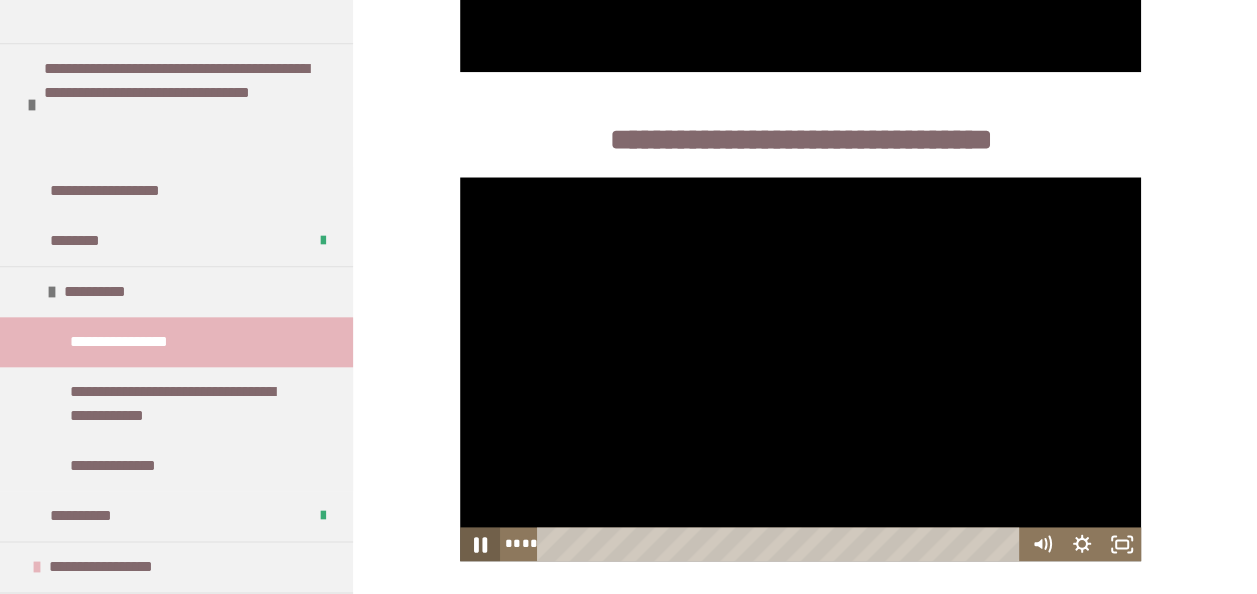 click 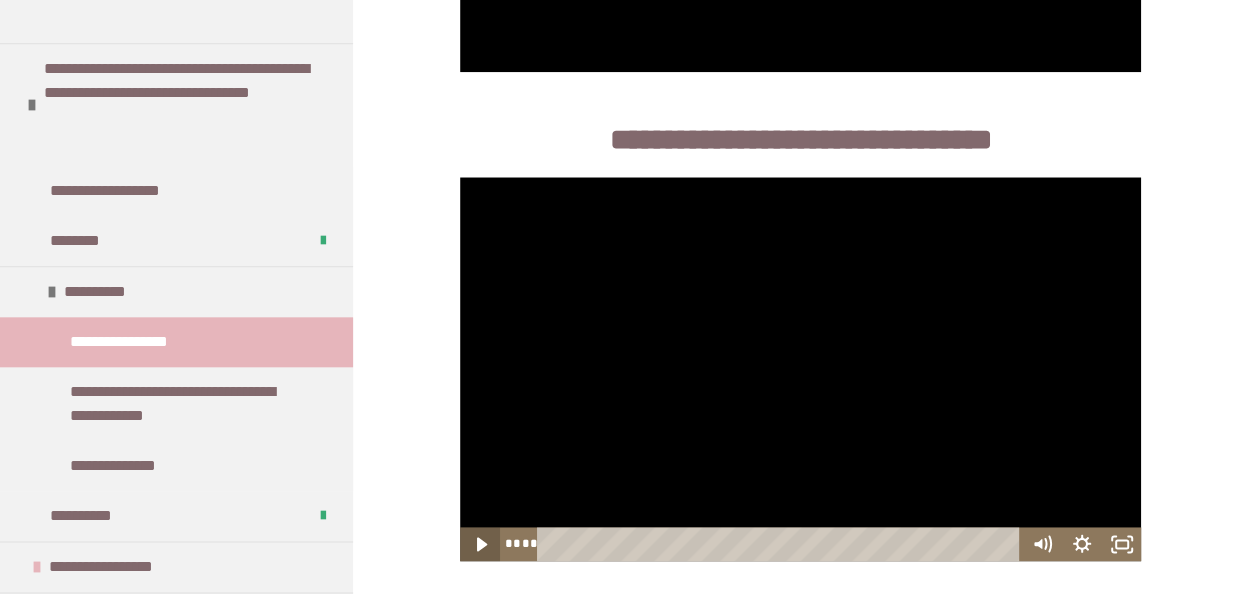 click 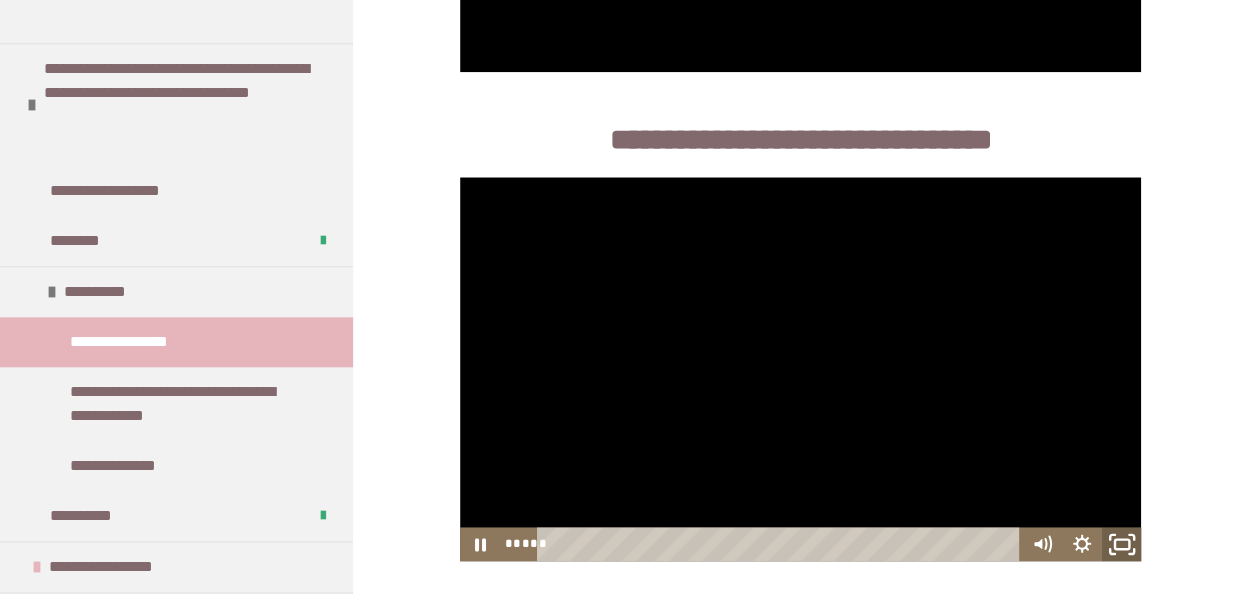 click 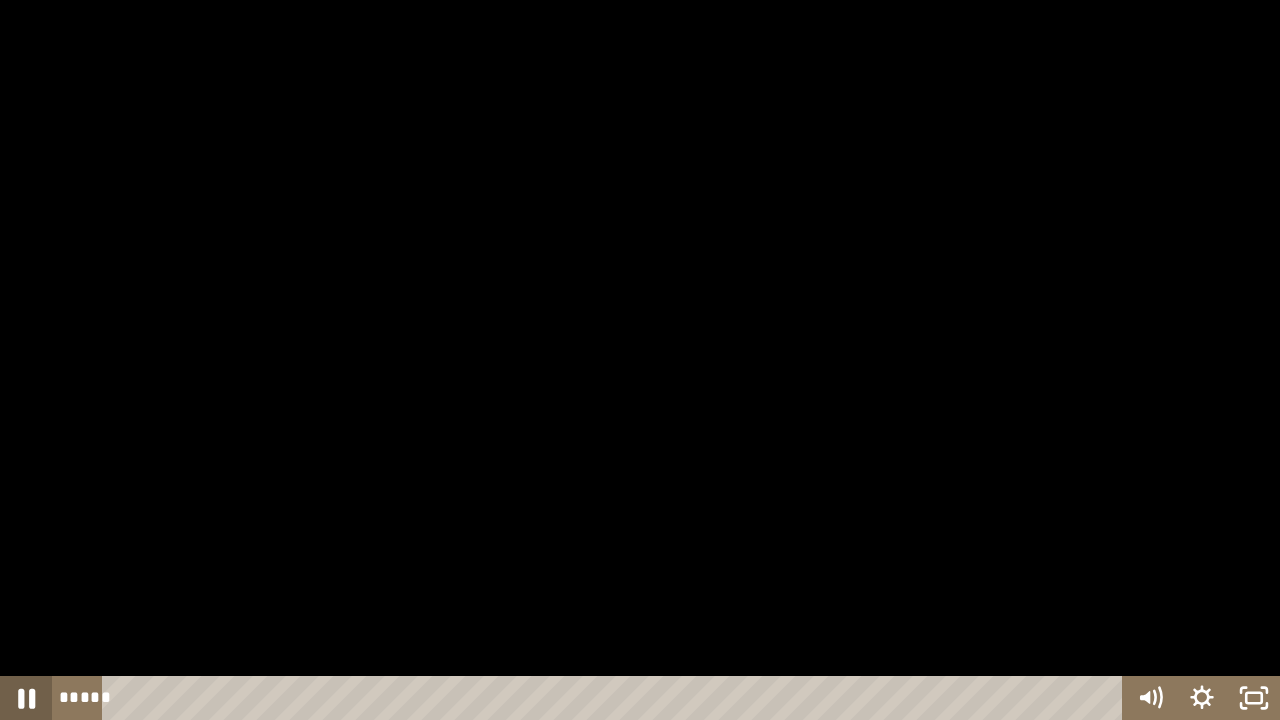 click 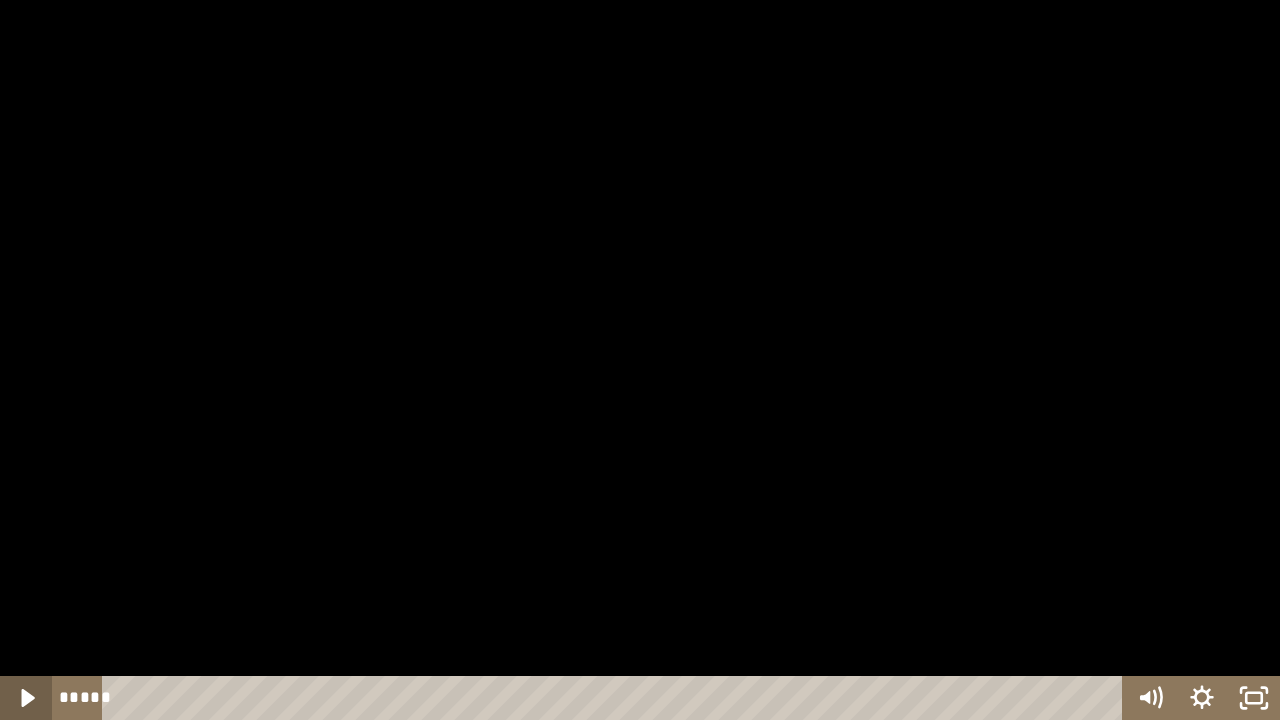 click 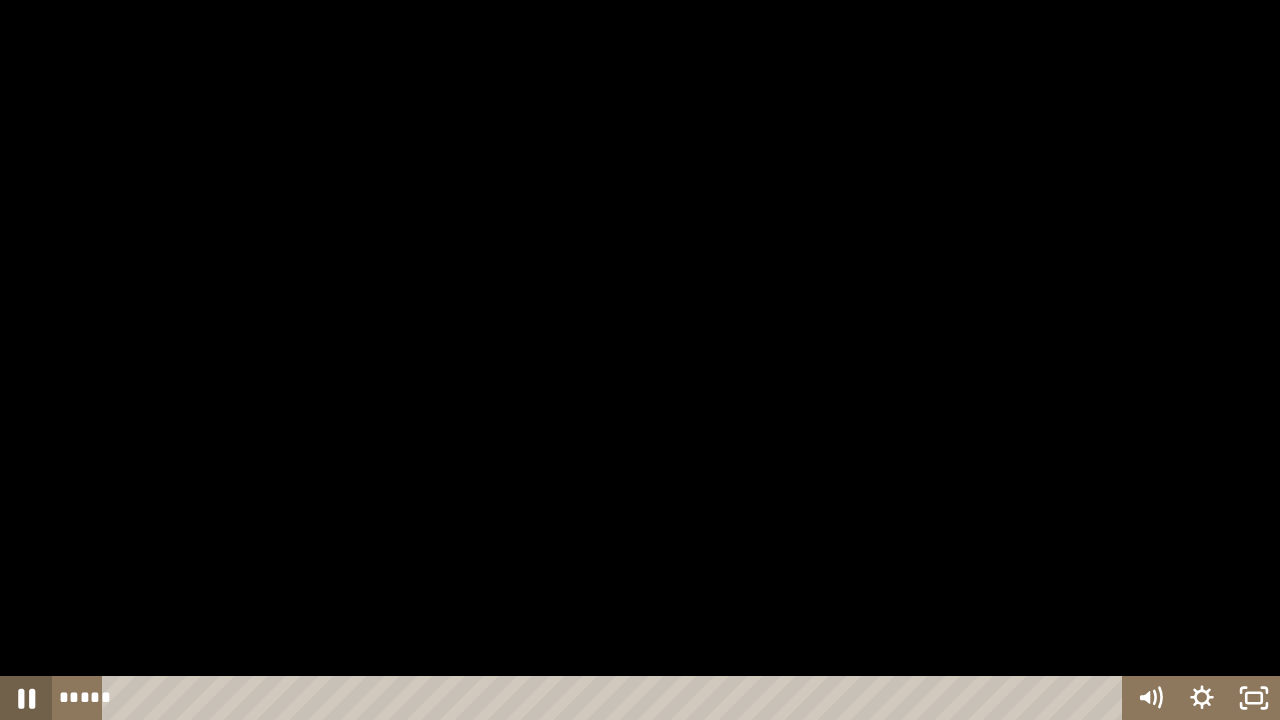 click 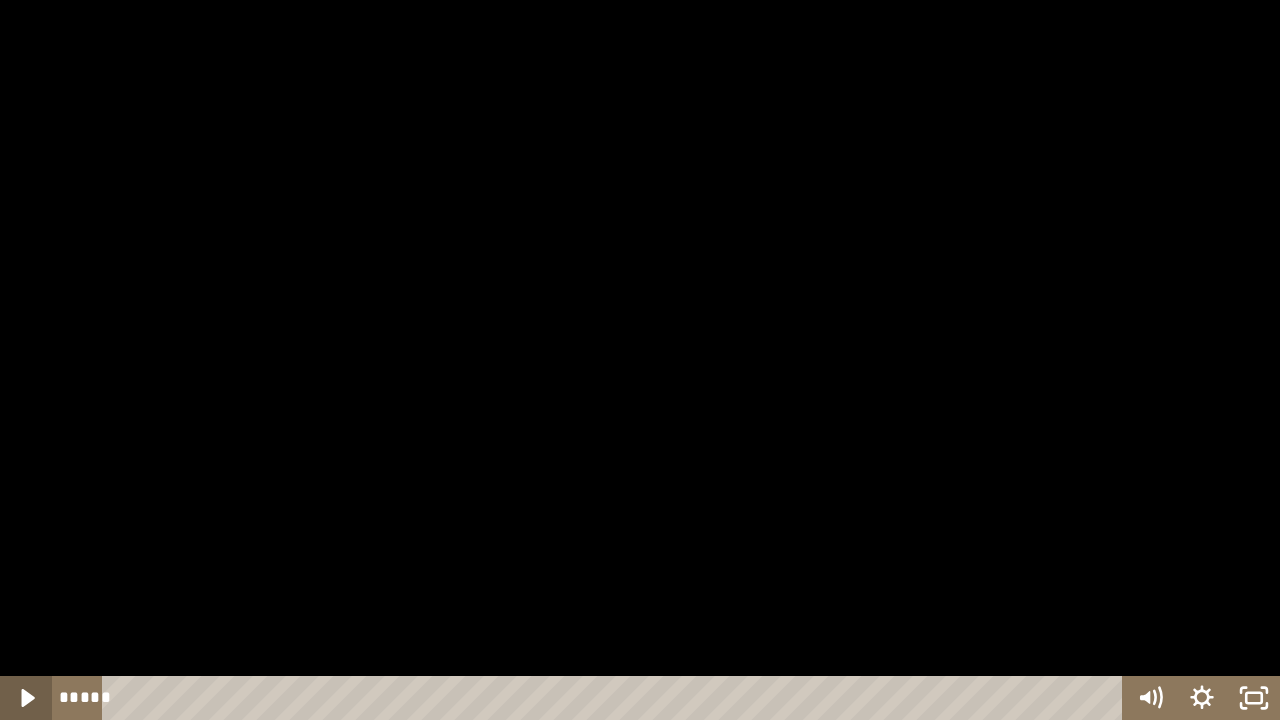 click 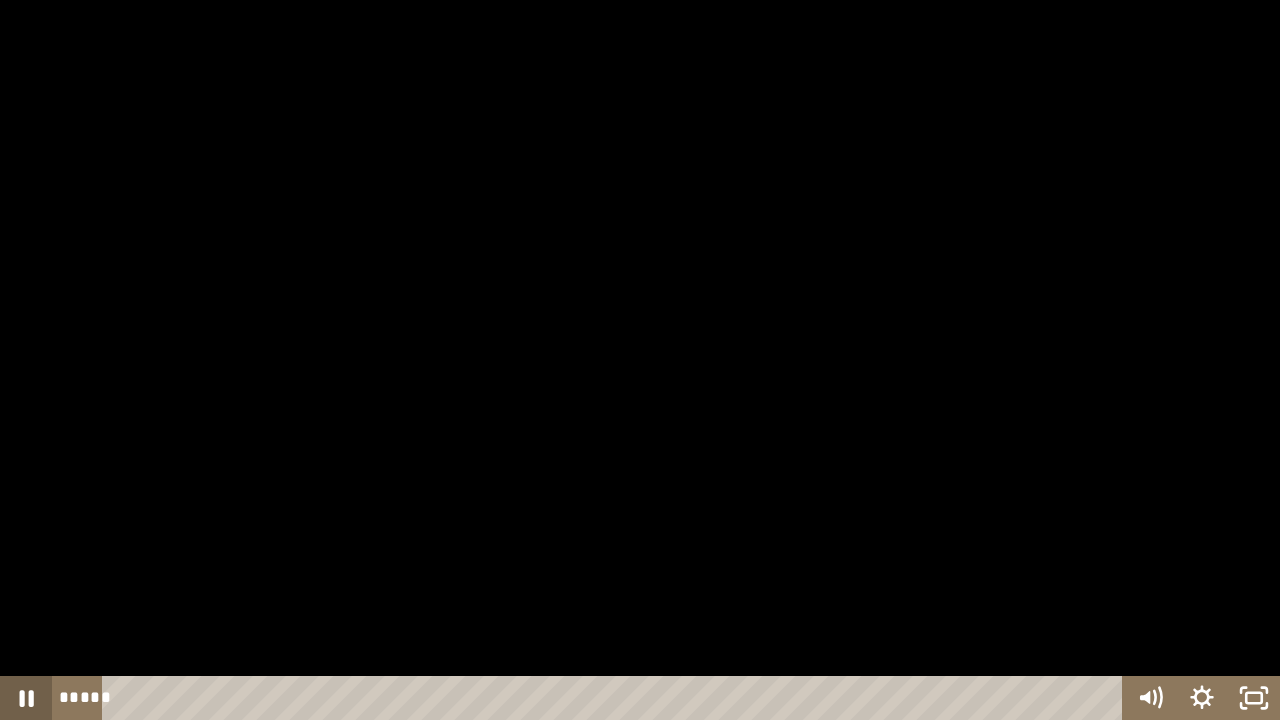 click 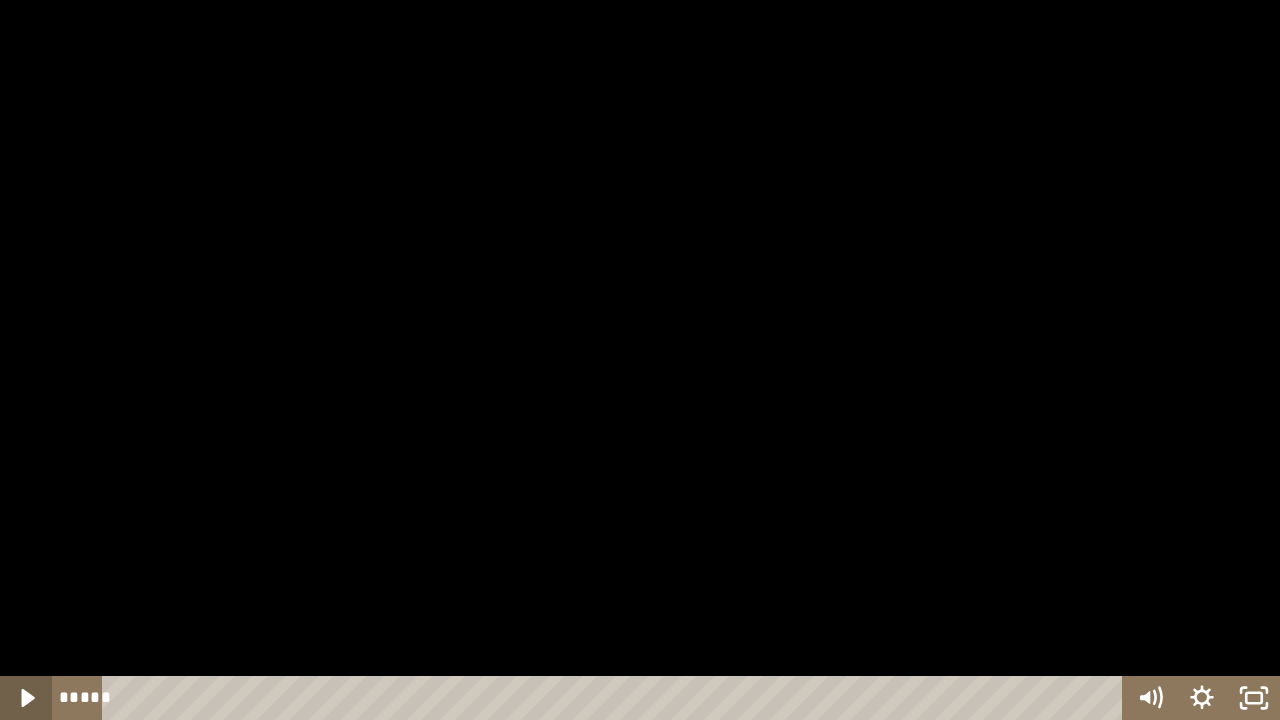 click 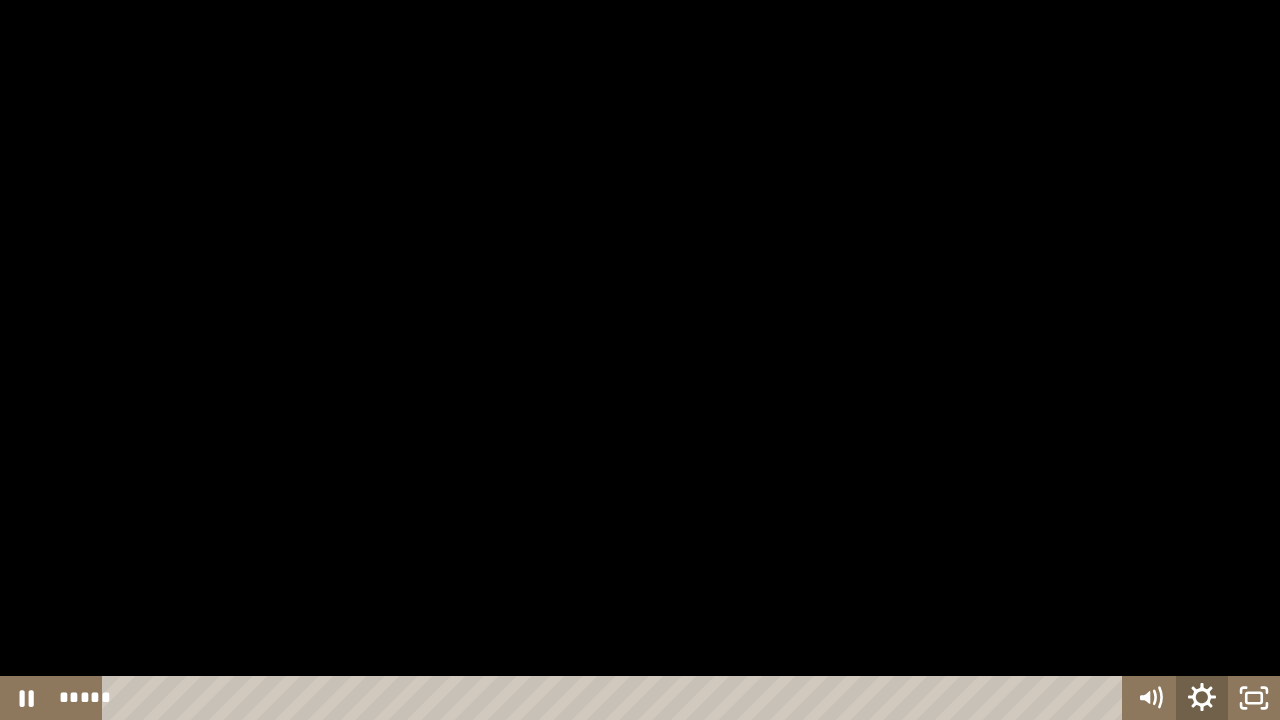 click 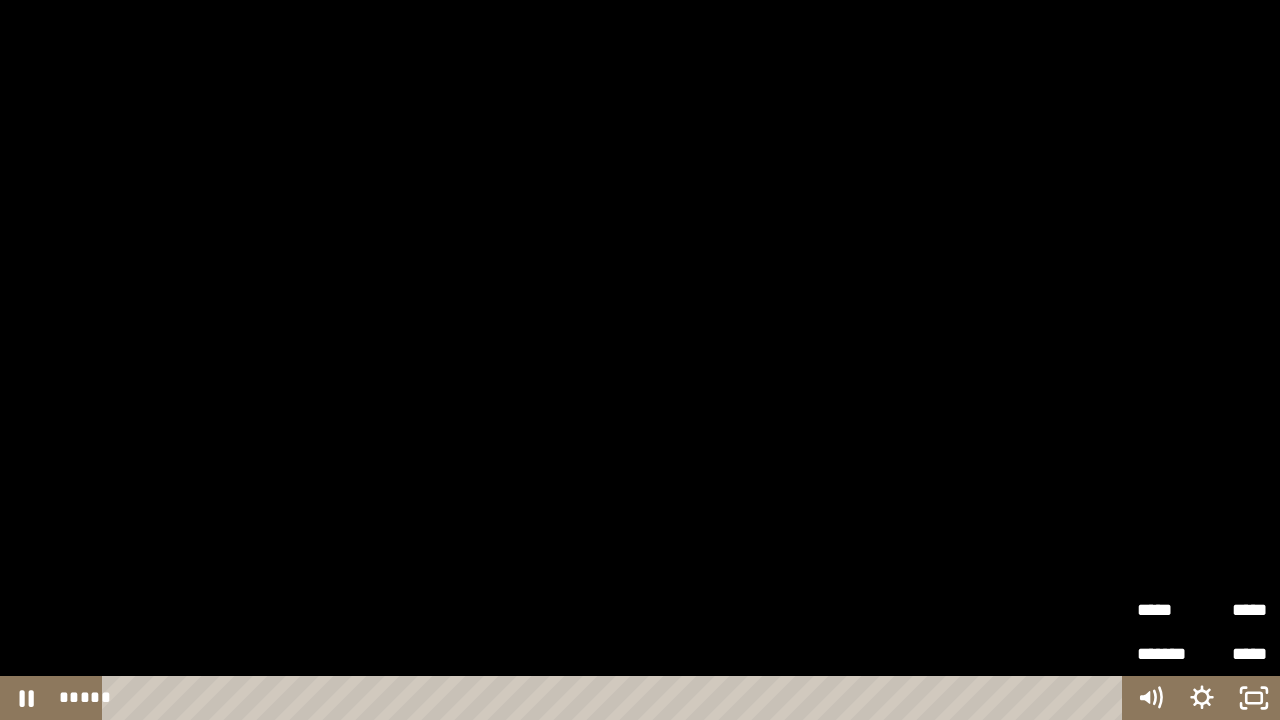 click on "*****" at bounding box center (1169, 610) 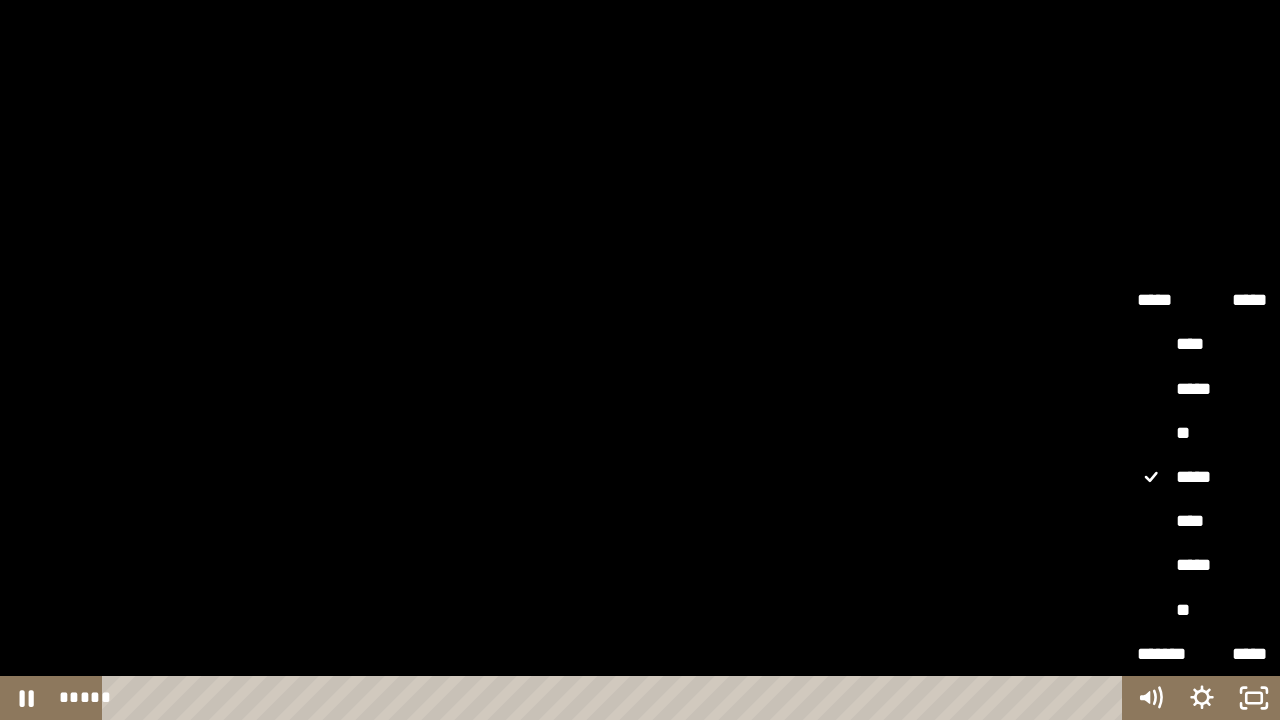 click on "**" at bounding box center [1202, 433] 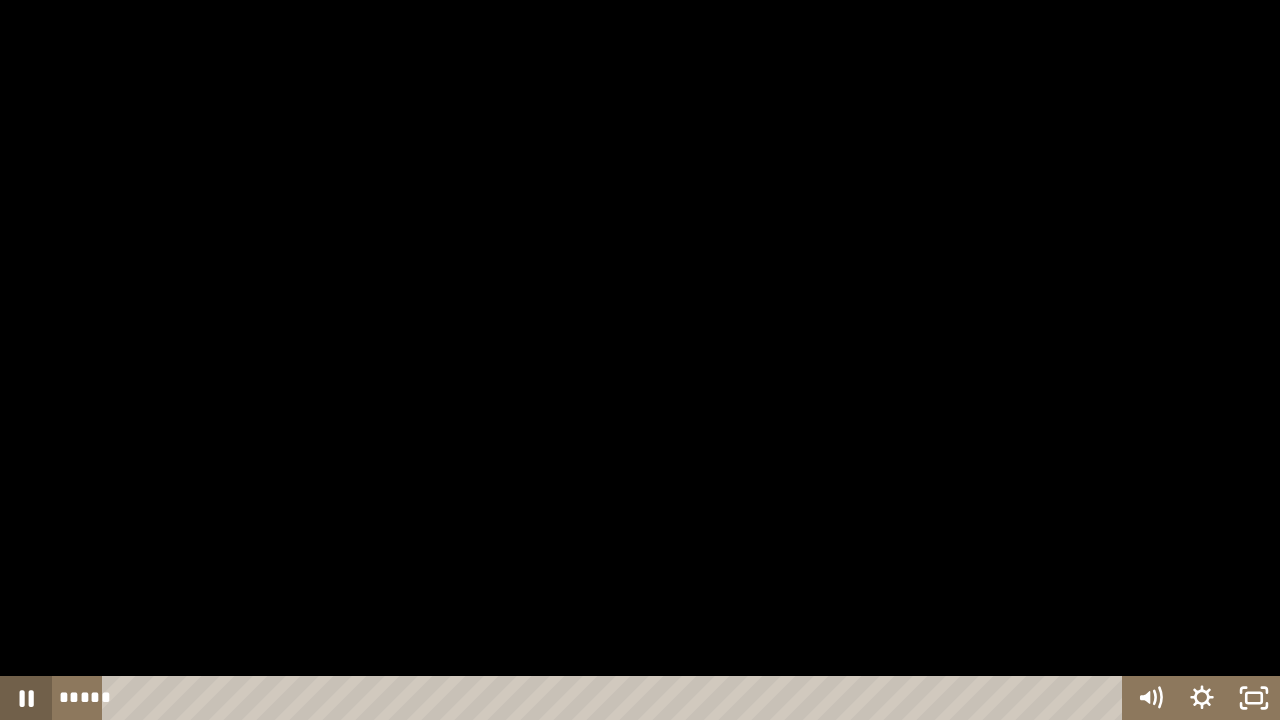 click 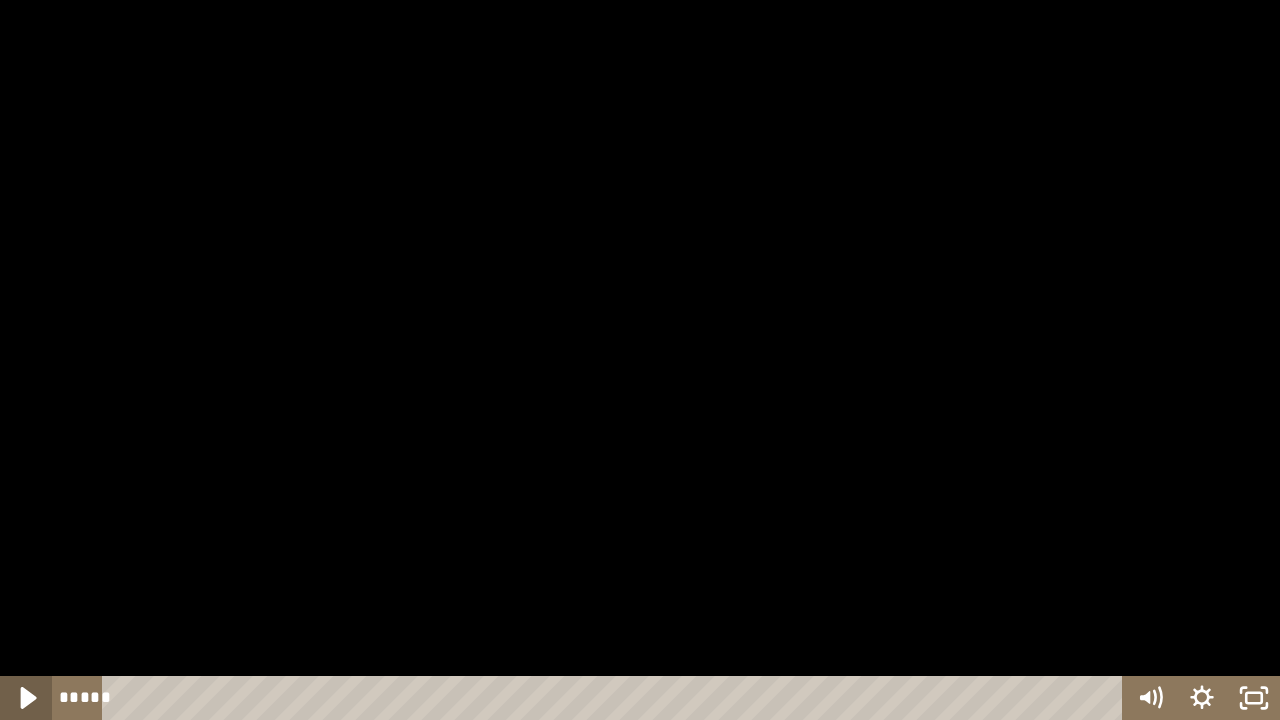 click 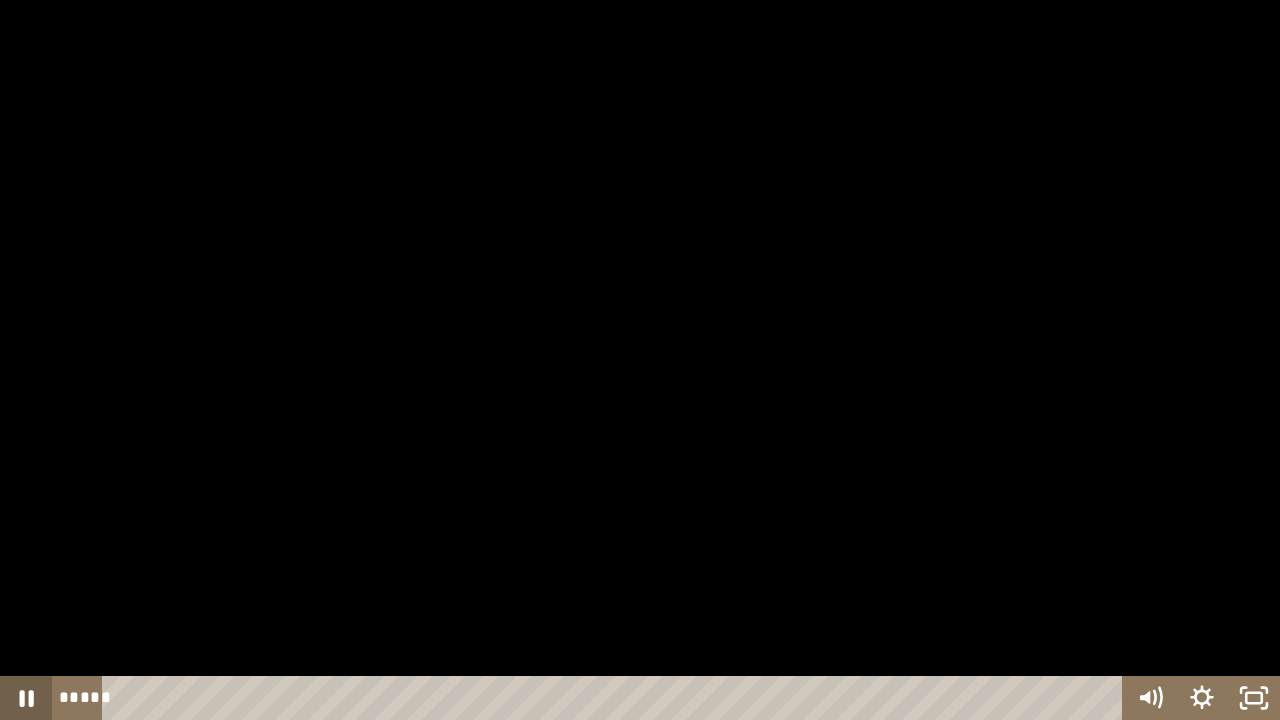 click 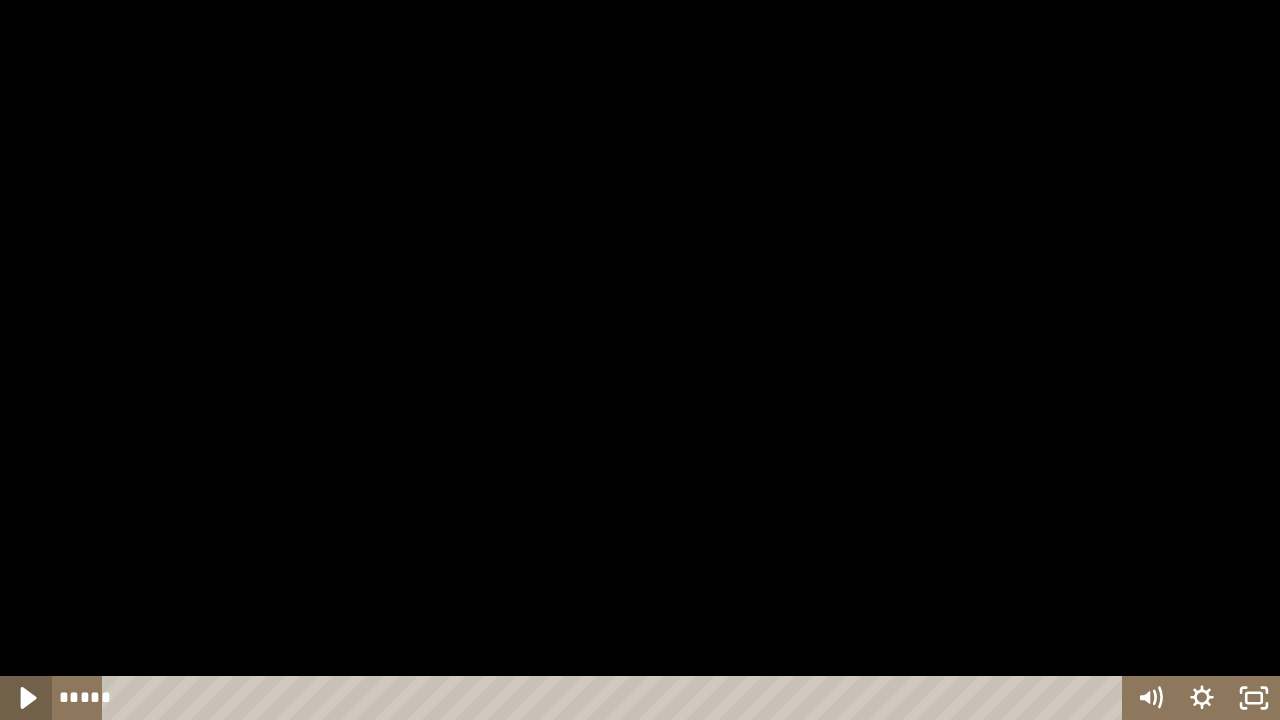 click 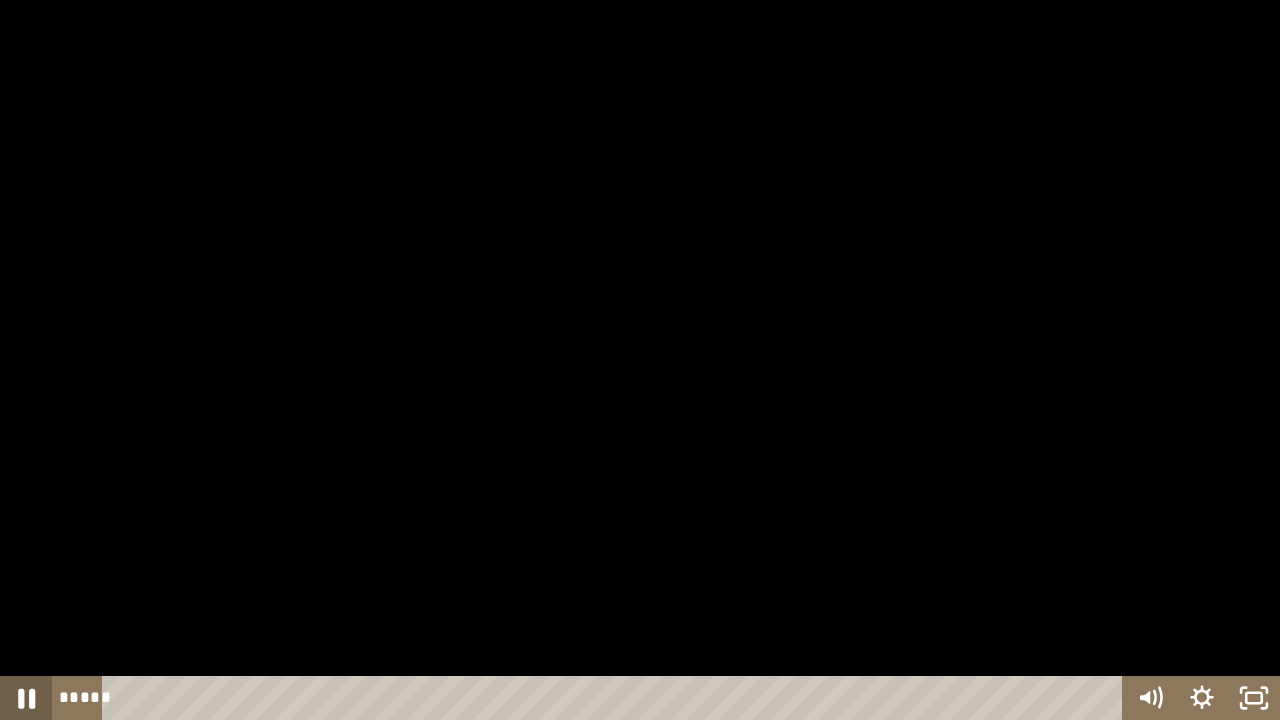 click 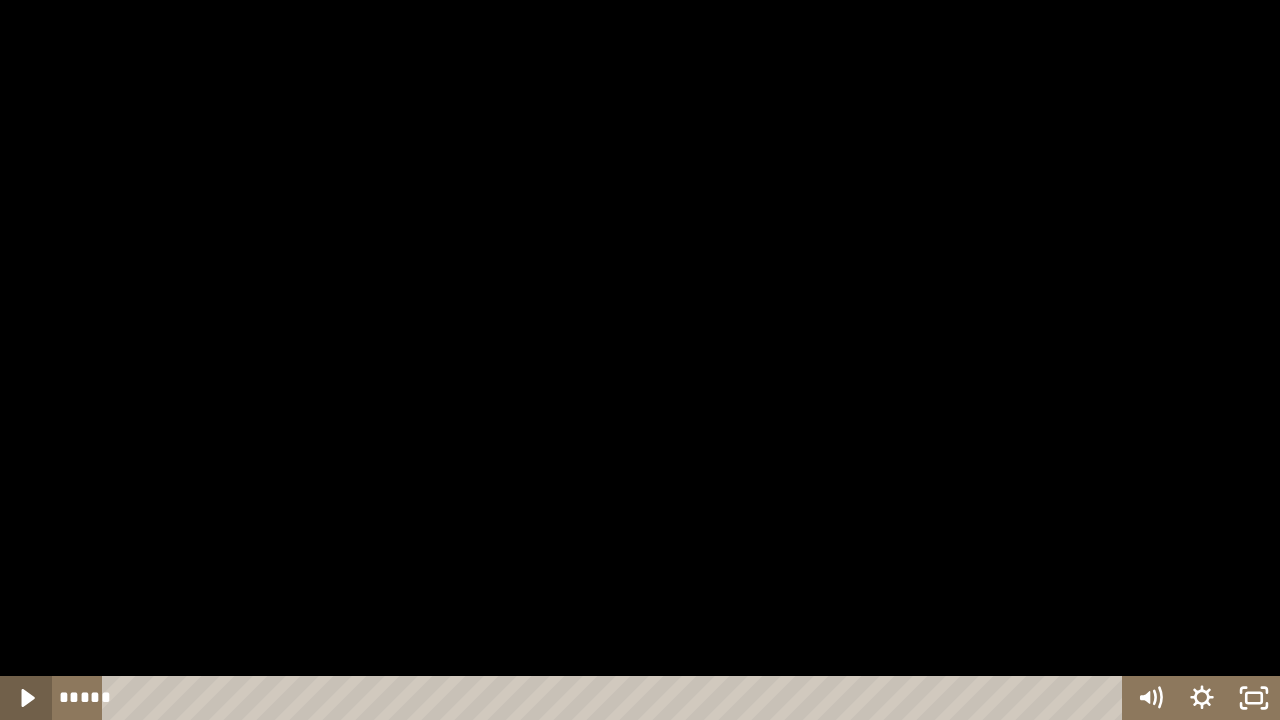 click 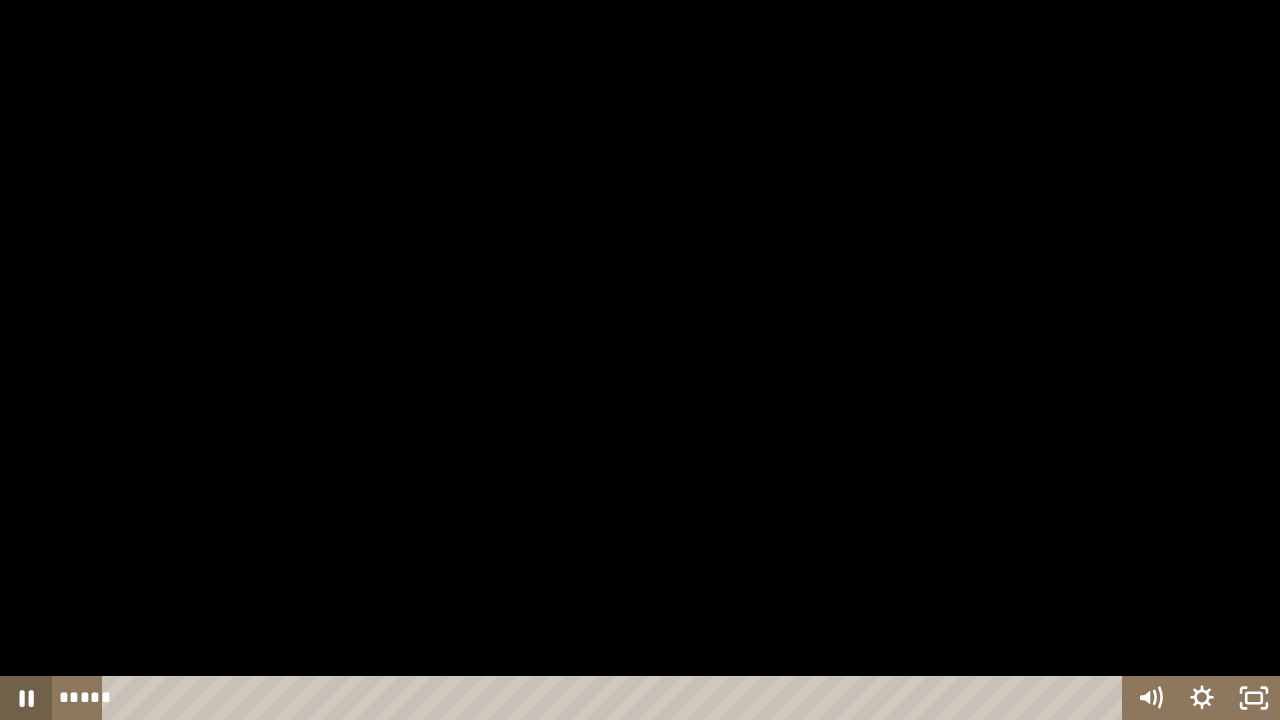 click 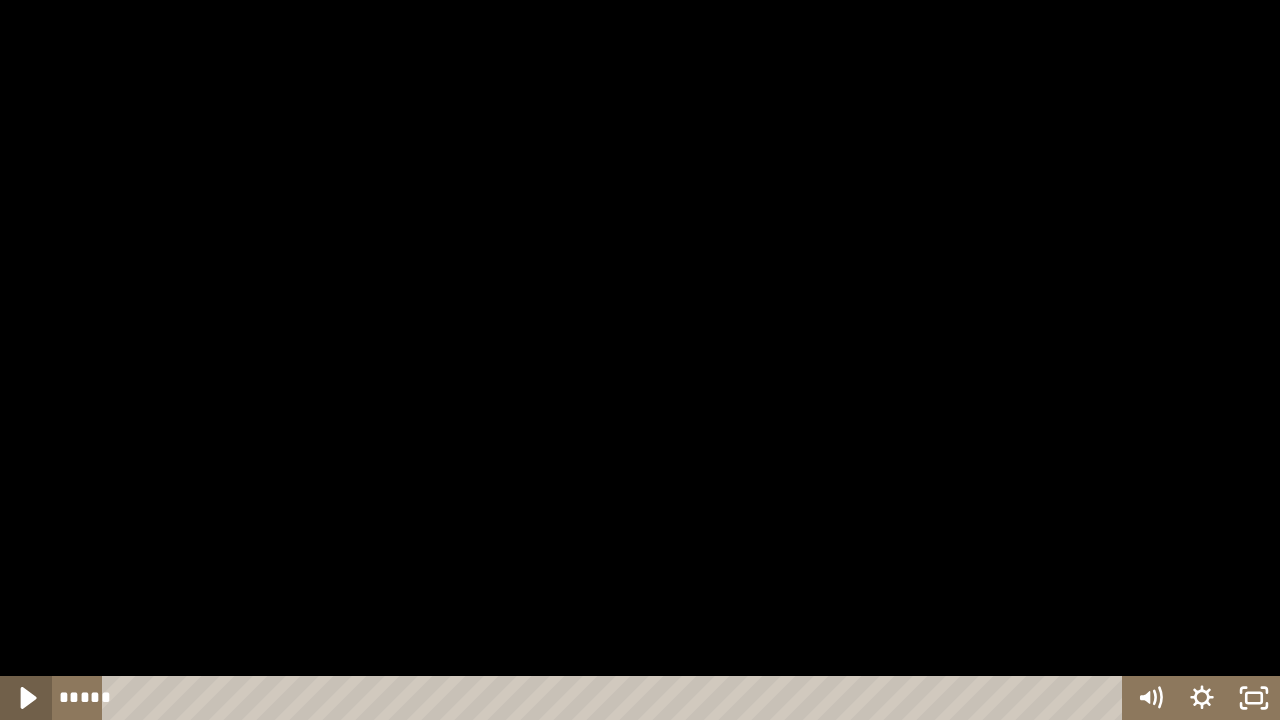 click 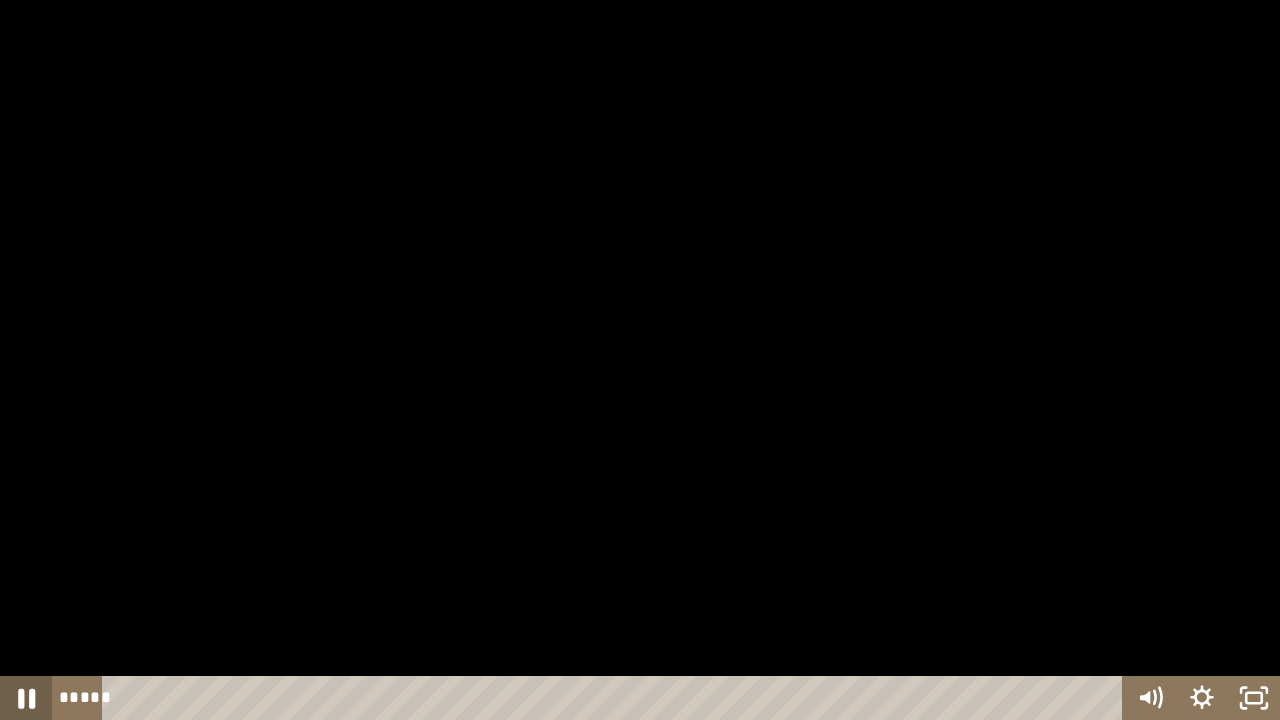 click 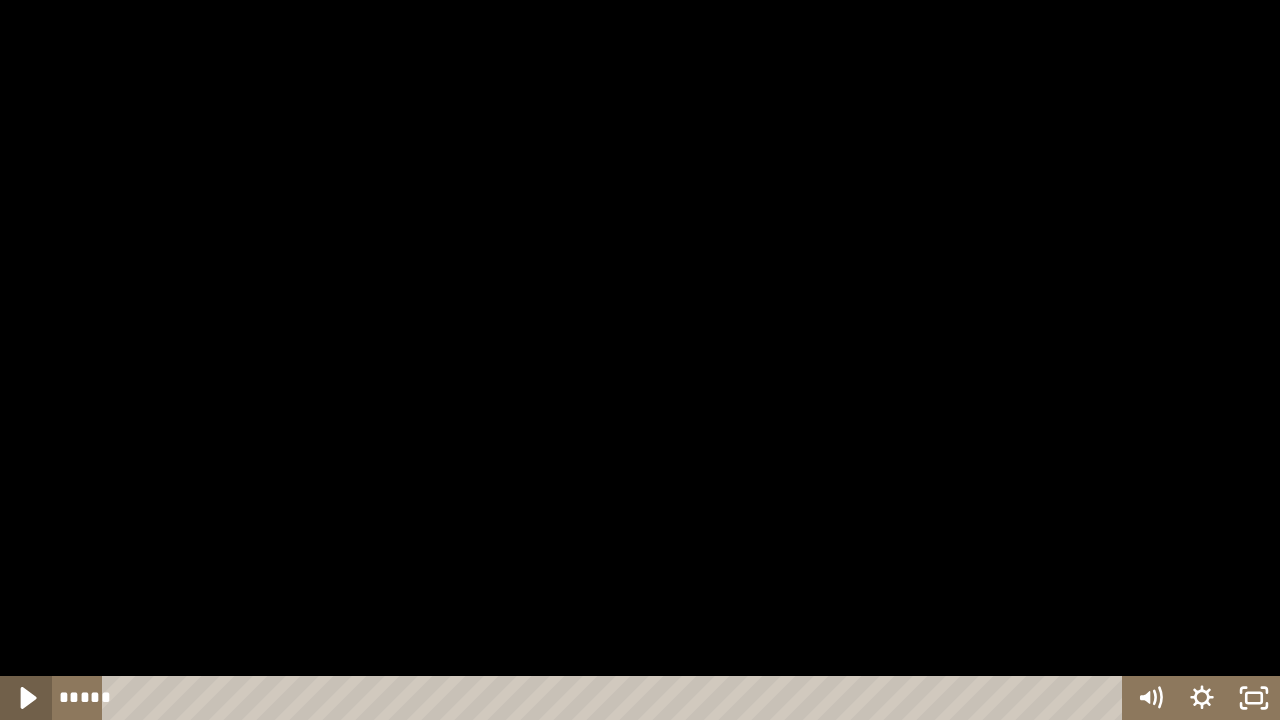 click 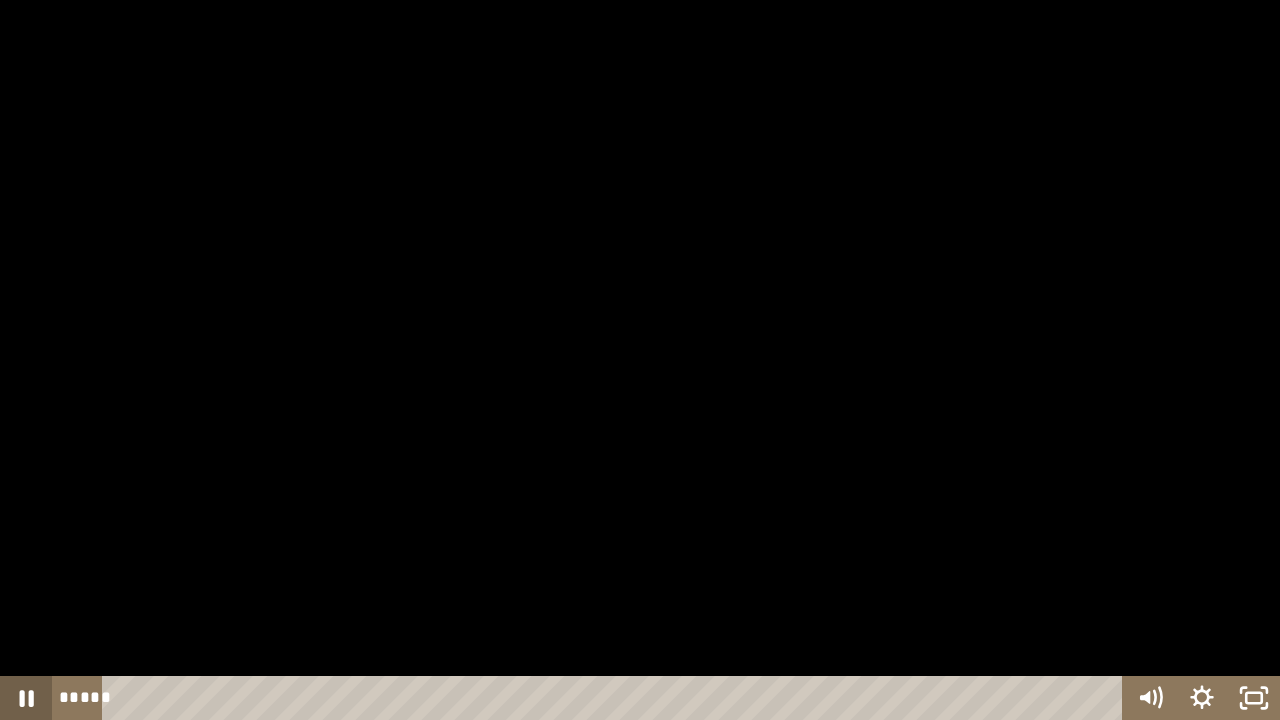 click 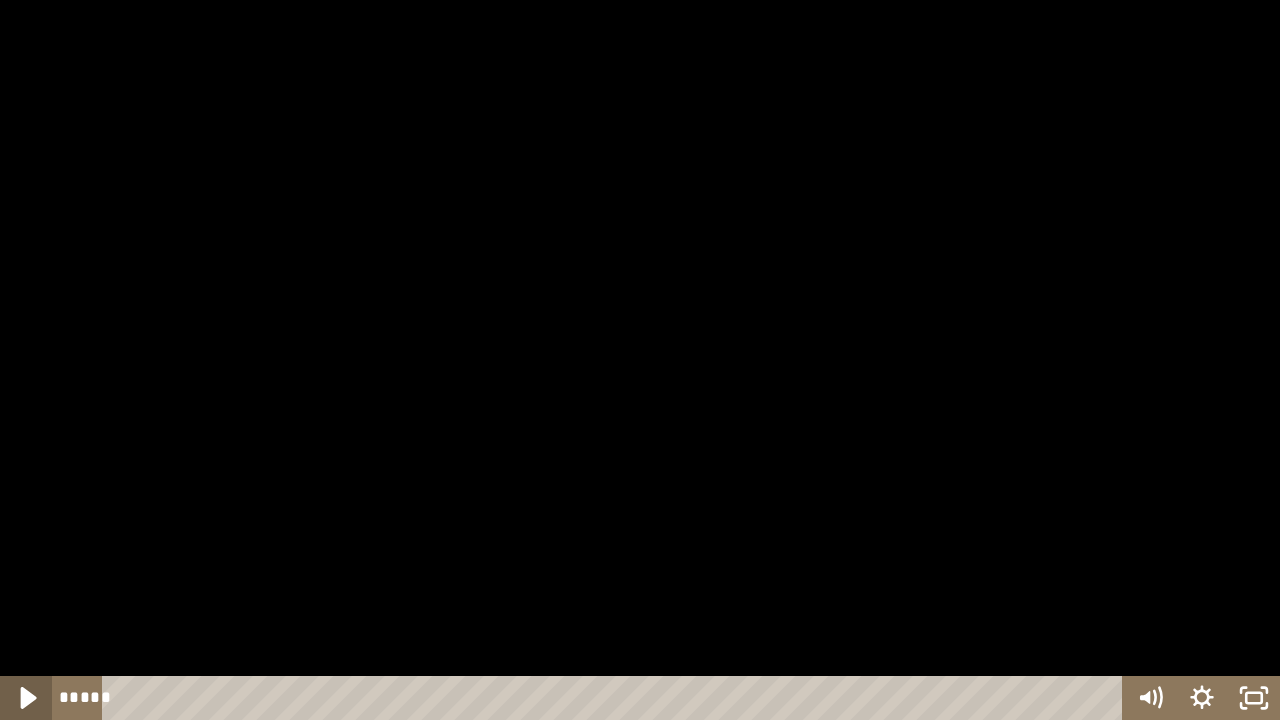 click at bounding box center (26, 698) 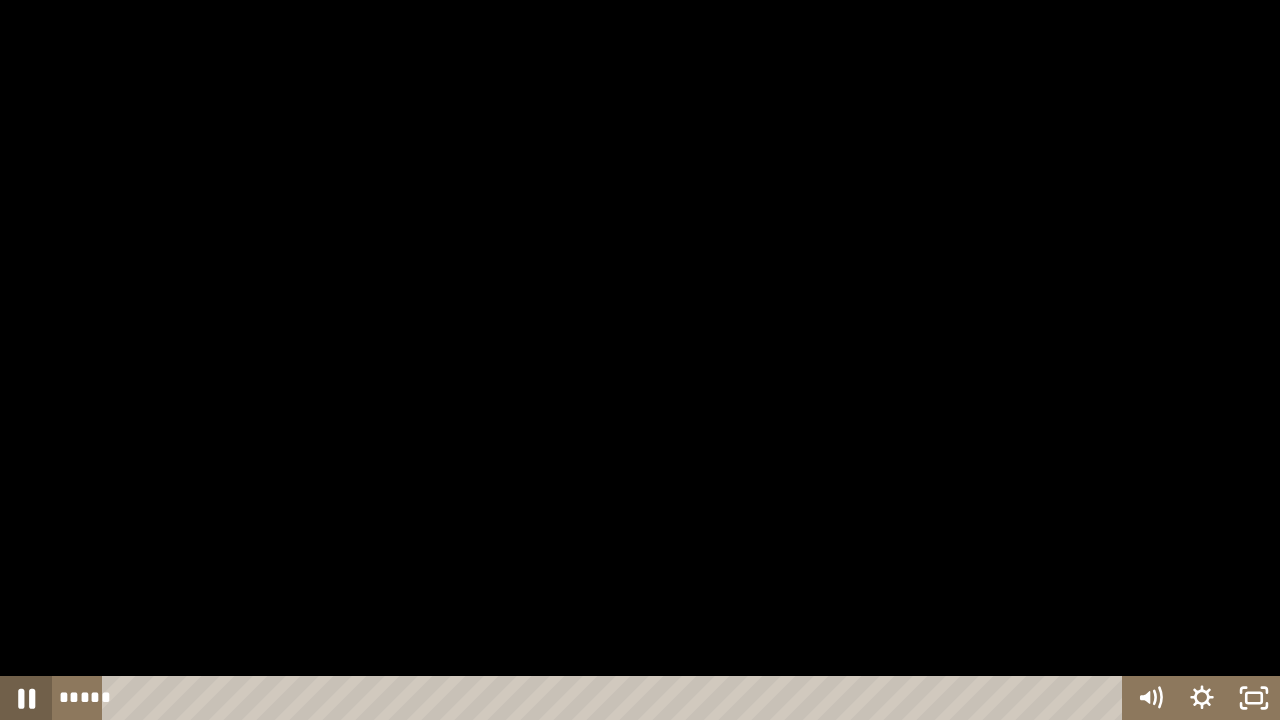 click 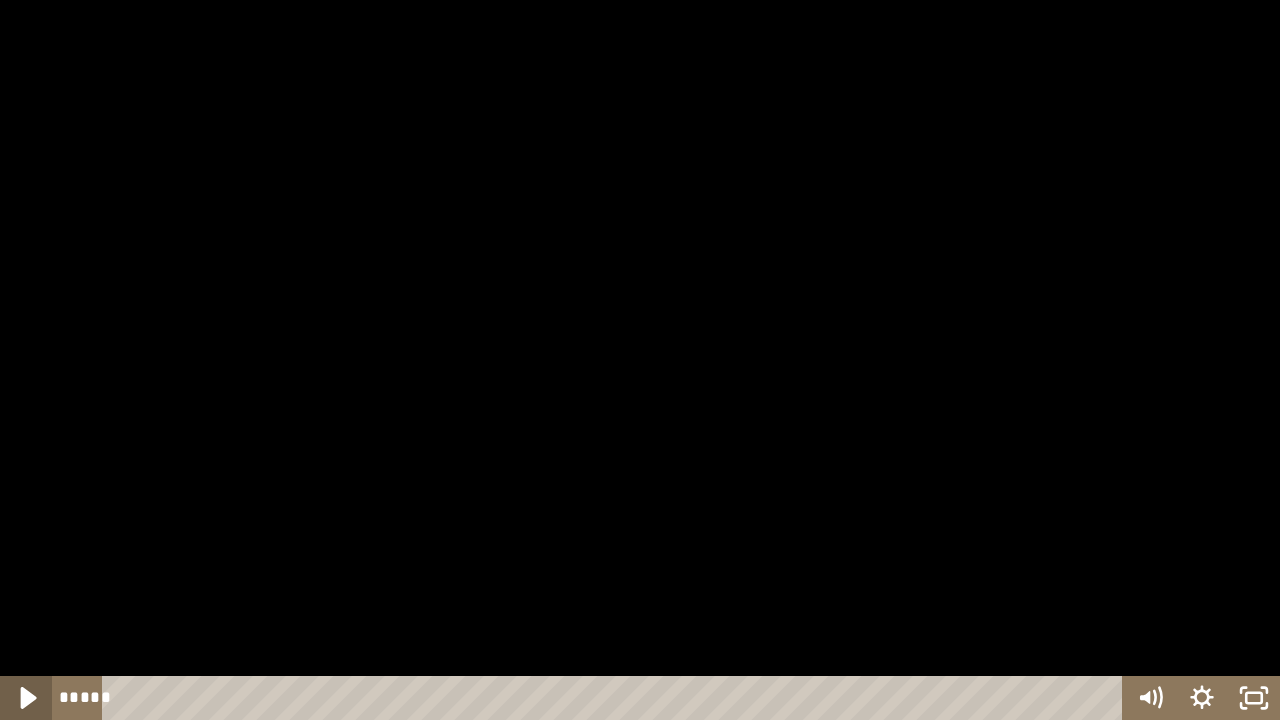 click 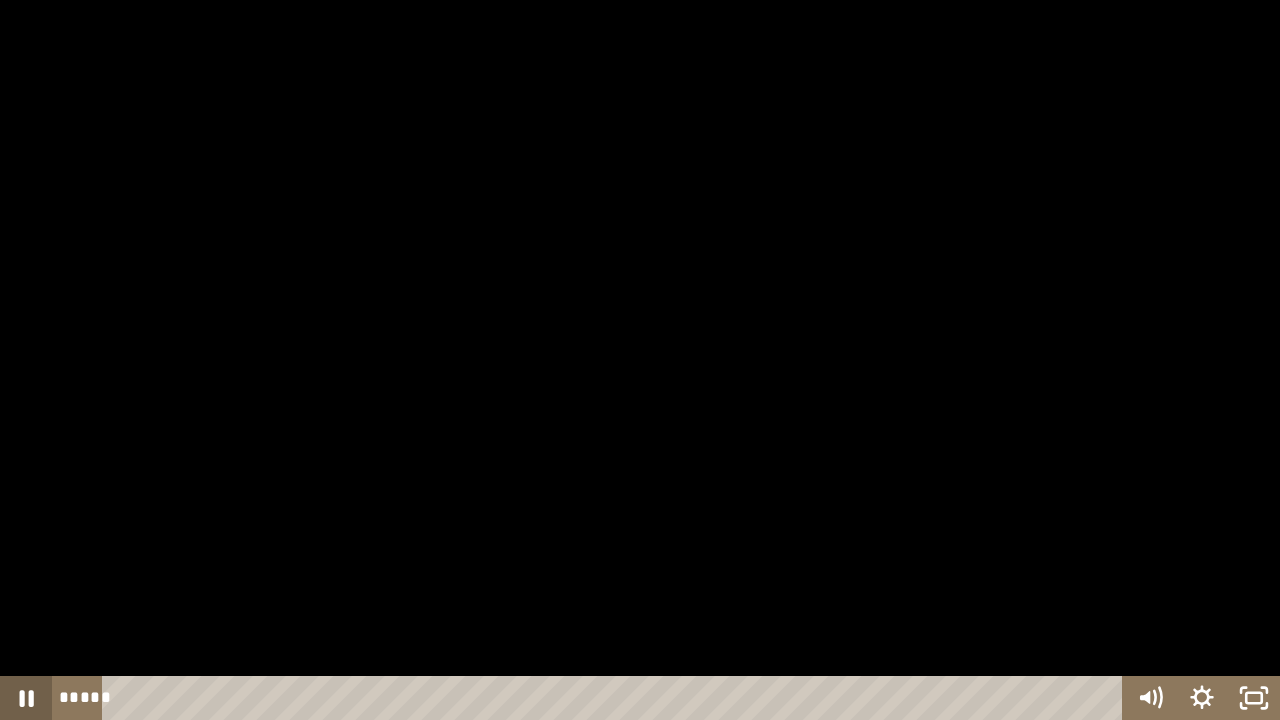 click 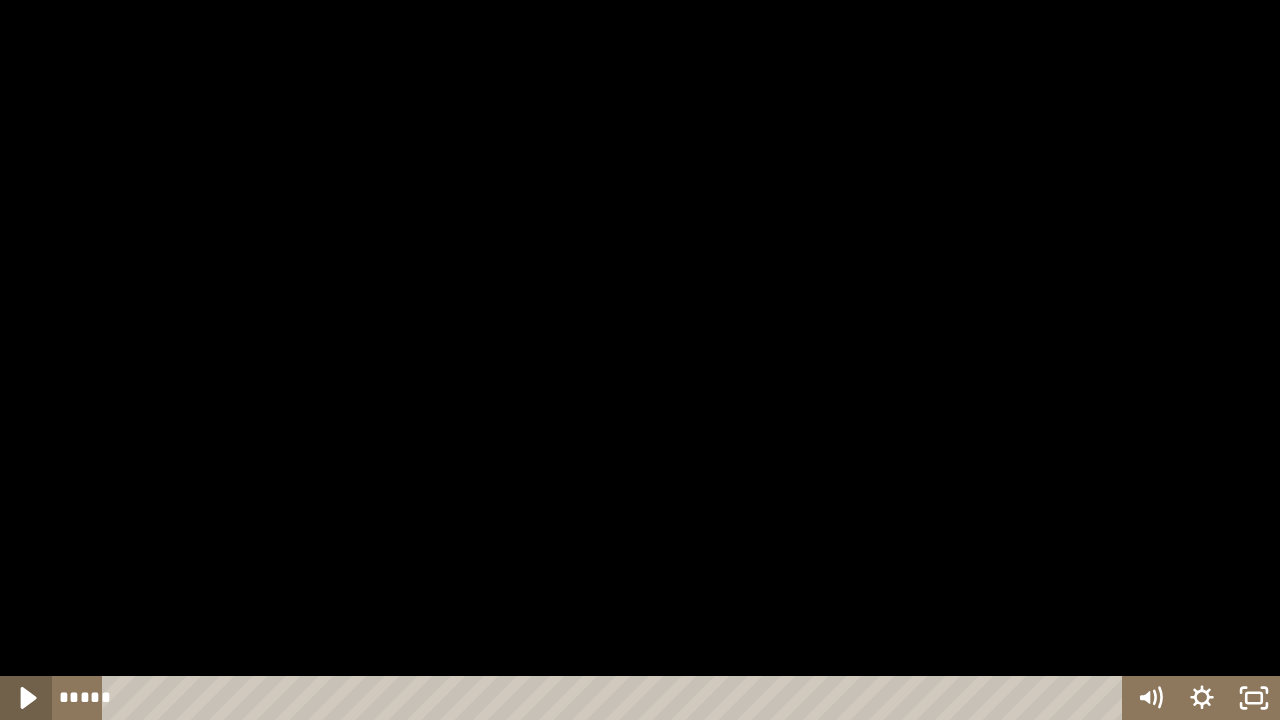 click 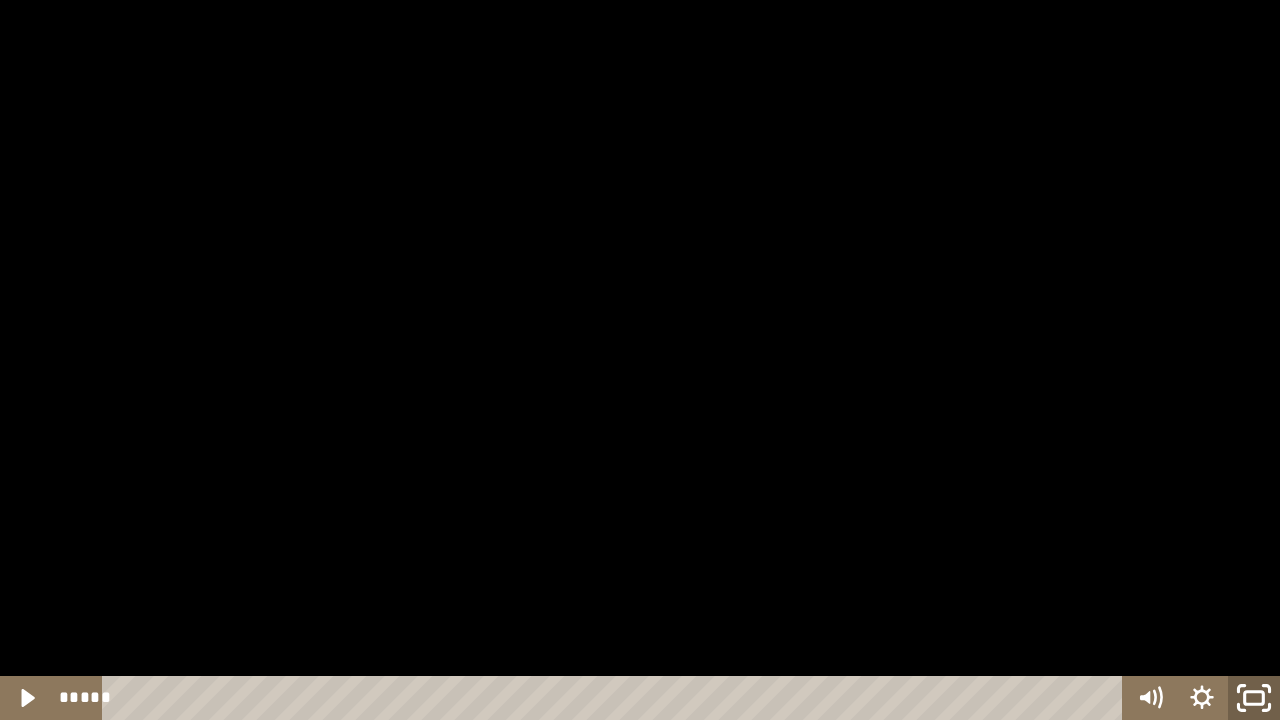 click 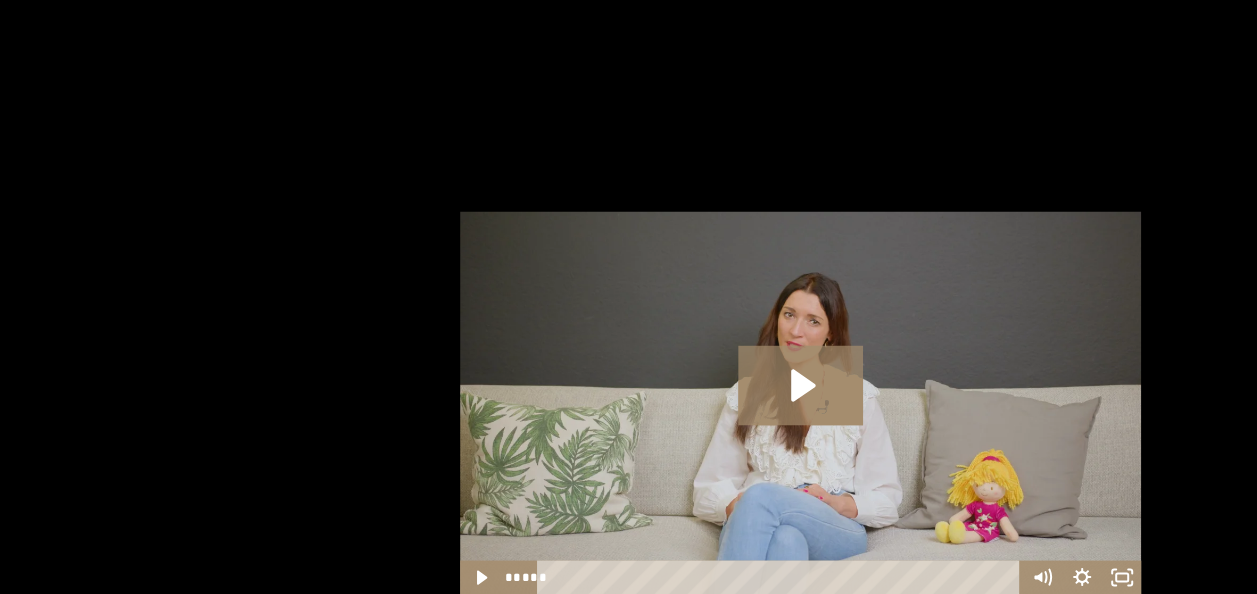 scroll, scrollTop: 1761, scrollLeft: 0, axis: vertical 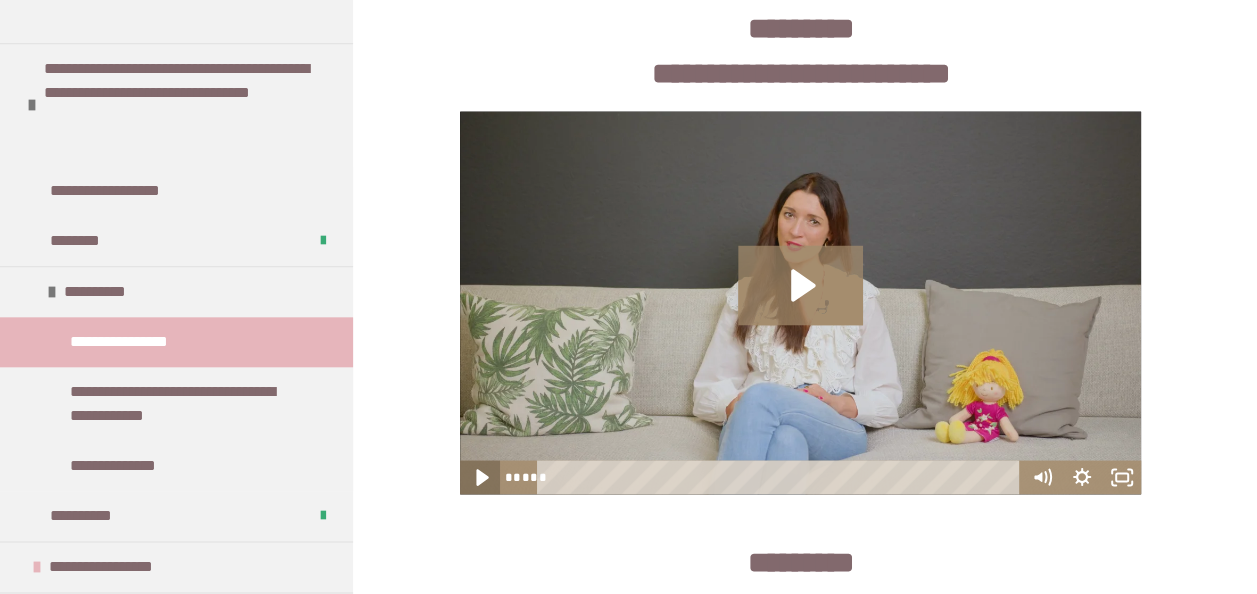 click 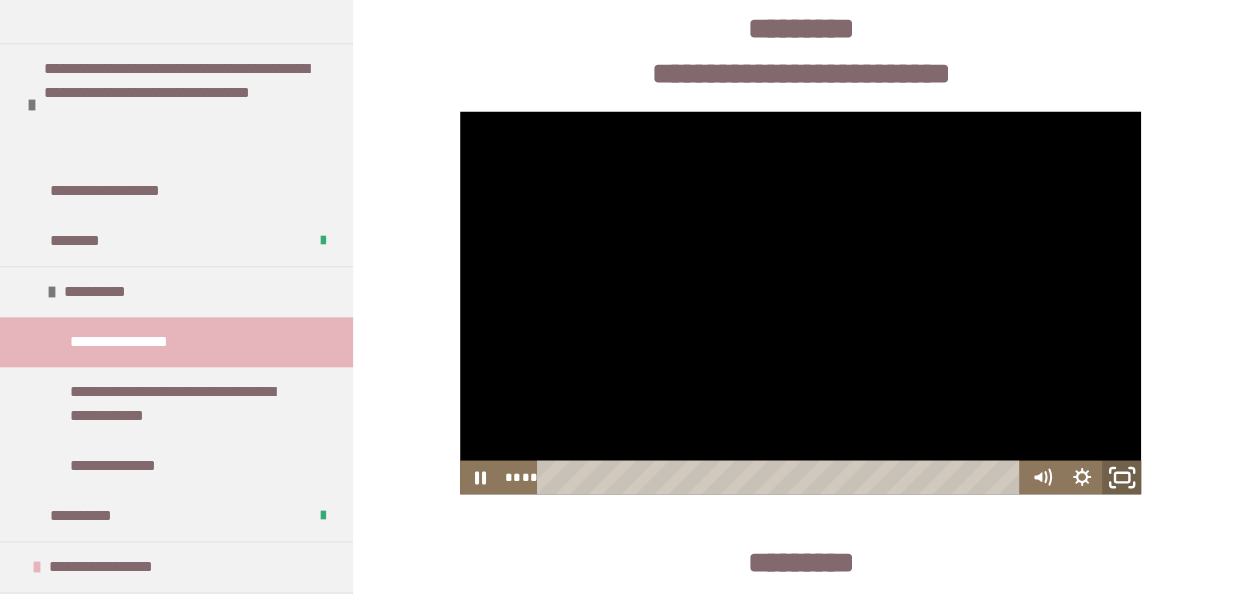 click 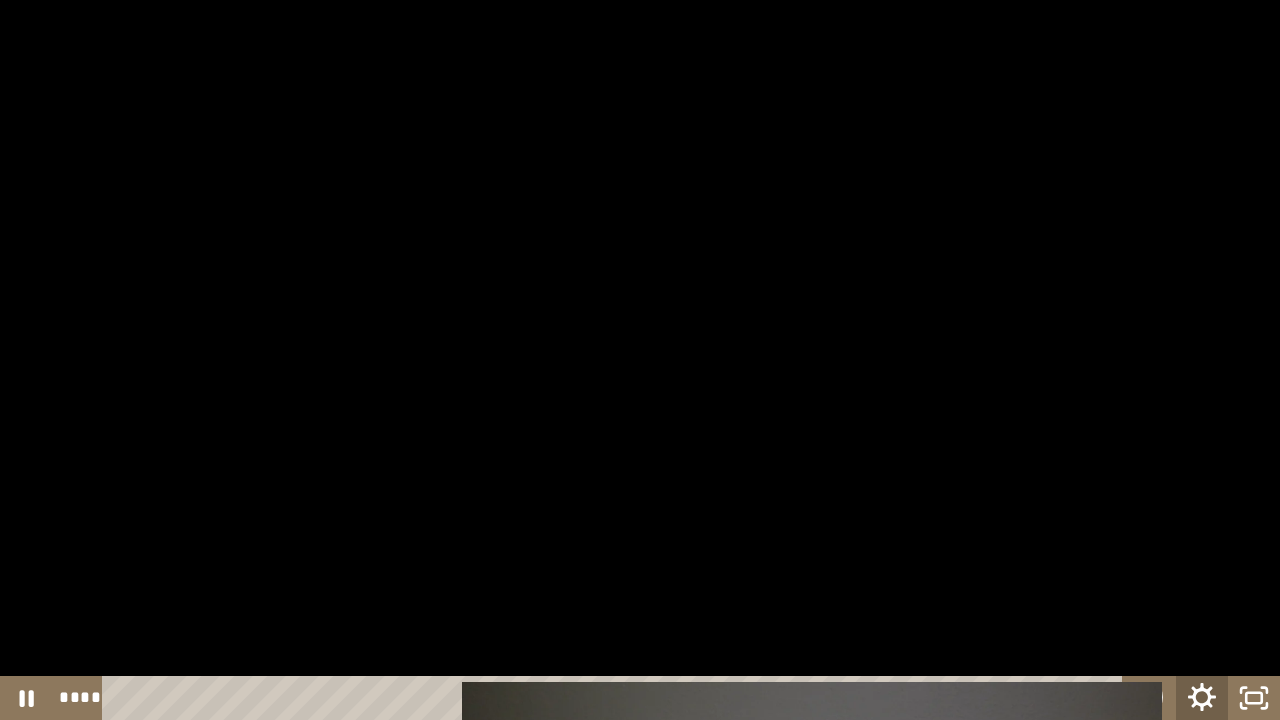 click 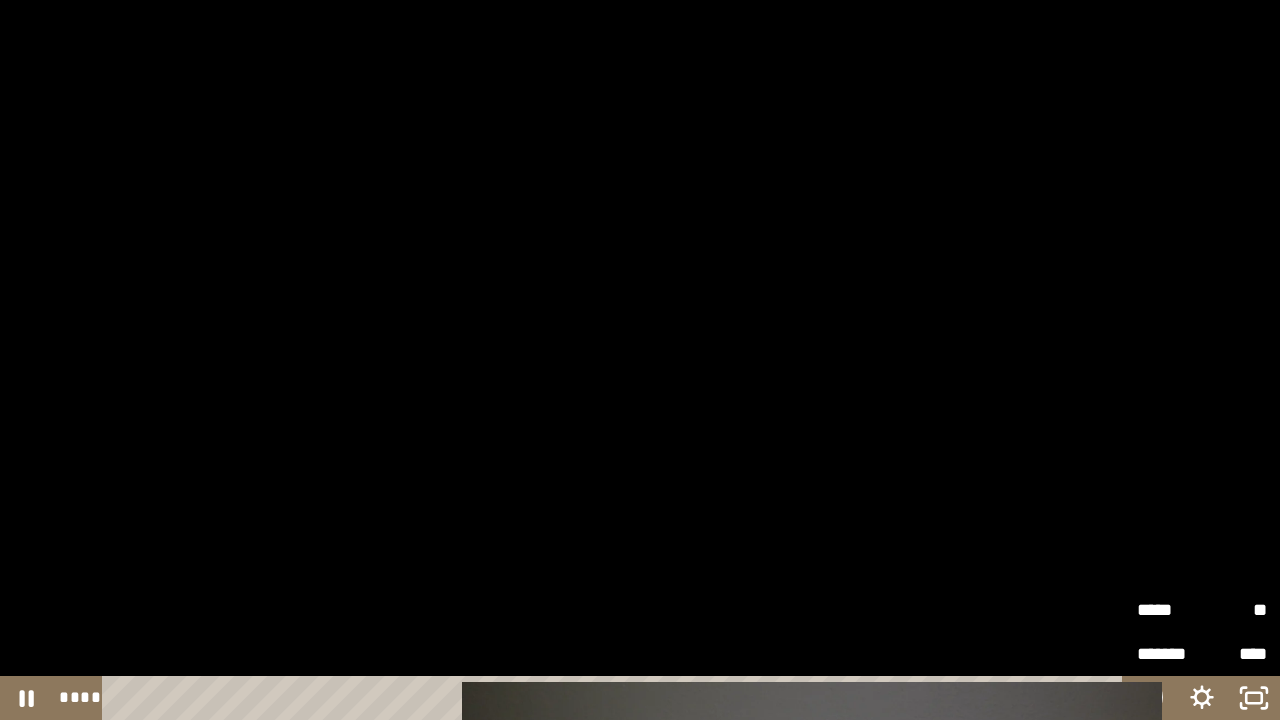 click on "*****" at bounding box center [1169, 610] 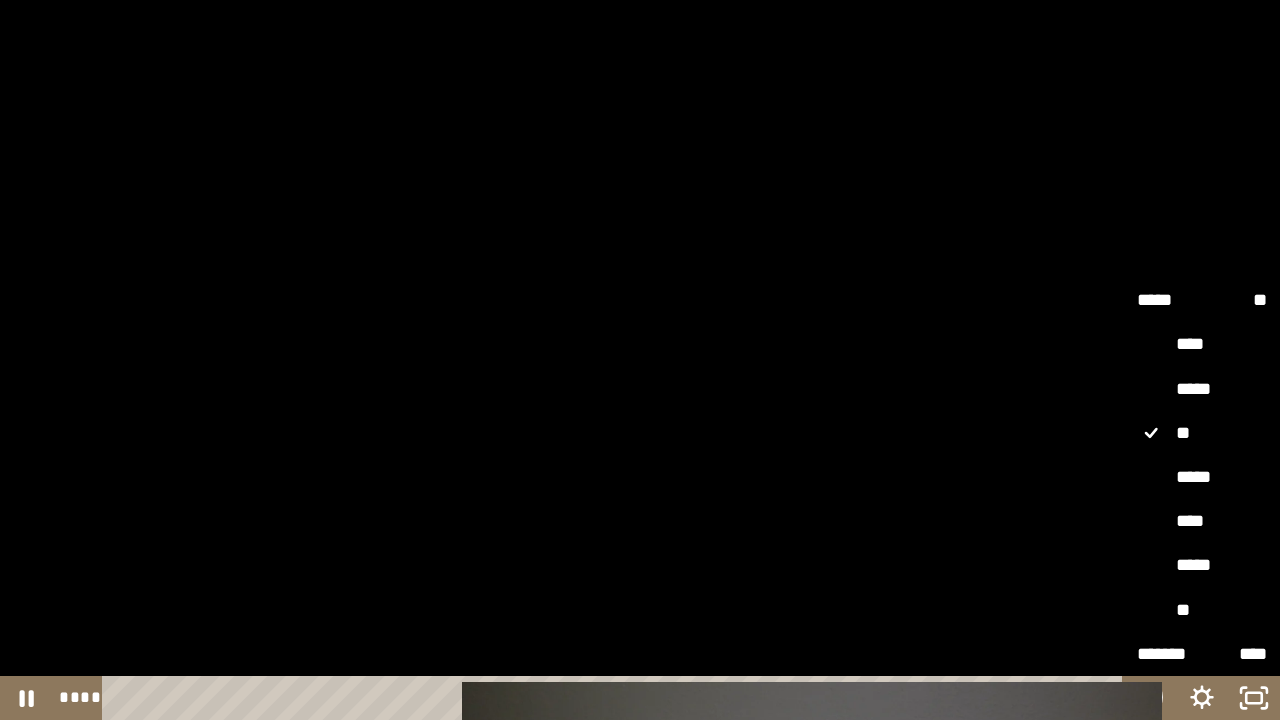 click on "*****" at bounding box center [1202, 477] 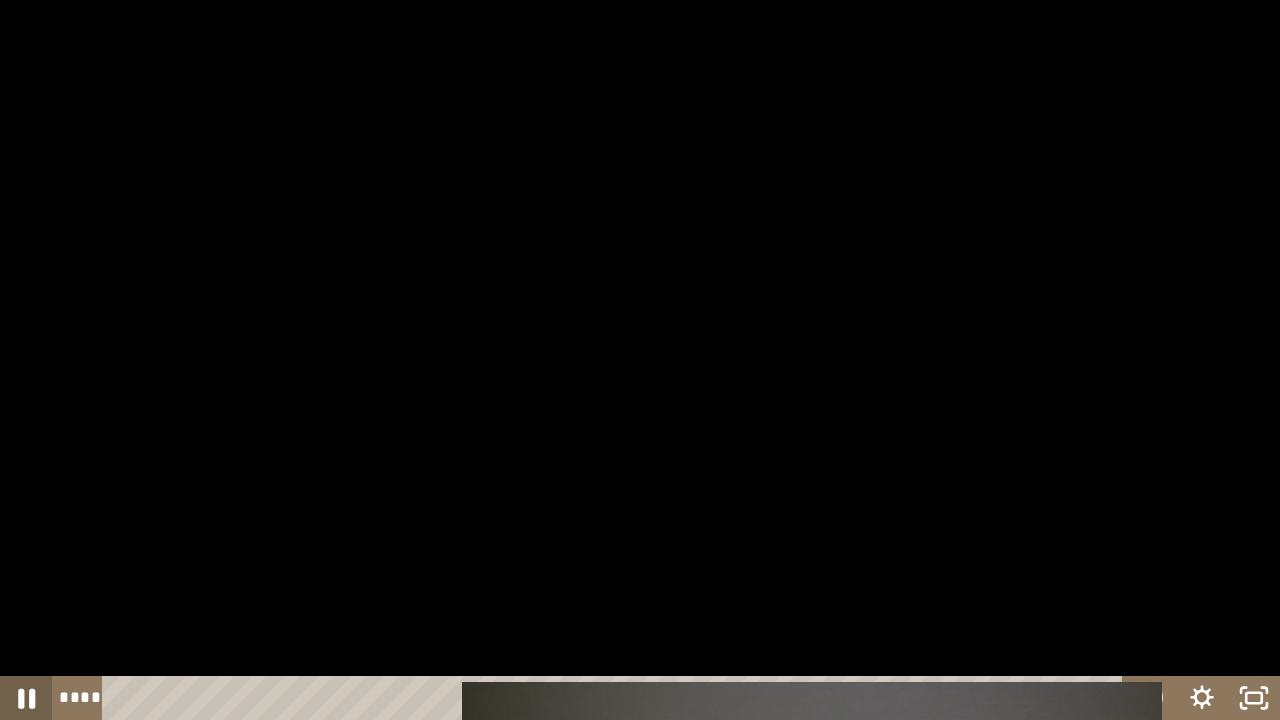 click 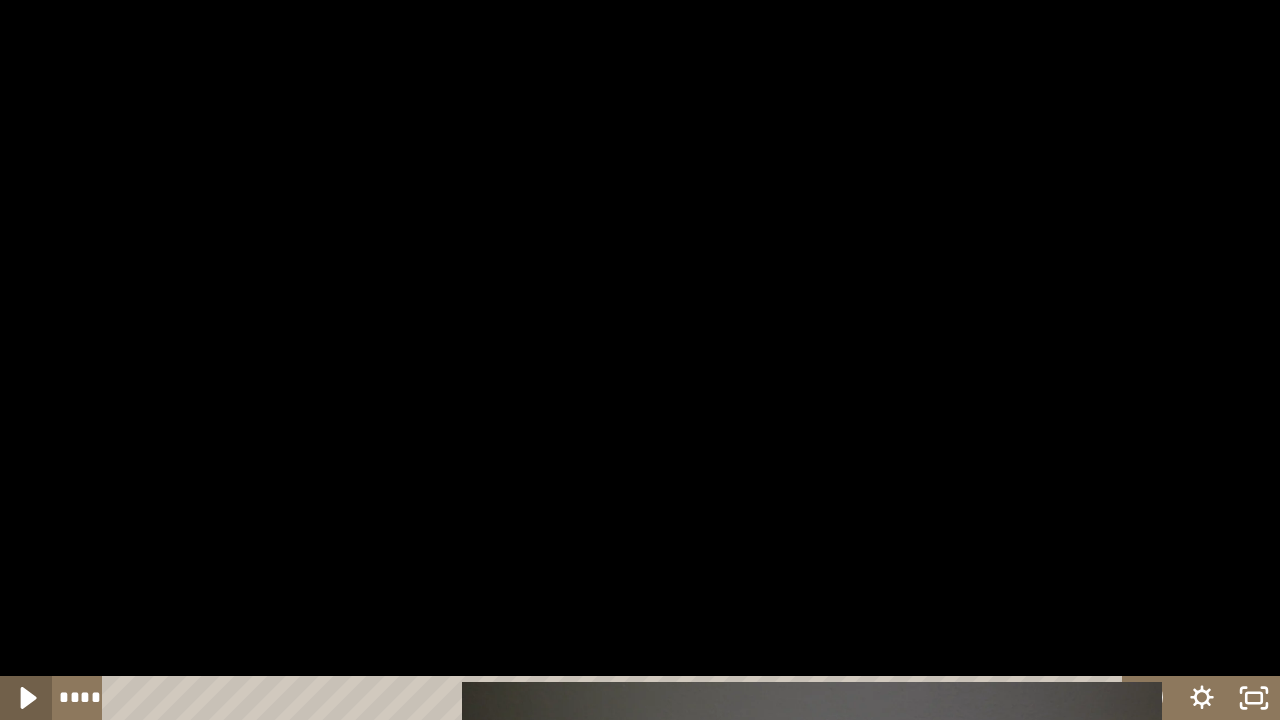 click 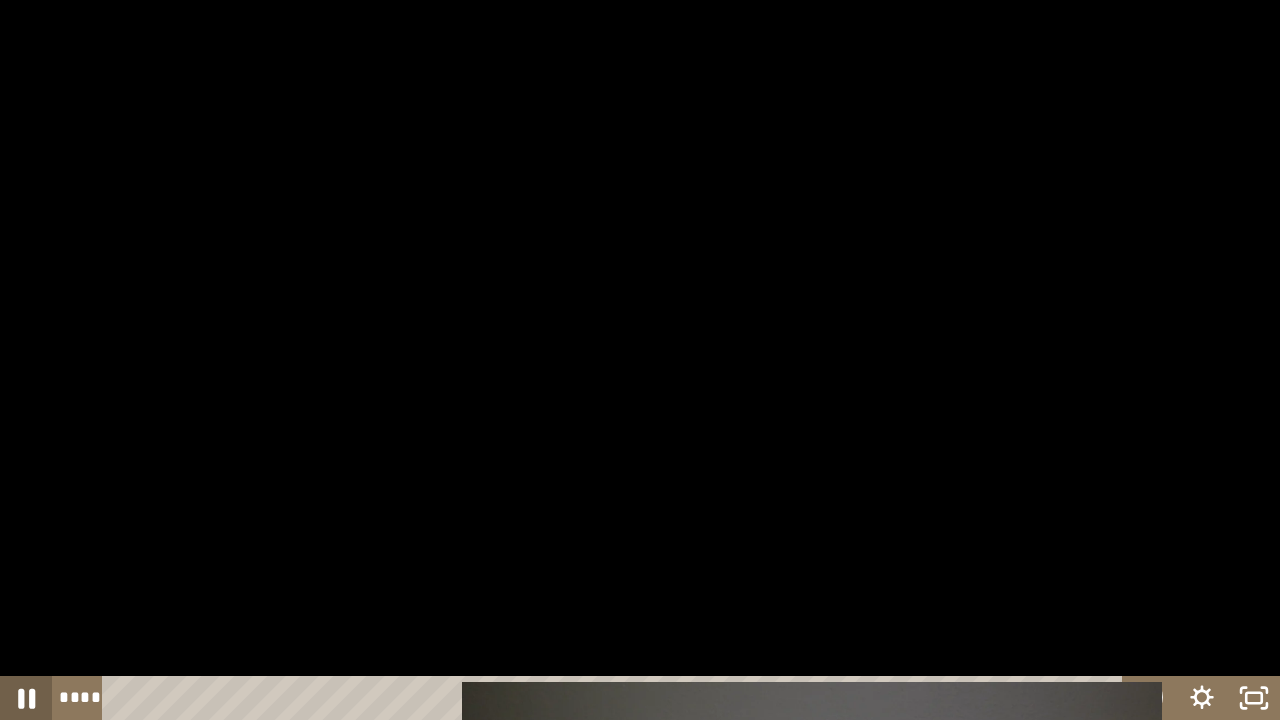 click 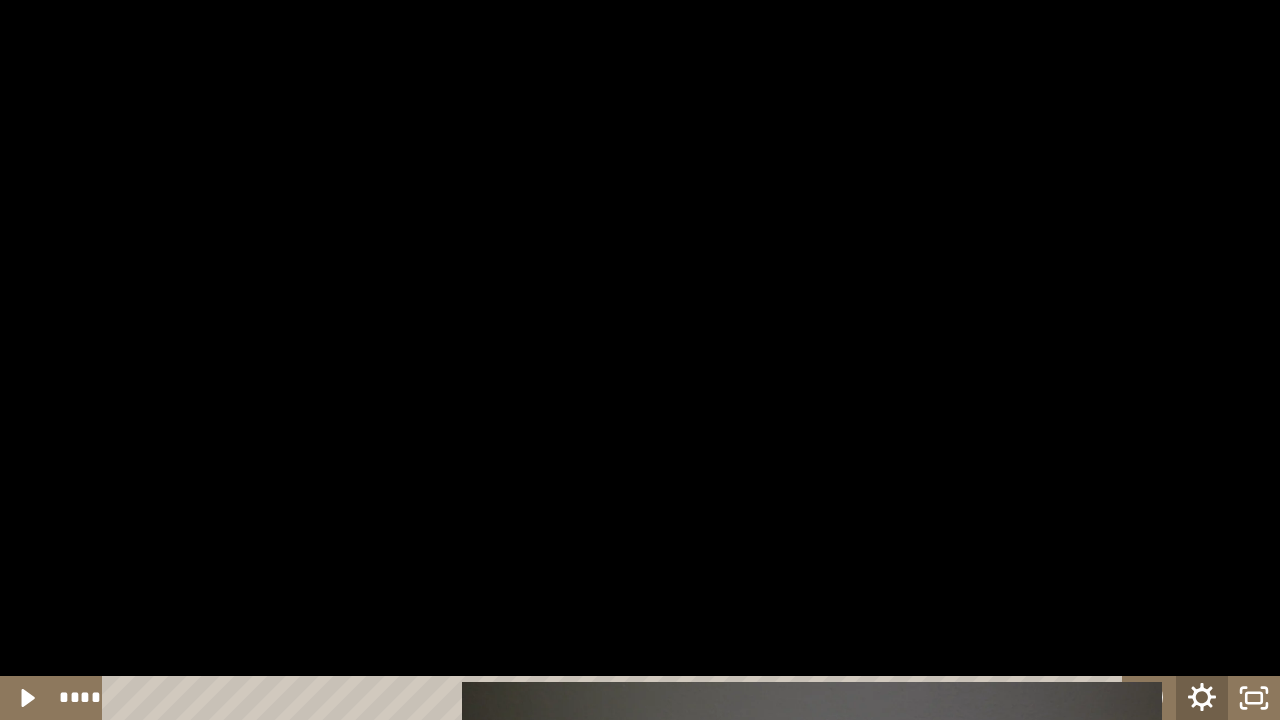 click 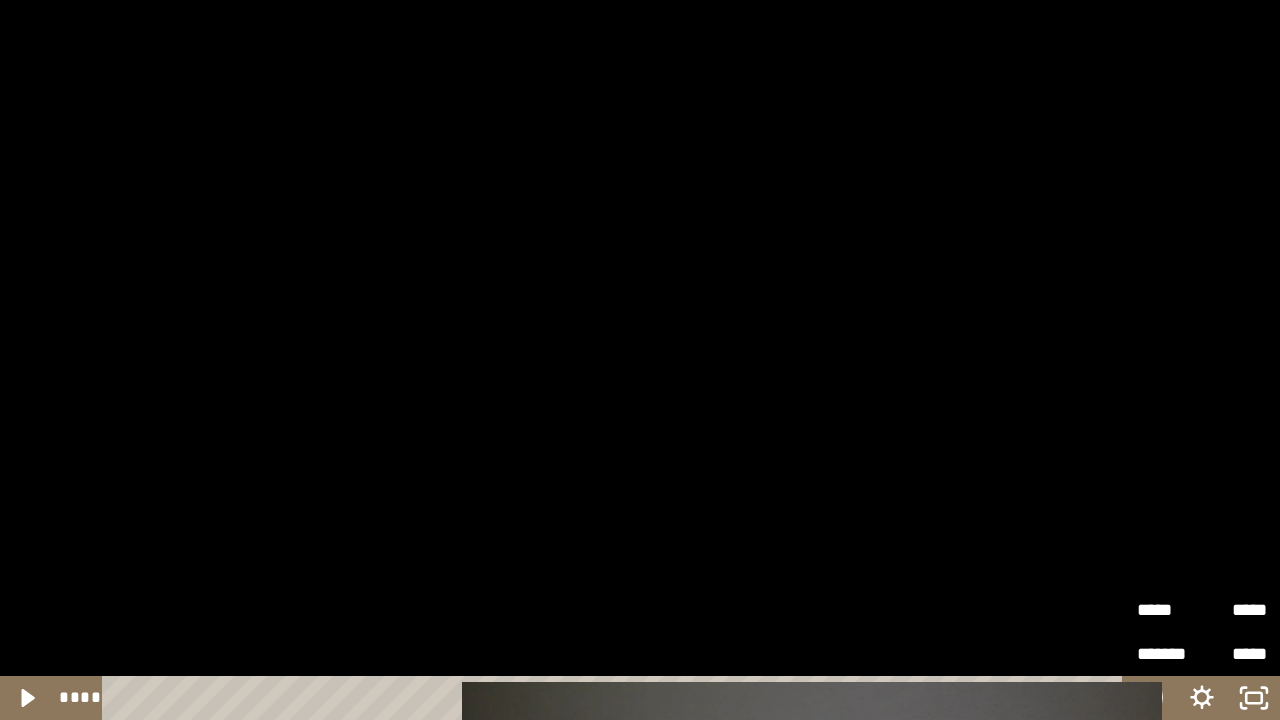 click on "*****" at bounding box center [1234, 601] 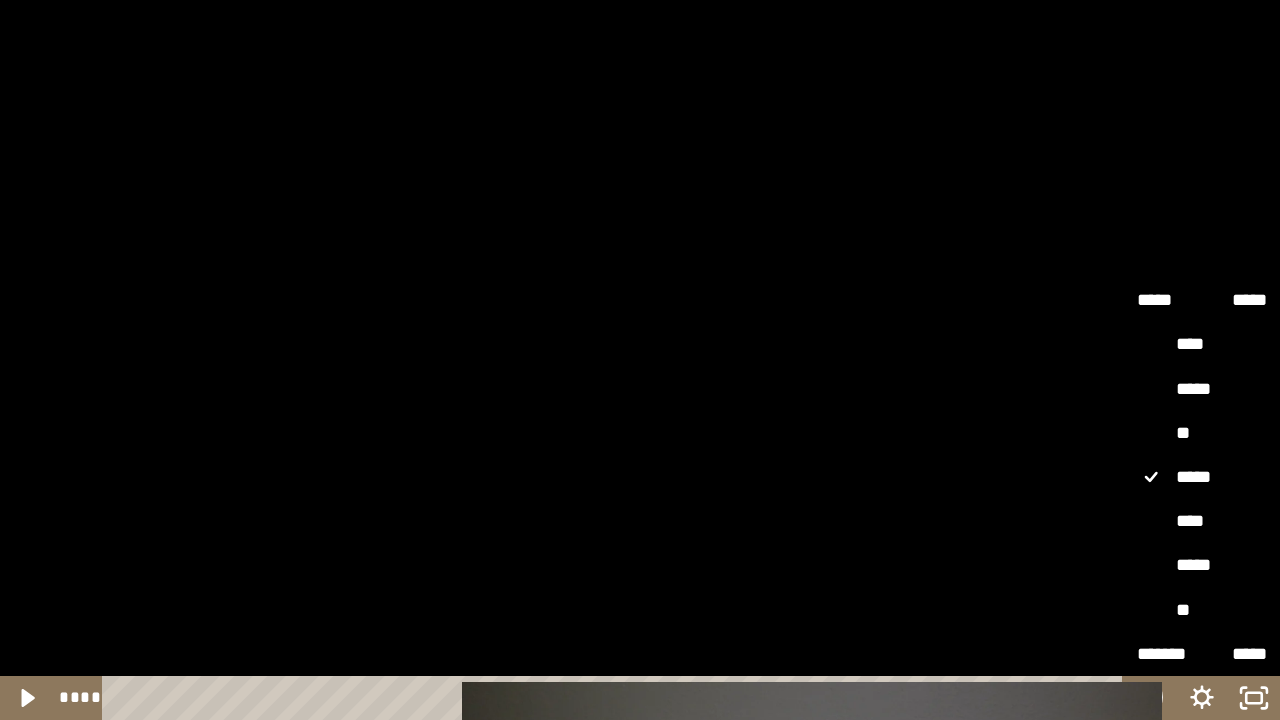 click on "**" at bounding box center [1202, 433] 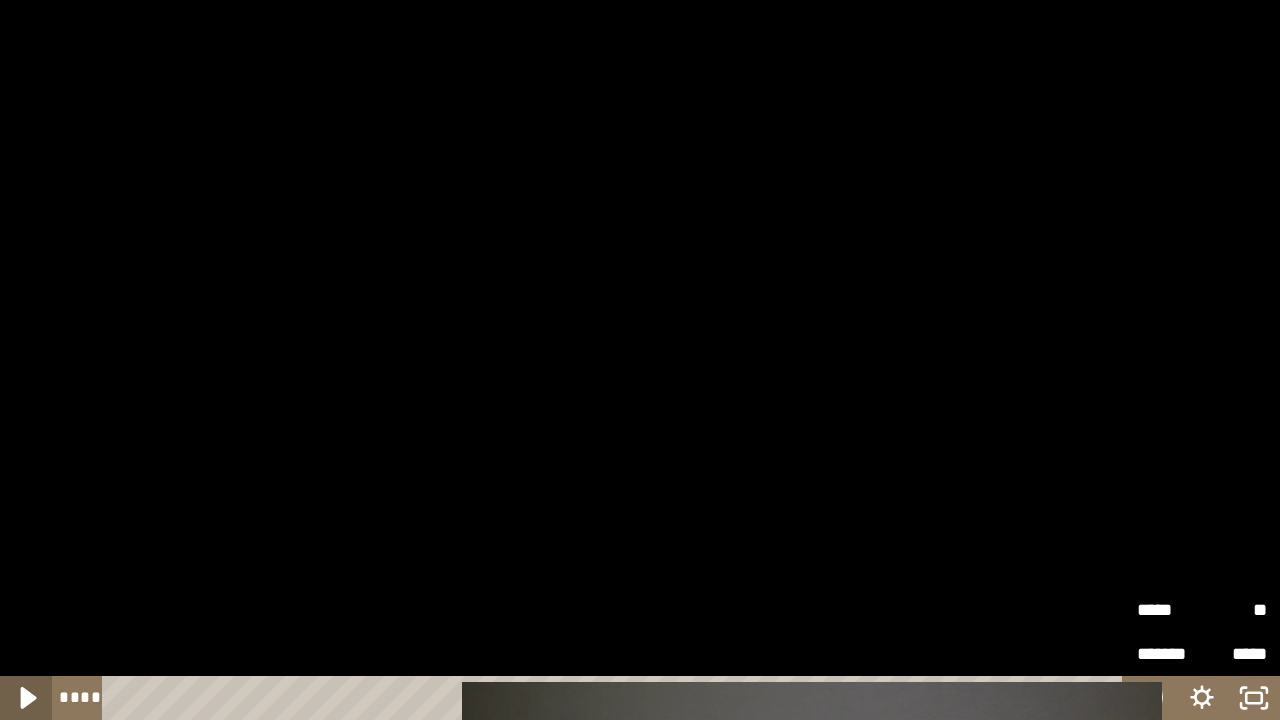 click 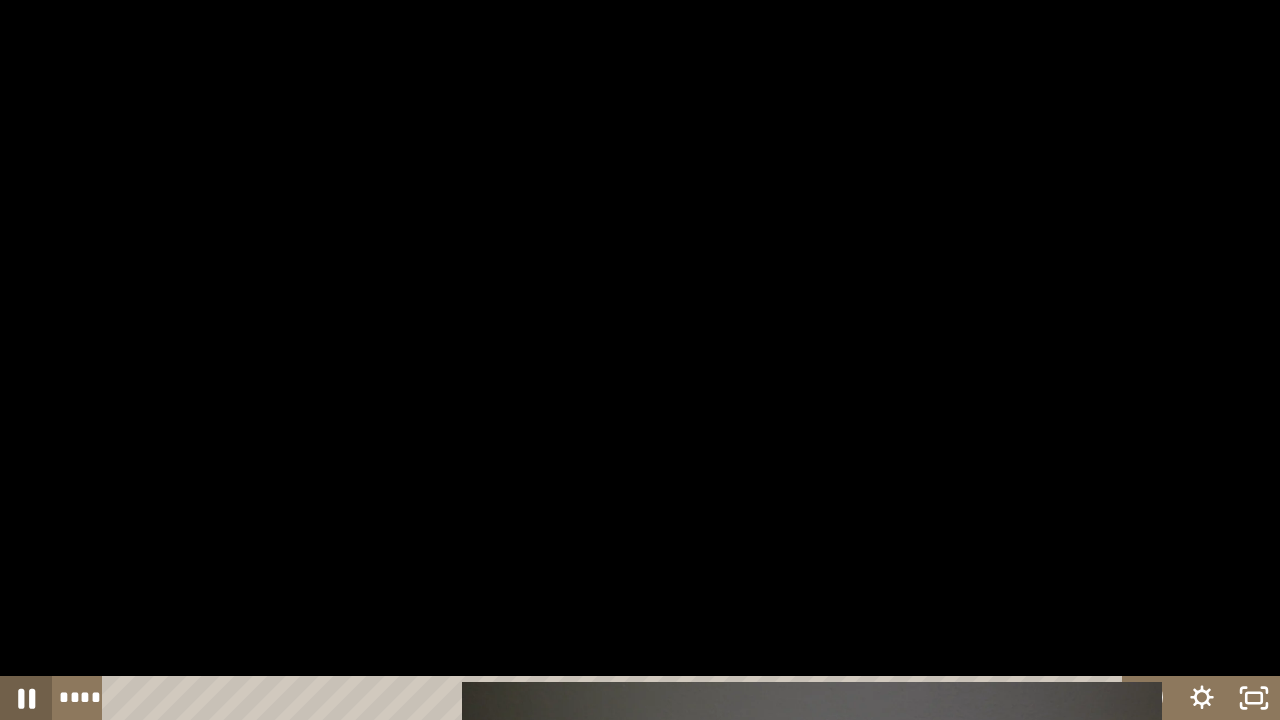 click 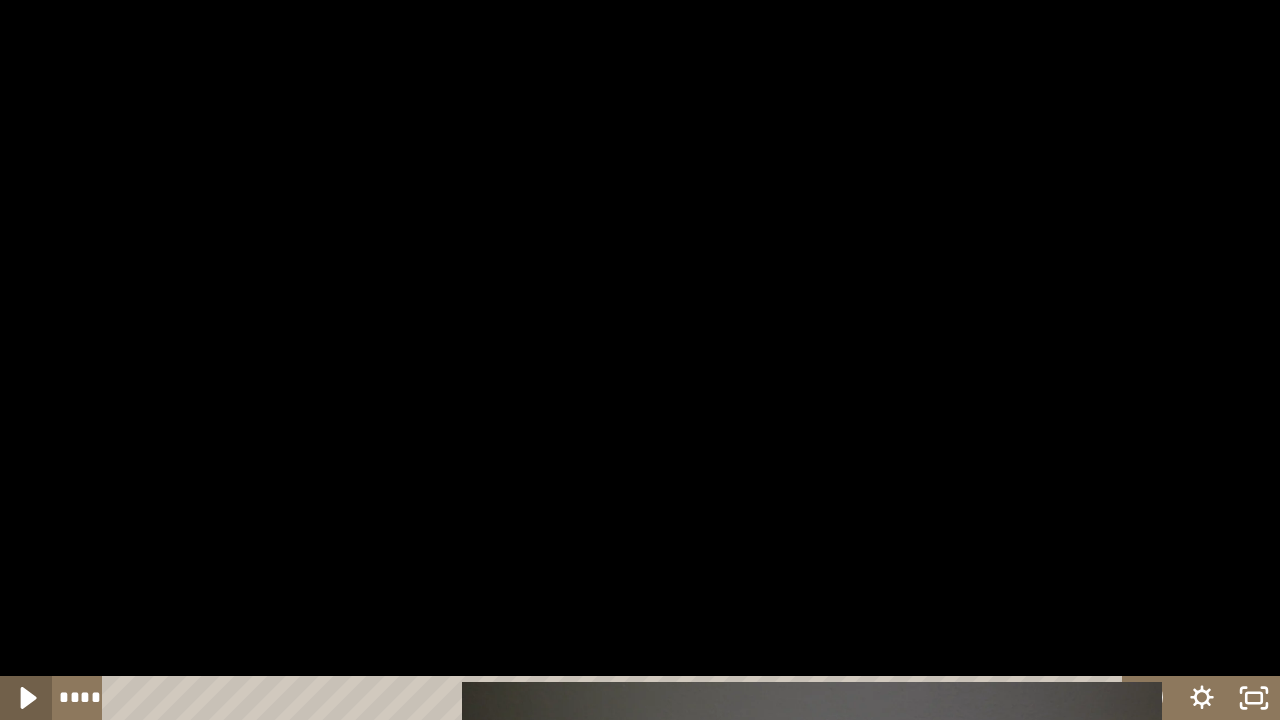 click 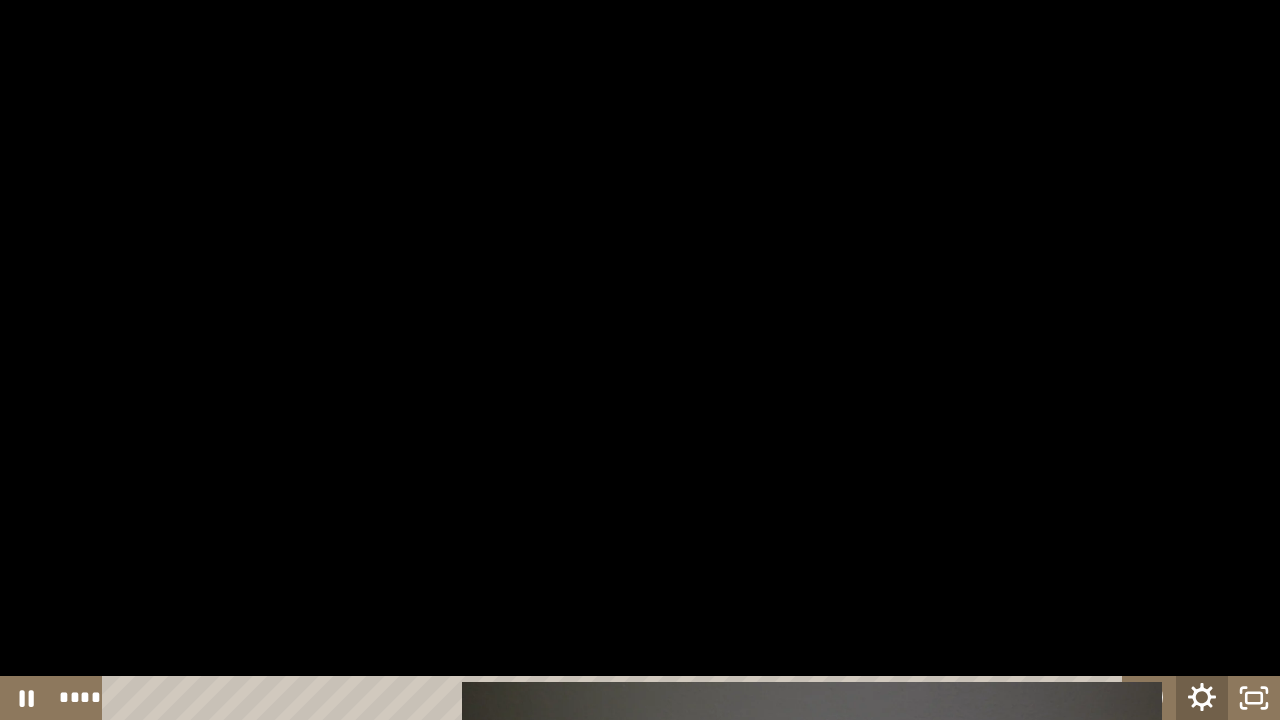 click 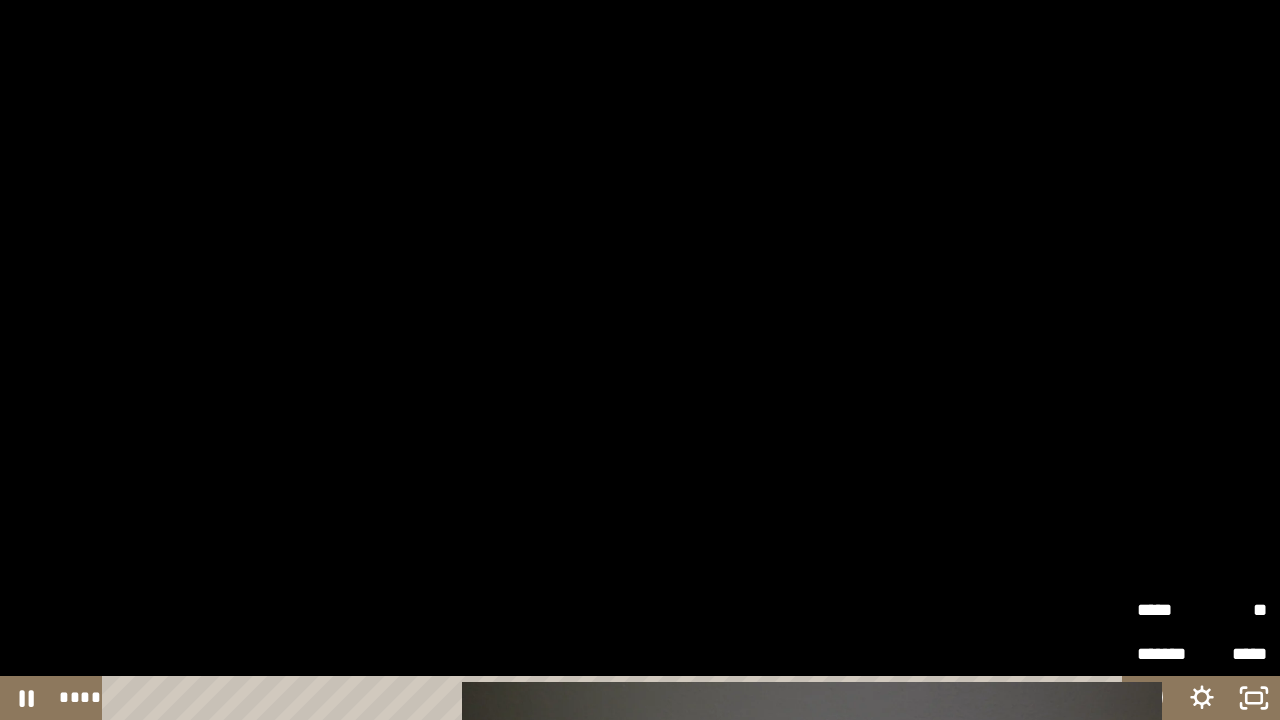 click on "*****" at bounding box center [1169, 601] 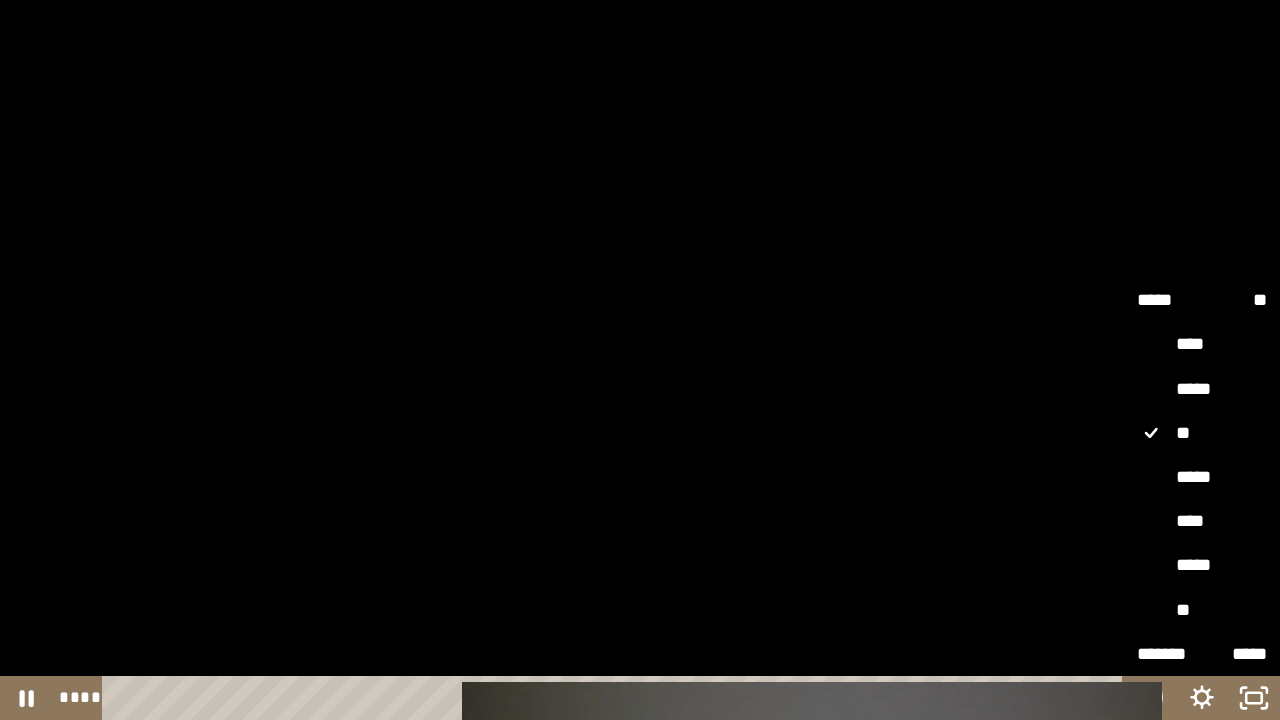 click on "*****" at bounding box center (1202, 389) 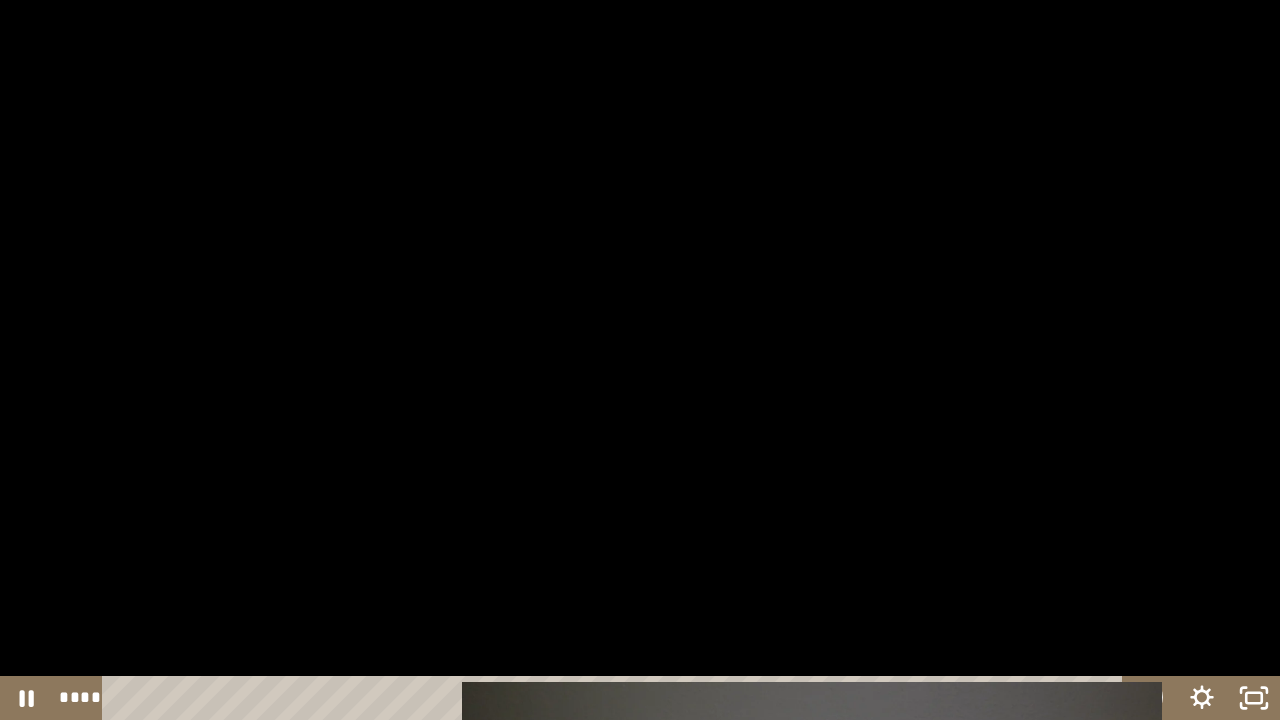 click at bounding box center [640, 360] 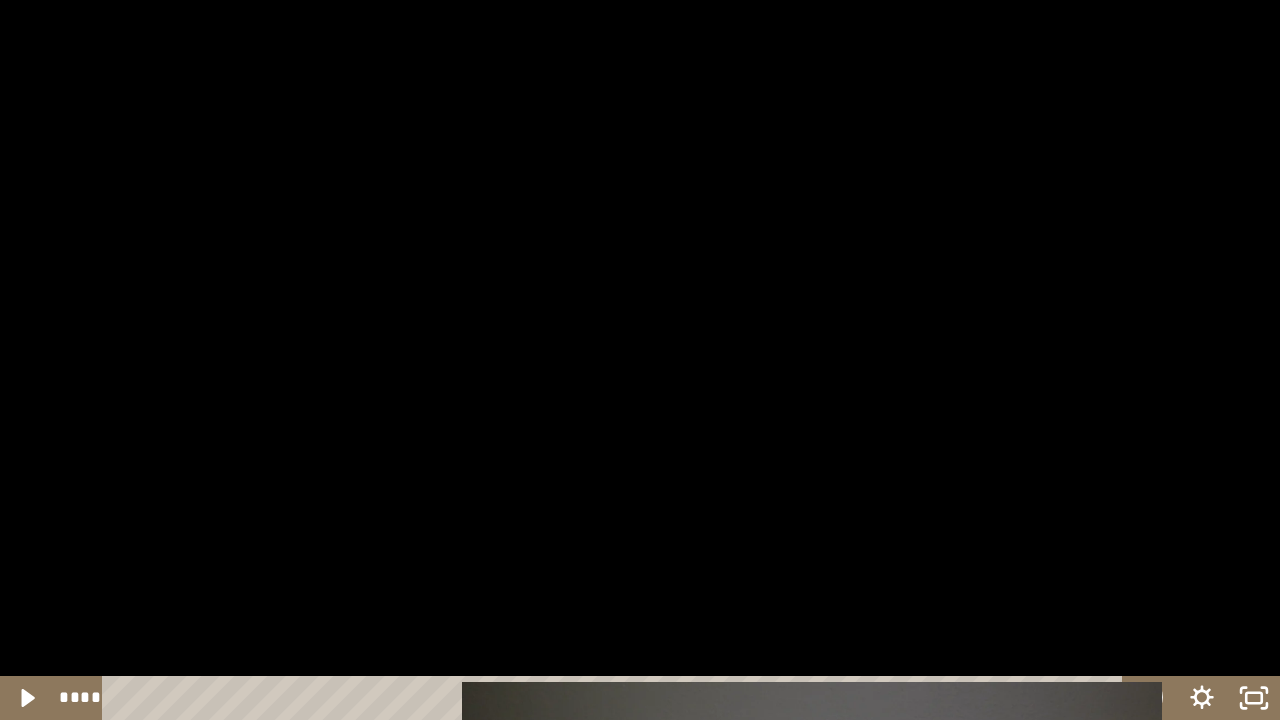 click at bounding box center [640, 360] 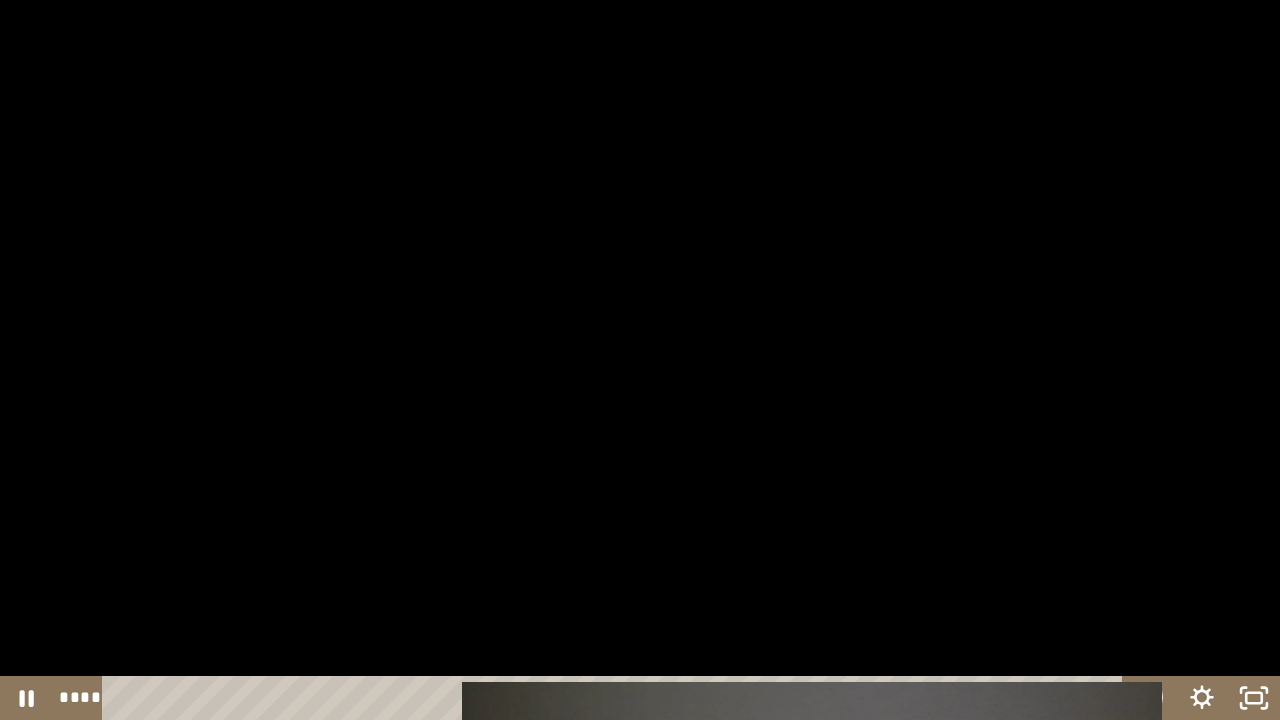 click at bounding box center [640, 360] 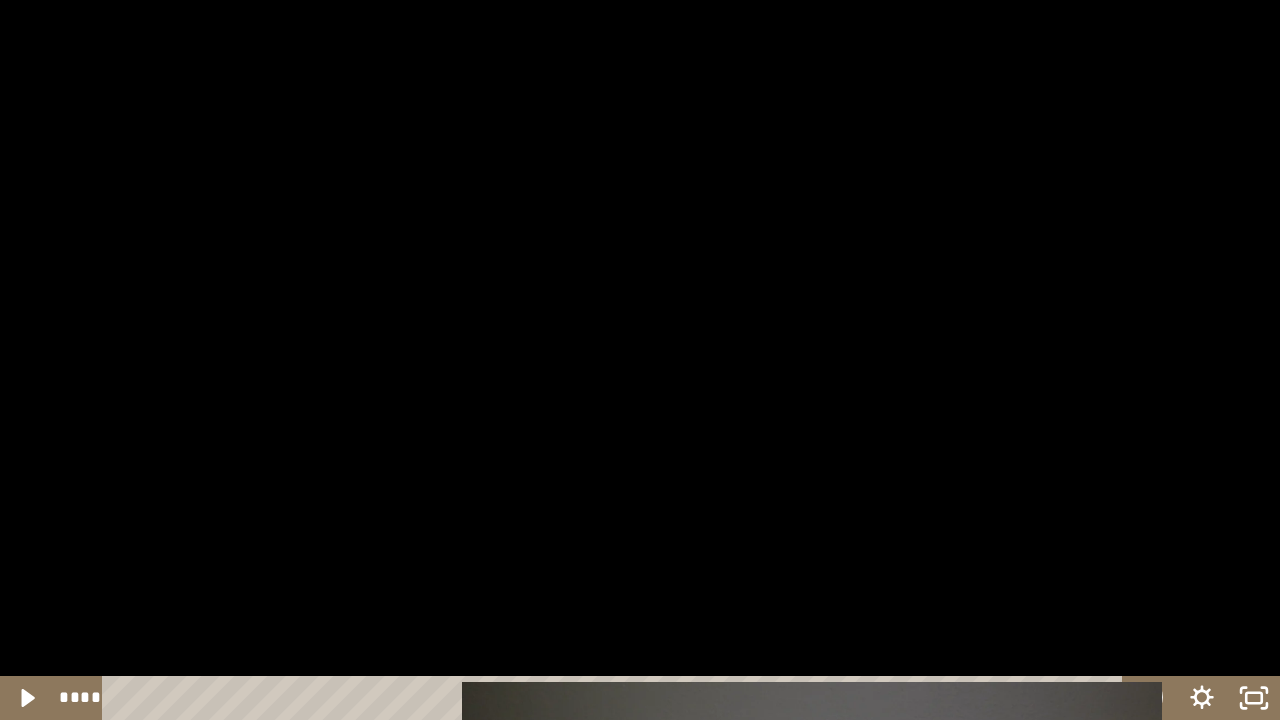 click at bounding box center (640, 360) 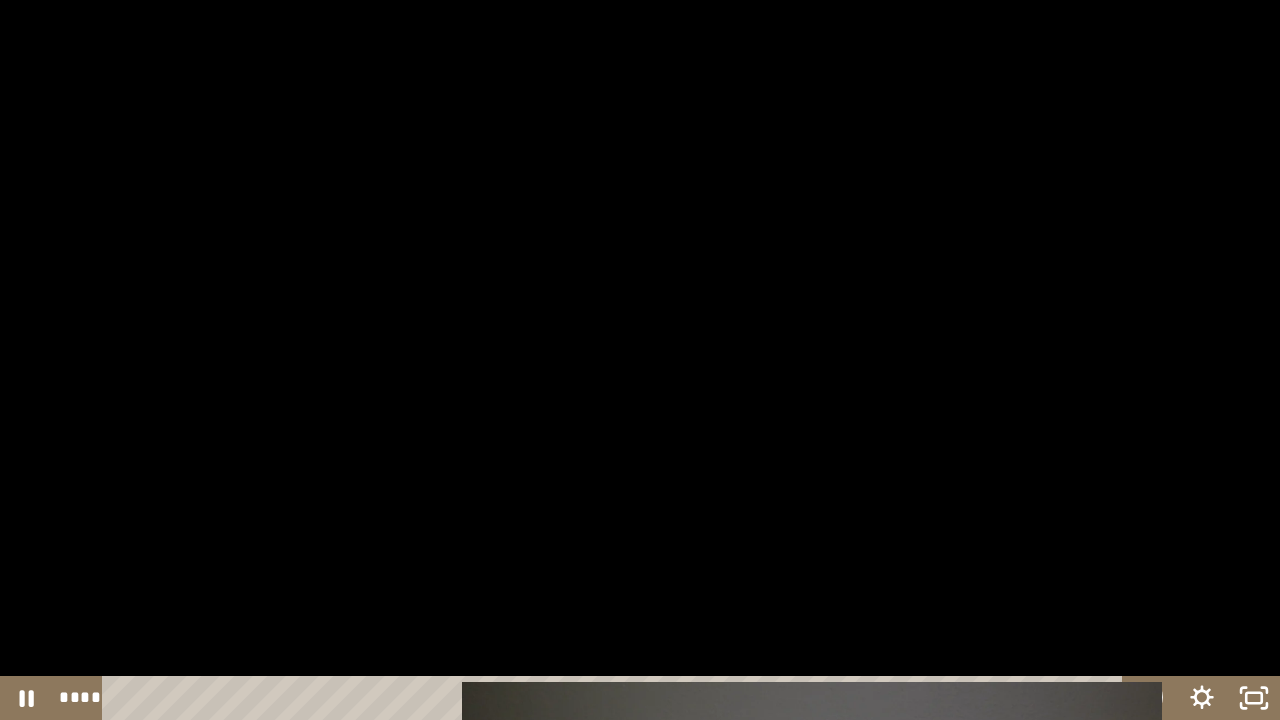 click at bounding box center [640, 360] 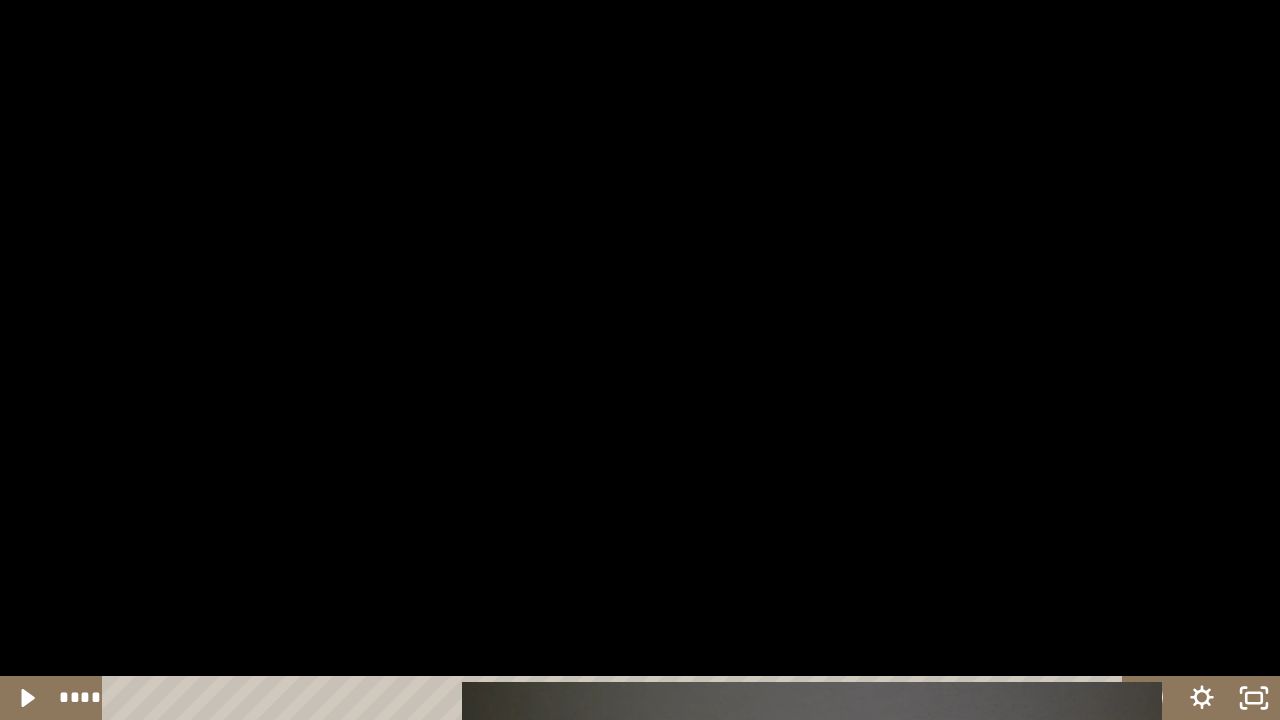 click at bounding box center [640, 360] 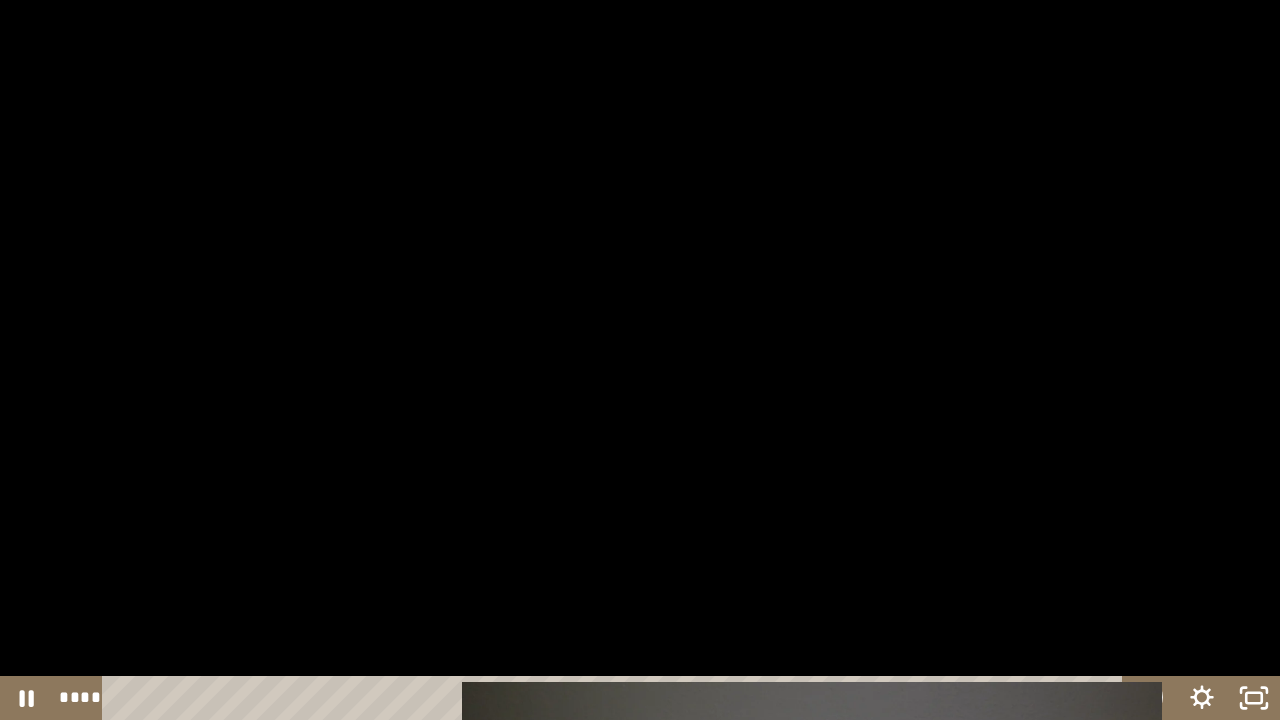 click at bounding box center (640, 360) 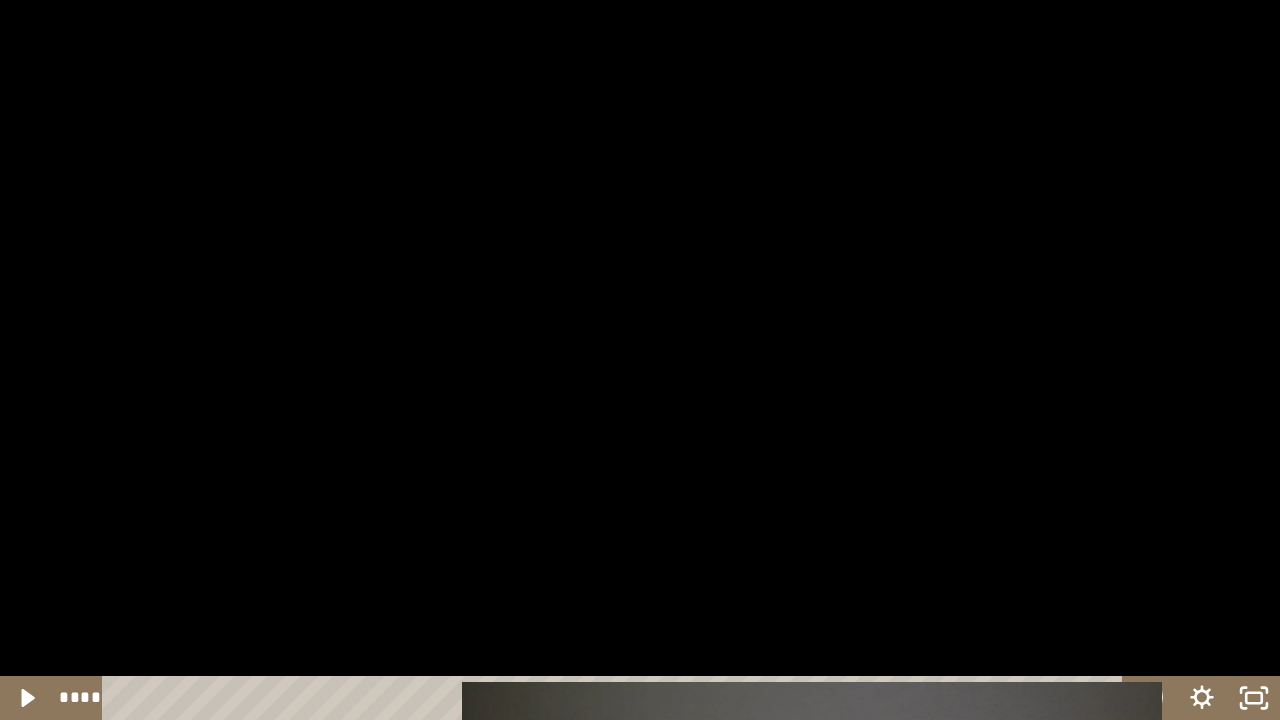 drag, startPoint x: 459, startPoint y: 297, endPoint x: 450, endPoint y: 322, distance: 26.57066 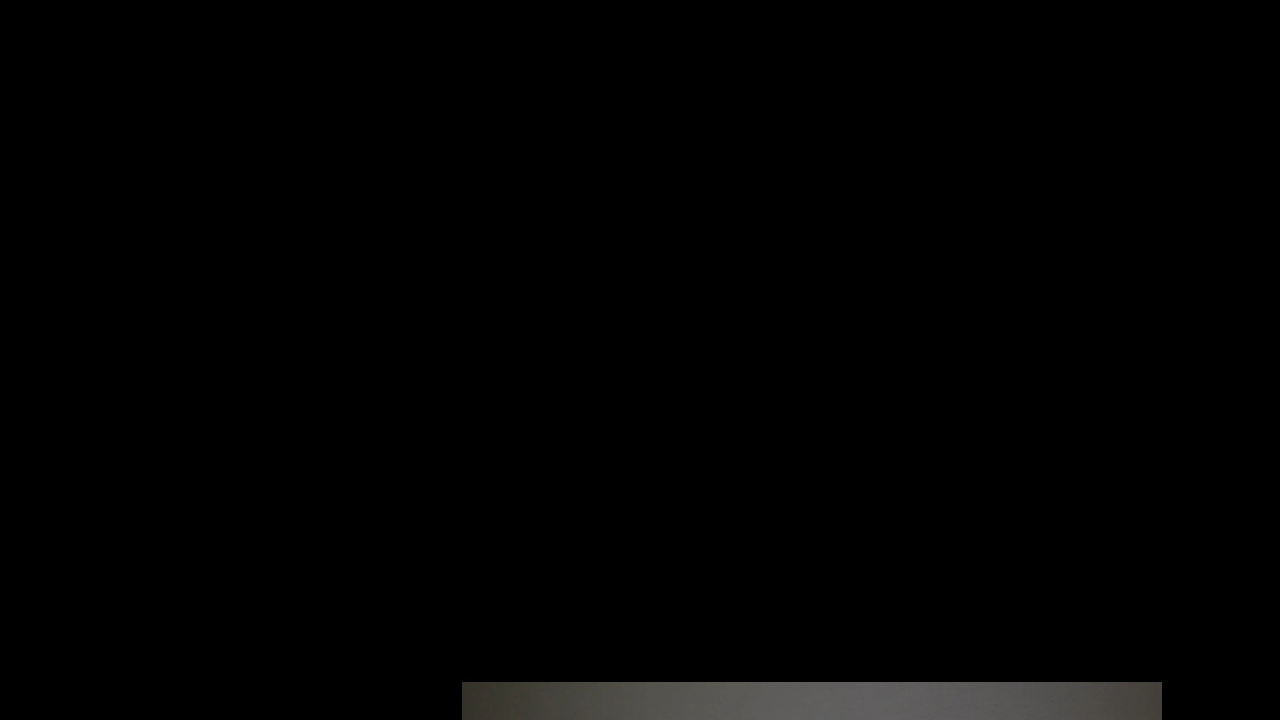 click at bounding box center (640, 360) 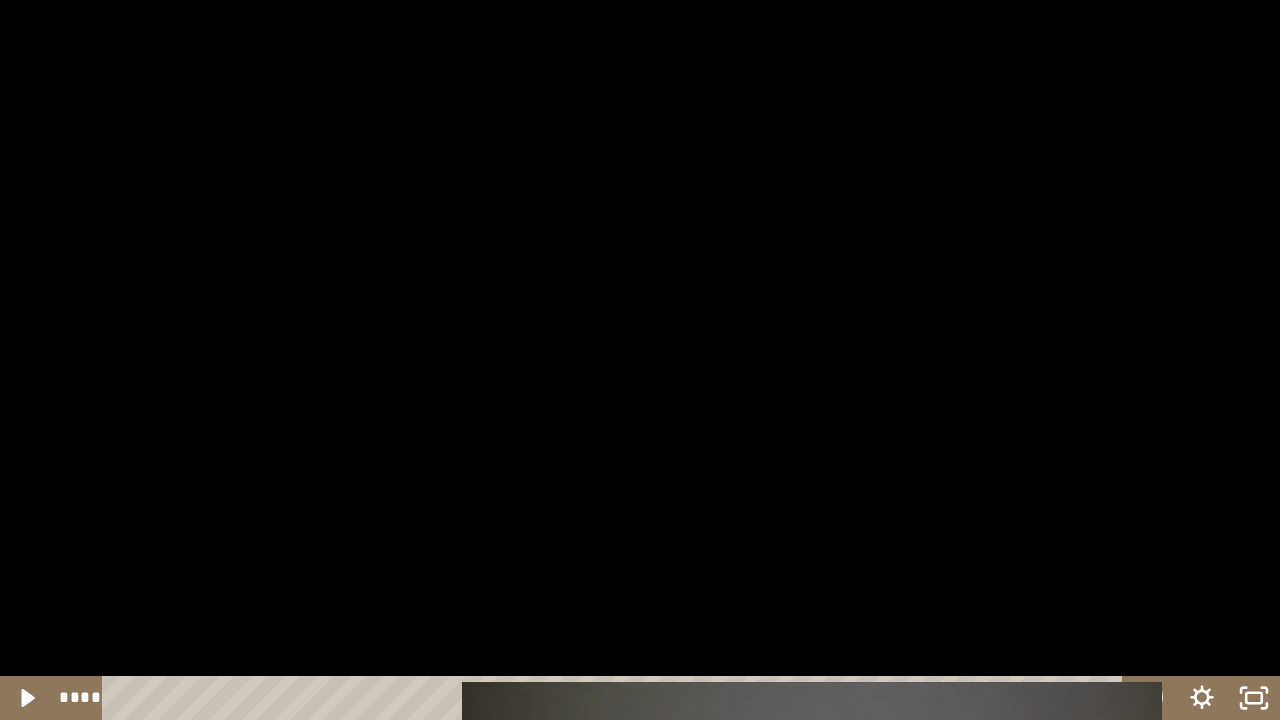 click at bounding box center (640, 360) 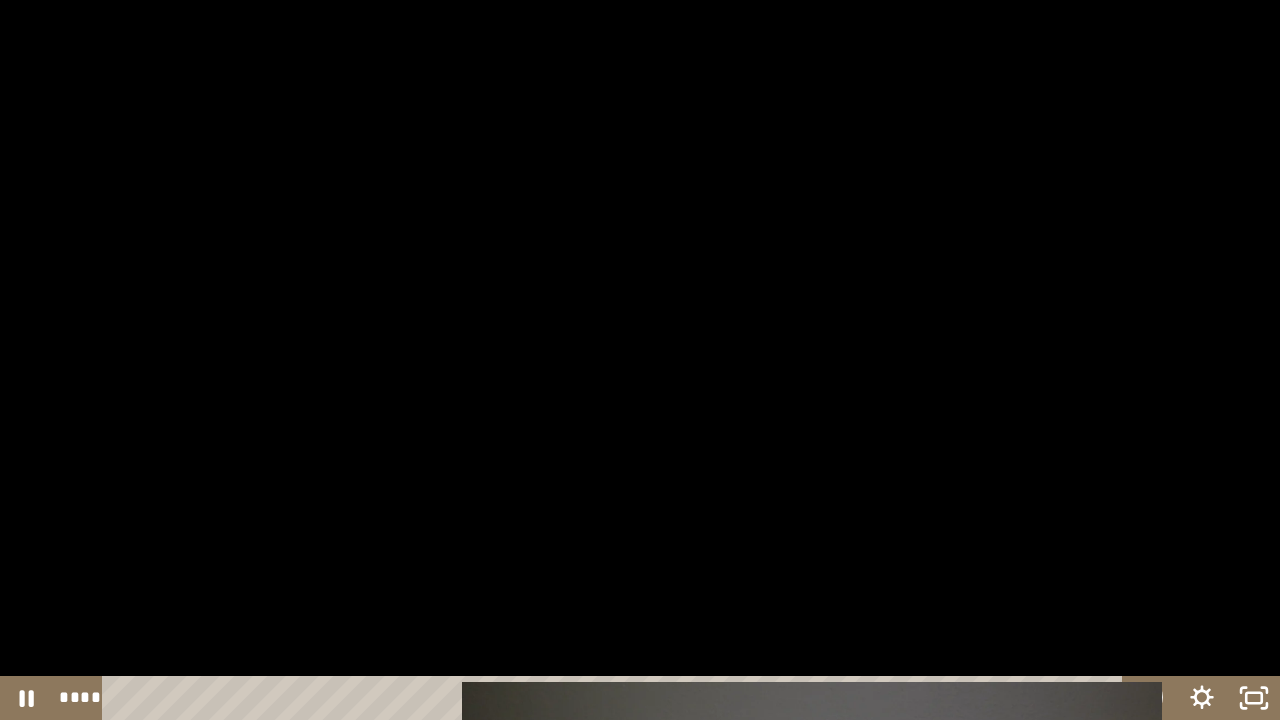 click at bounding box center (640, 360) 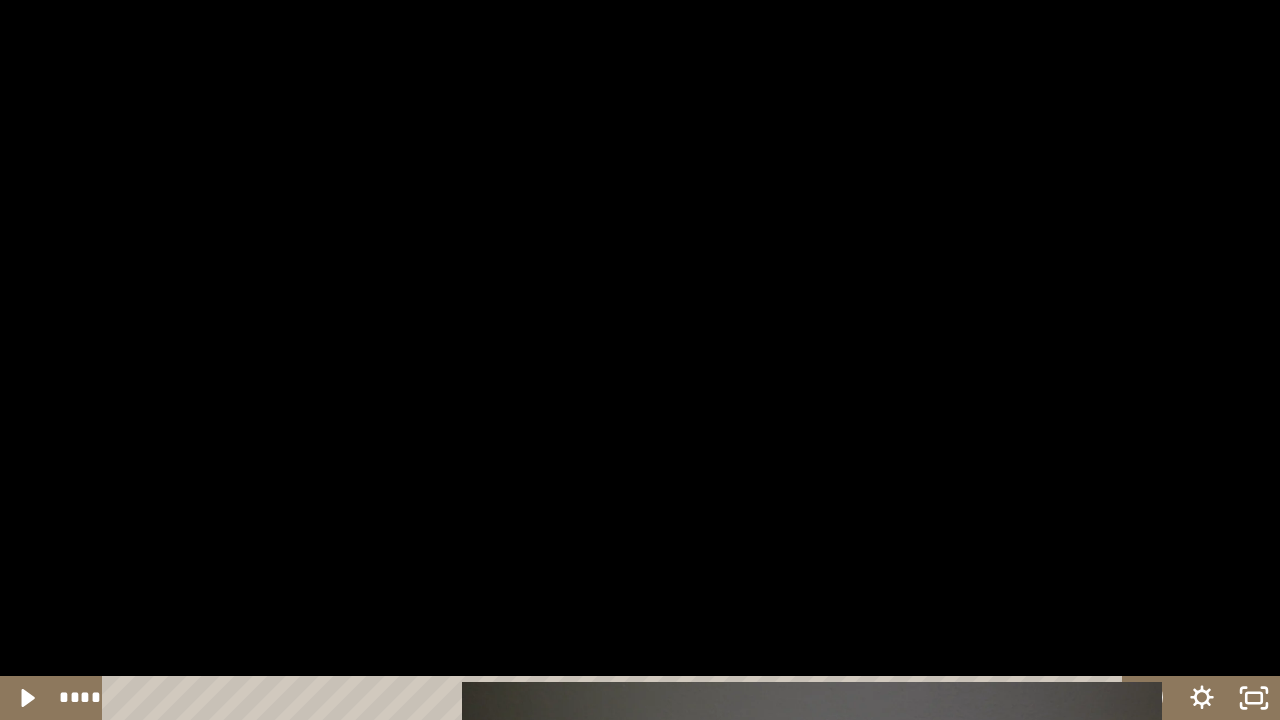 click at bounding box center (640, 360) 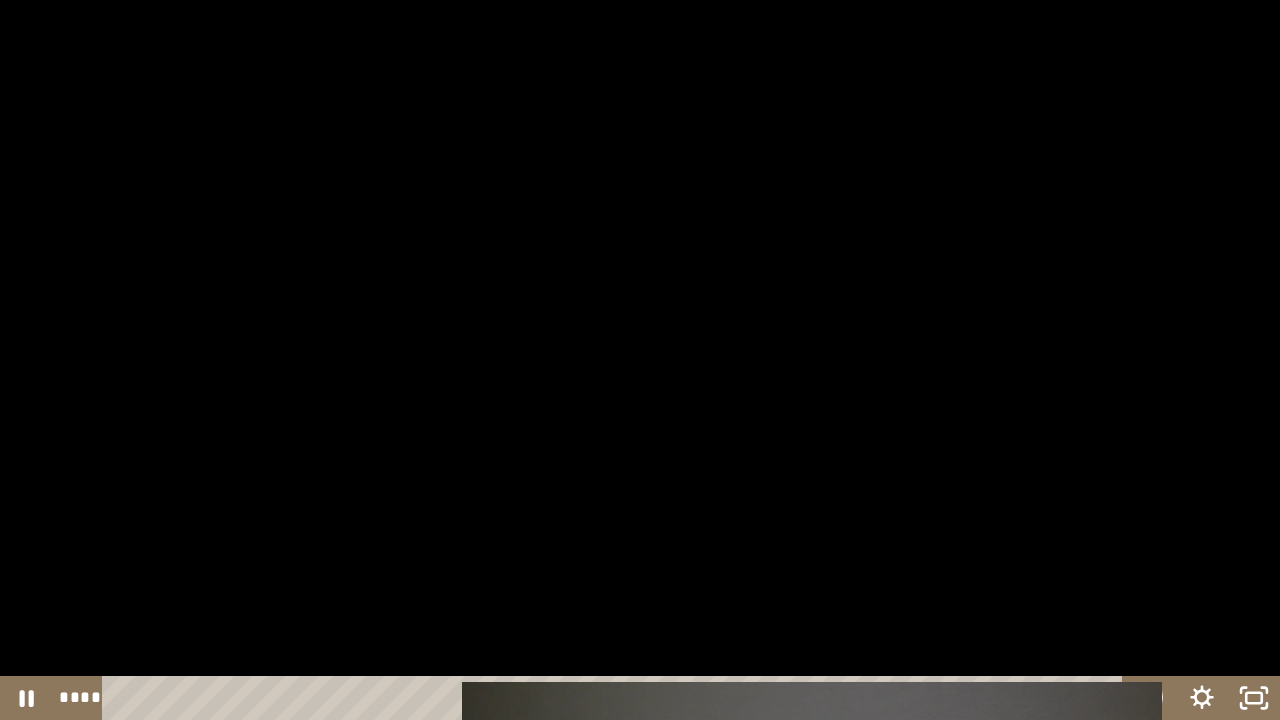 click at bounding box center [640, 360] 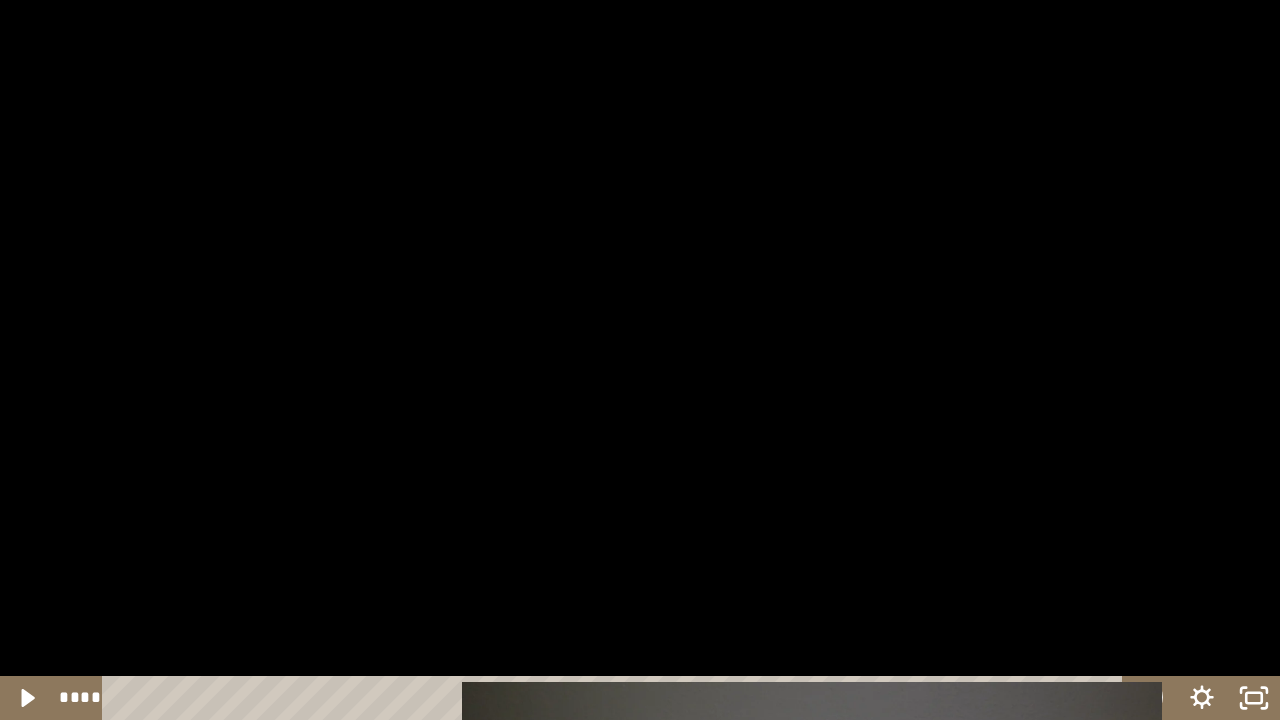 click at bounding box center (640, 360) 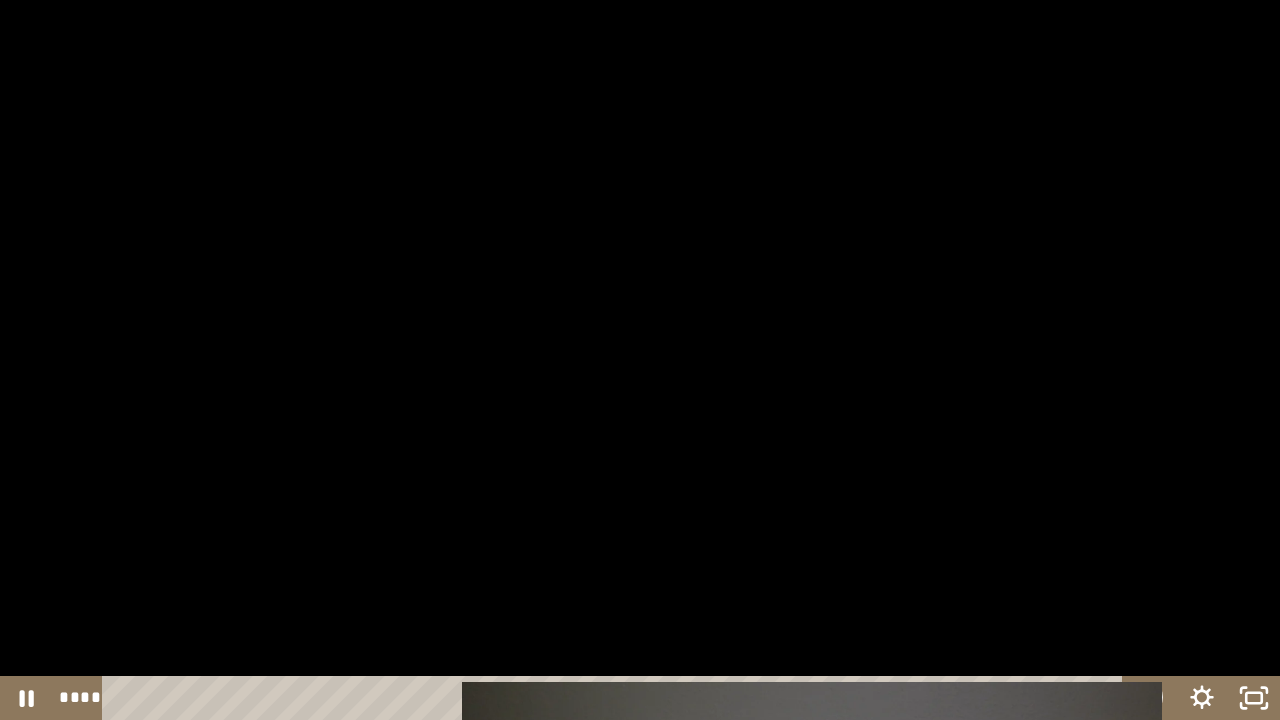 click at bounding box center (640, 360) 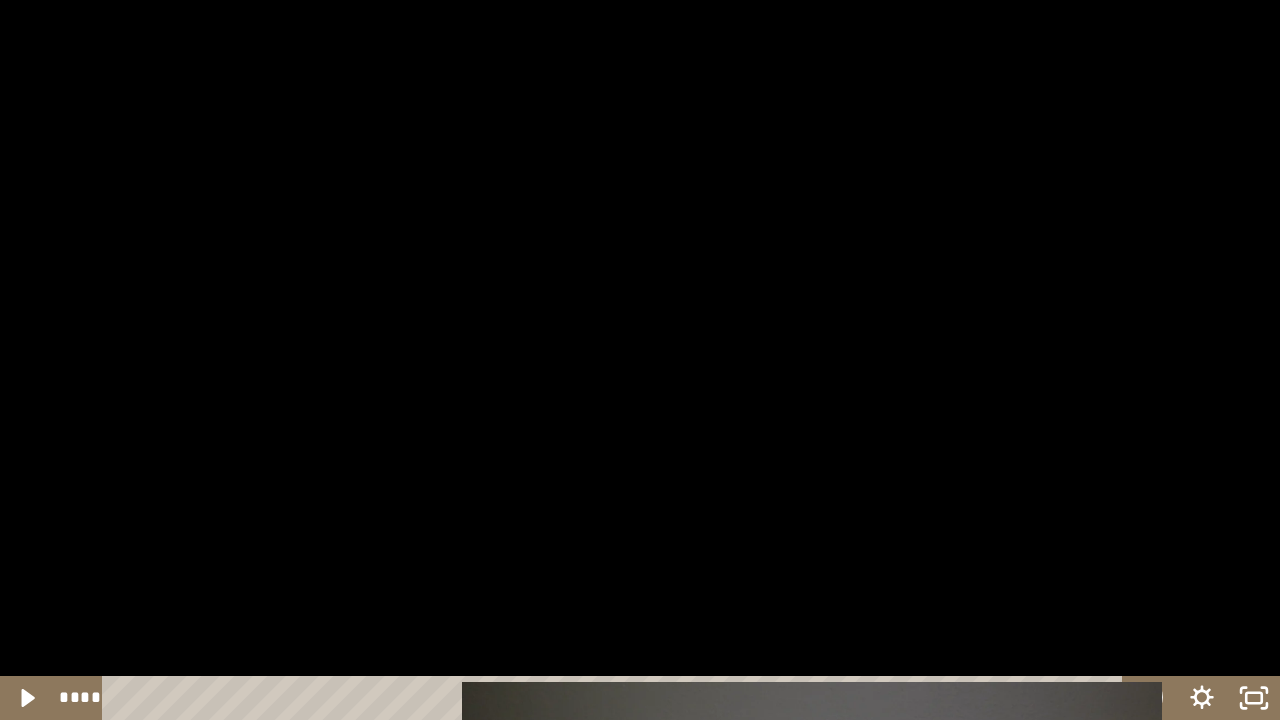 click at bounding box center [640, 360] 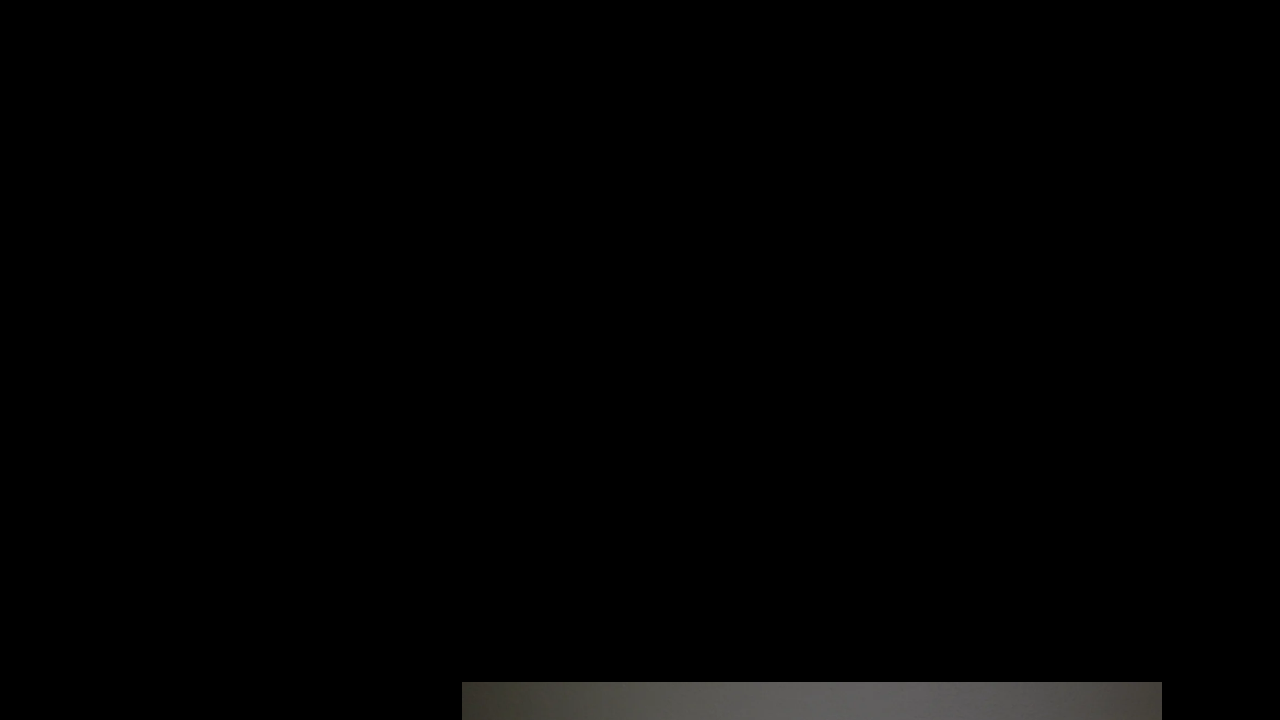 click at bounding box center (640, 360) 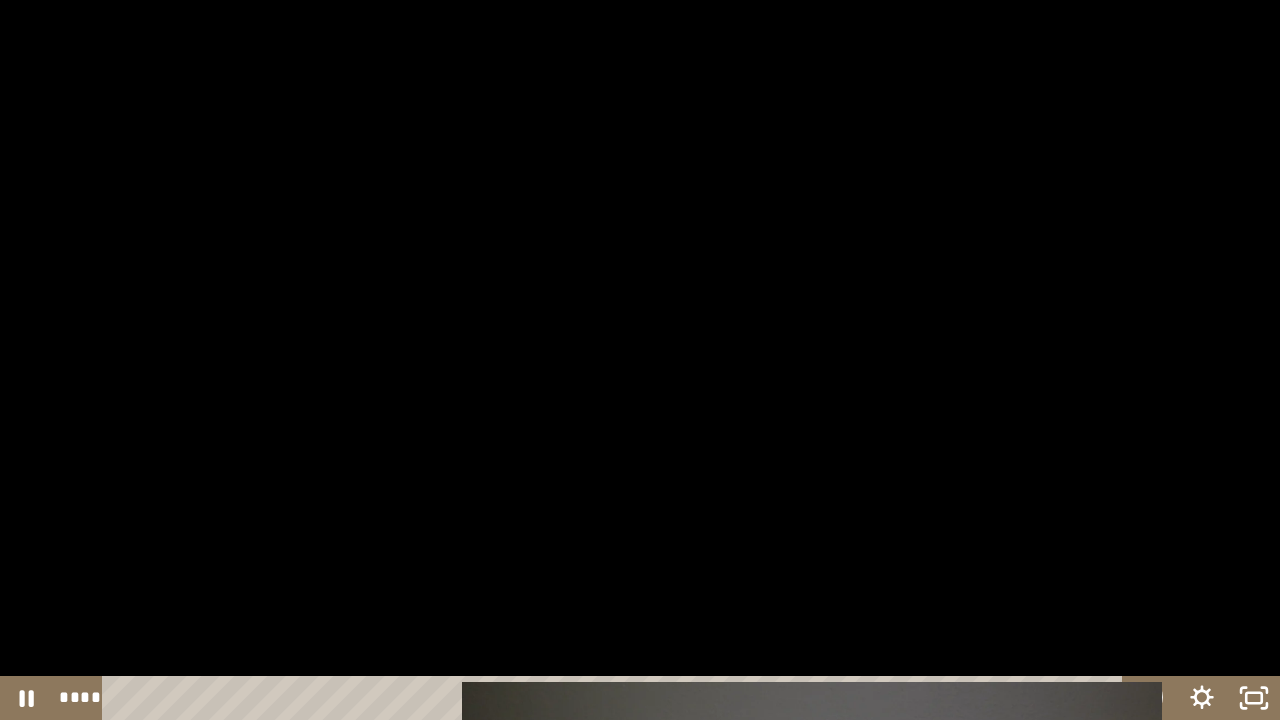 click at bounding box center [640, 360] 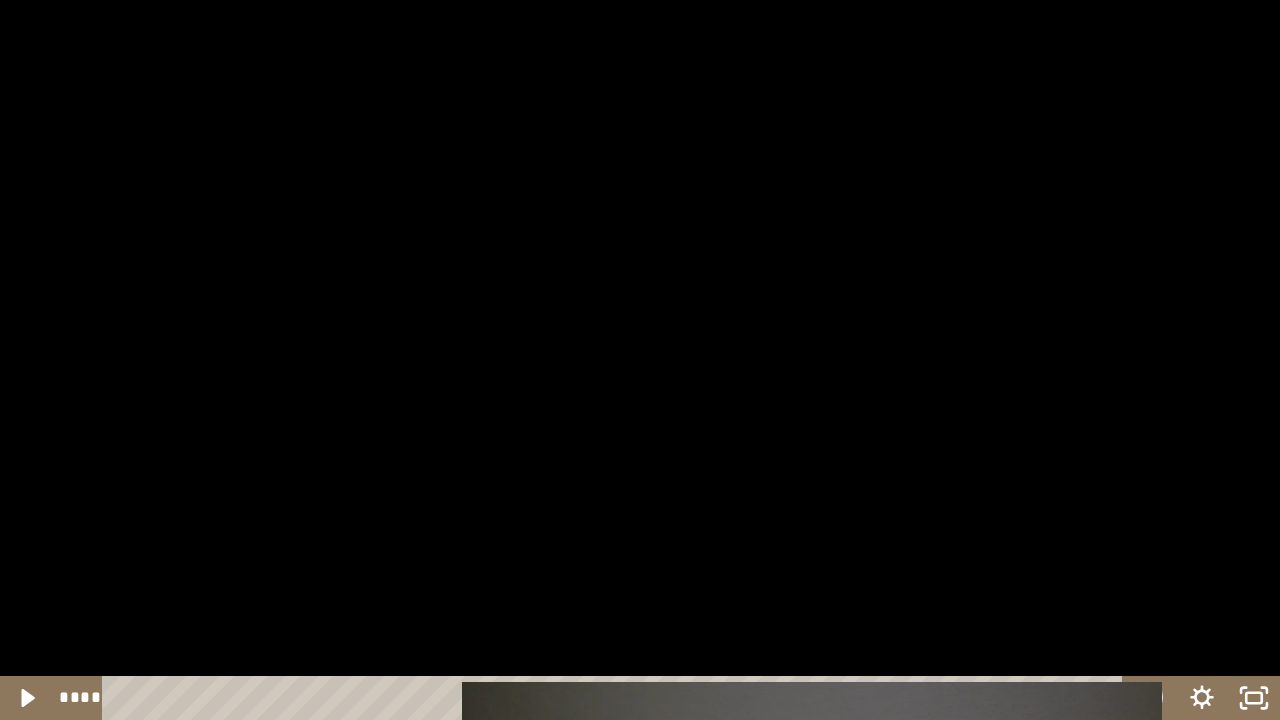 click at bounding box center [640, 360] 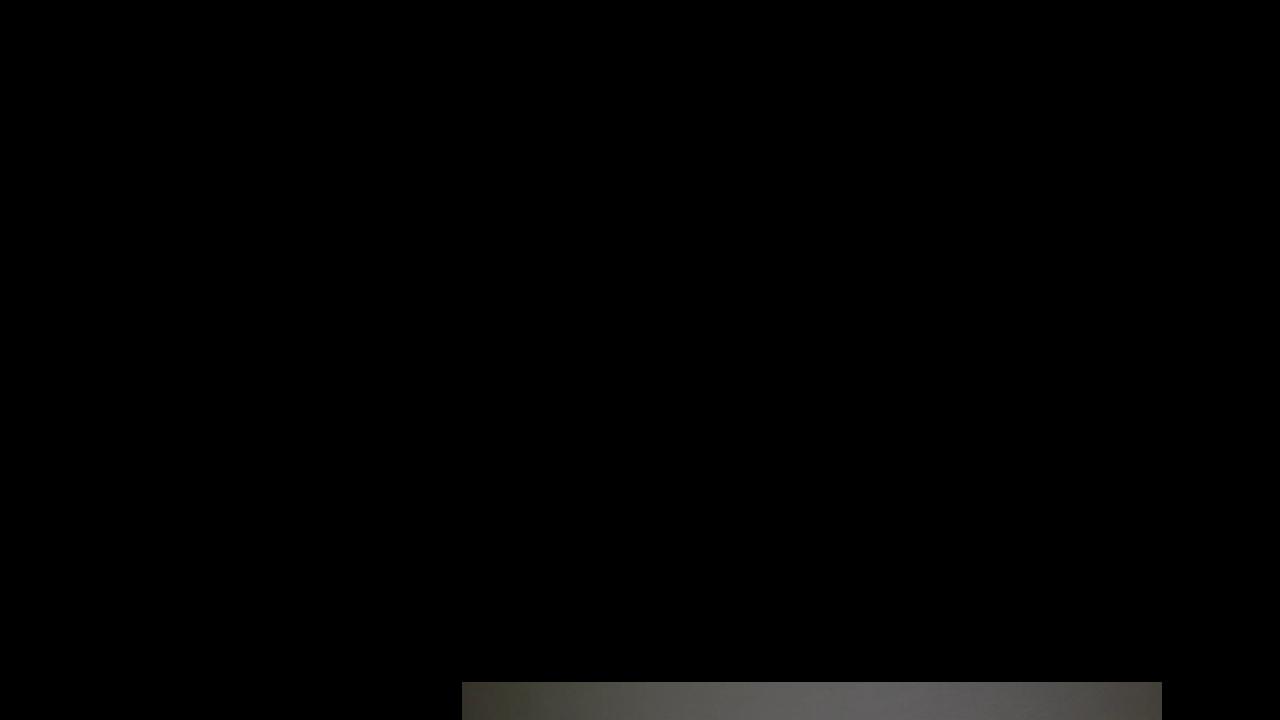 click at bounding box center [640, 360] 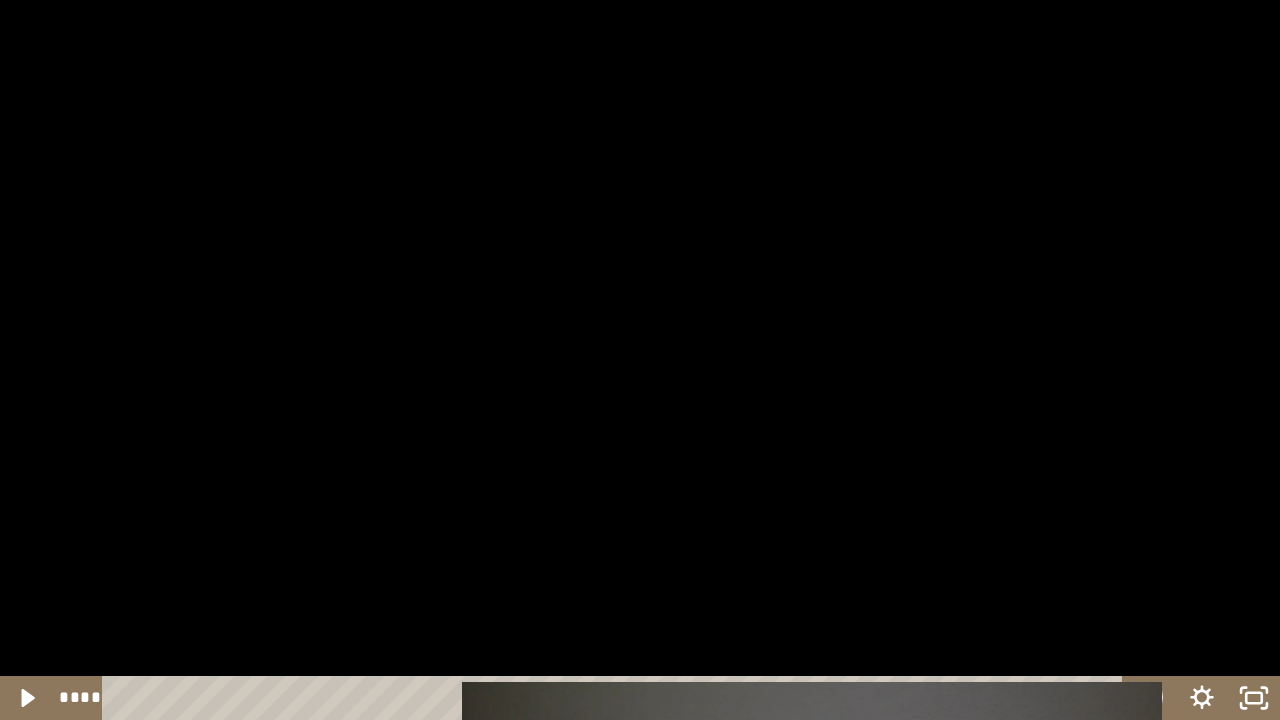 click at bounding box center [640, 360] 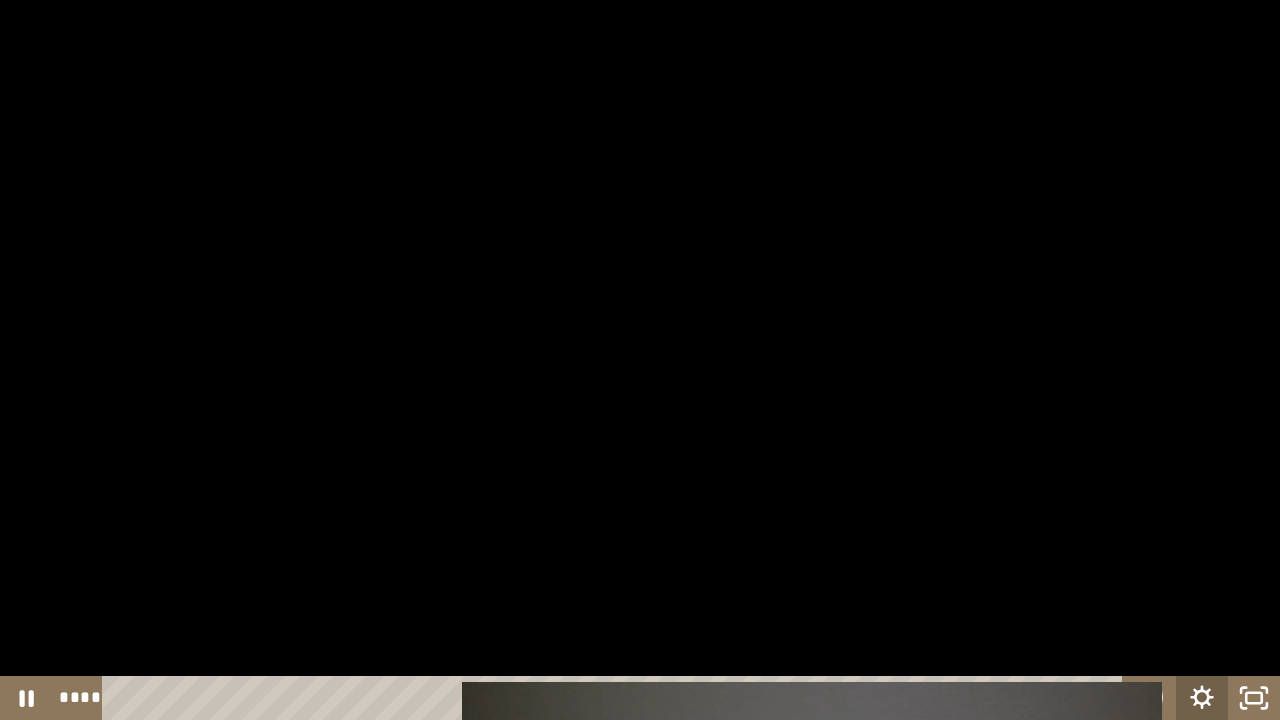 click 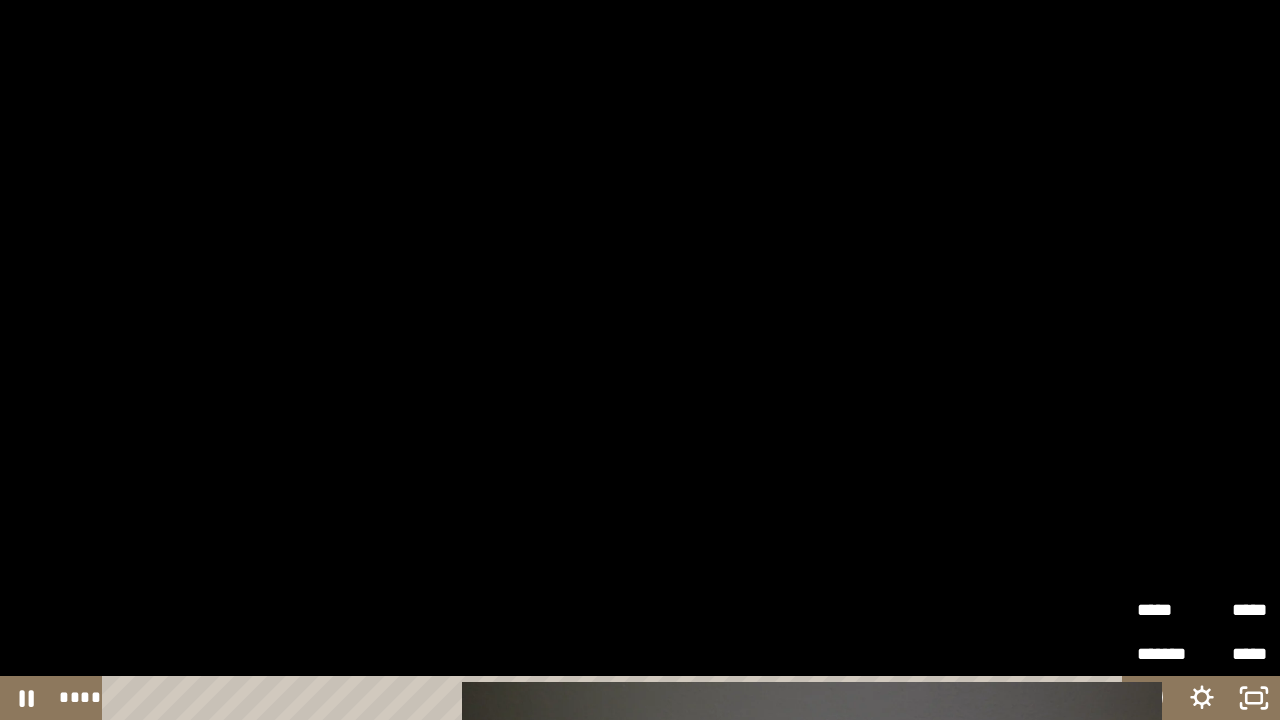 click on "*****" at bounding box center (1234, 610) 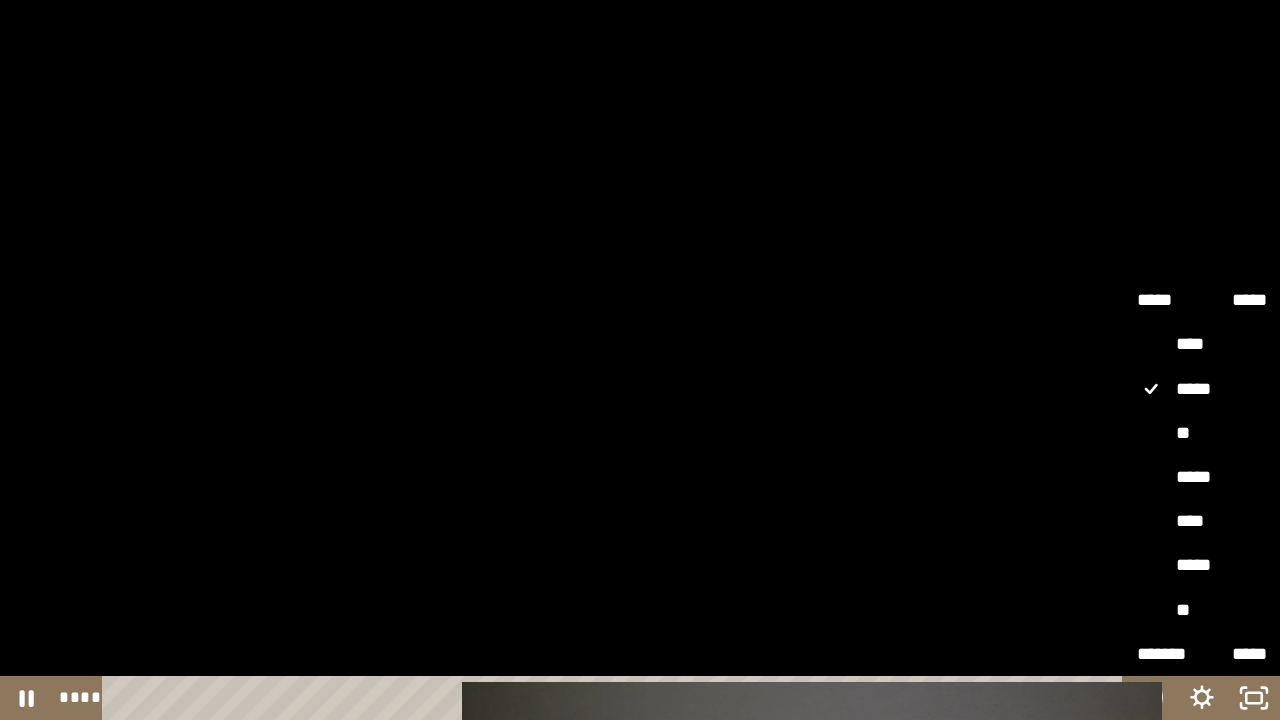 click on "*****" at bounding box center (1202, 477) 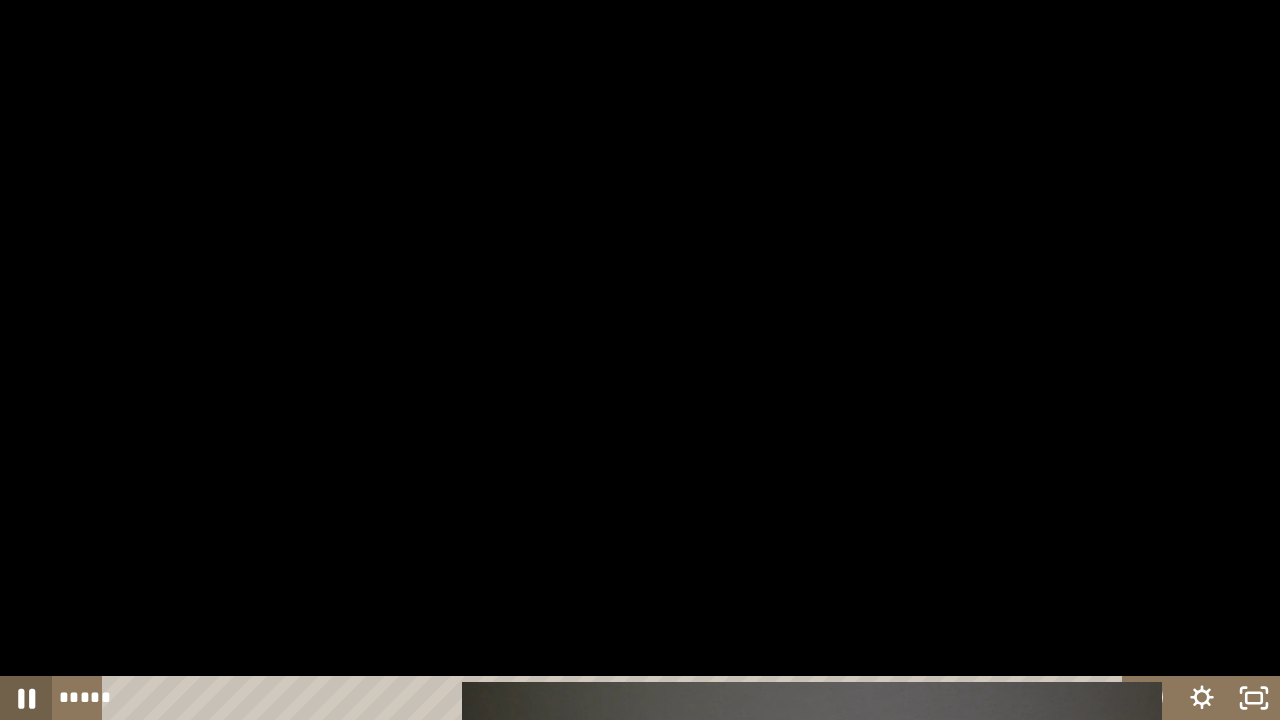 click 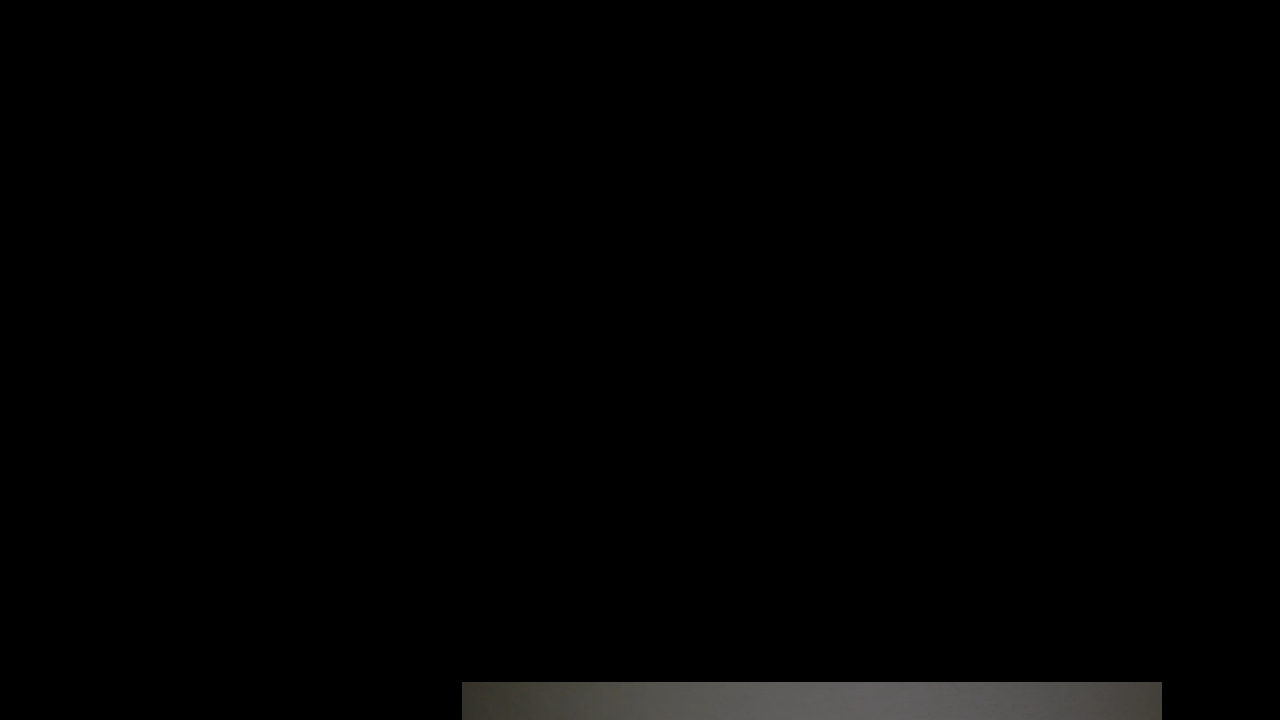 drag, startPoint x: 103, startPoint y: 650, endPoint x: 170, endPoint y: 576, distance: 99.824844 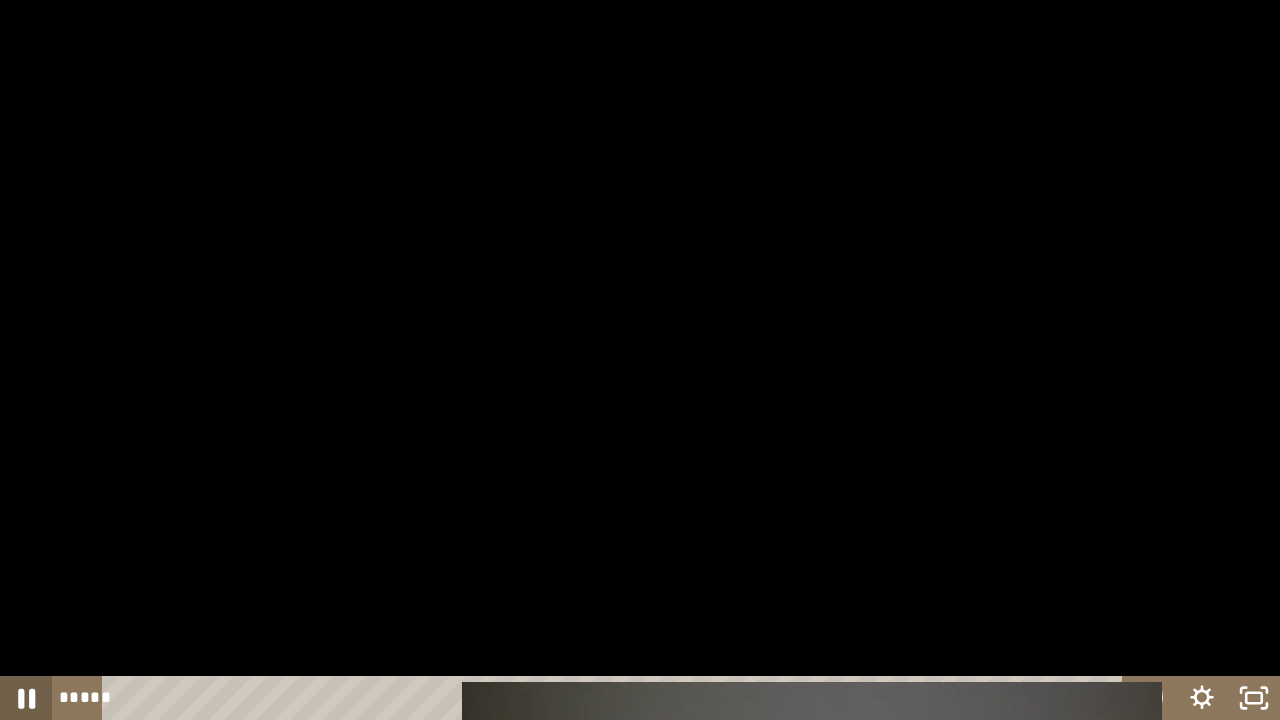 click 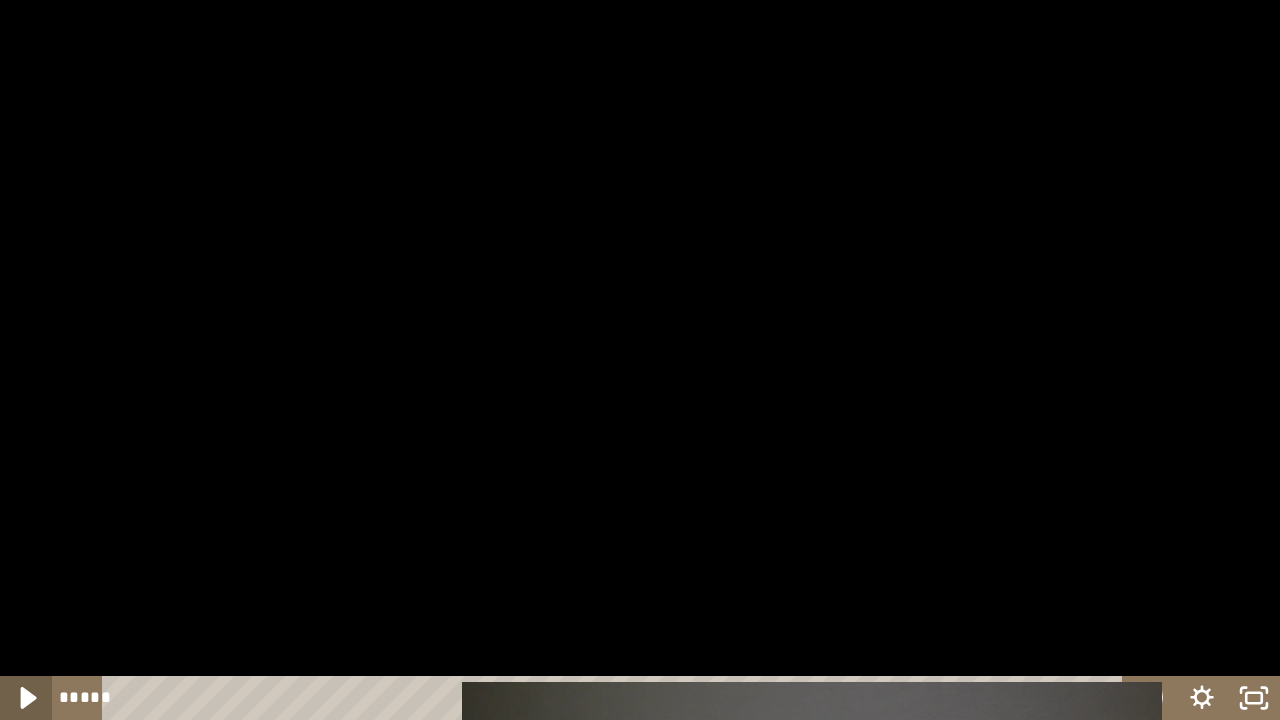 click 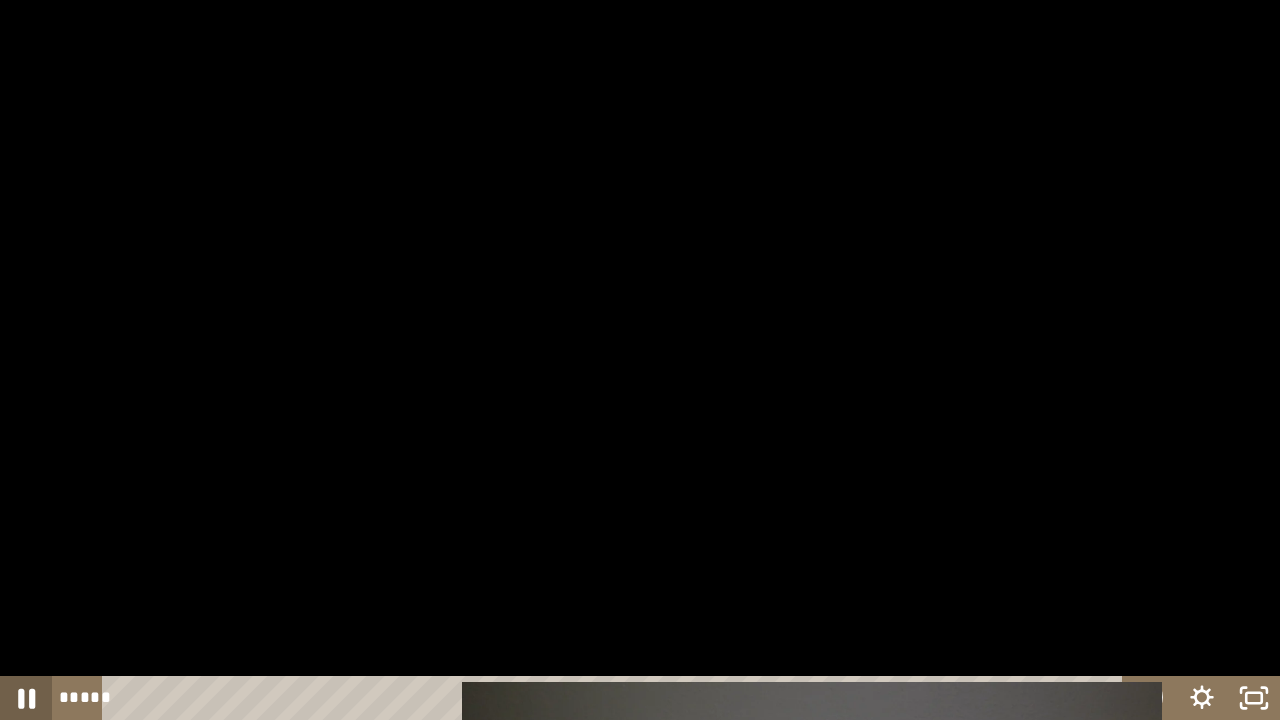 click 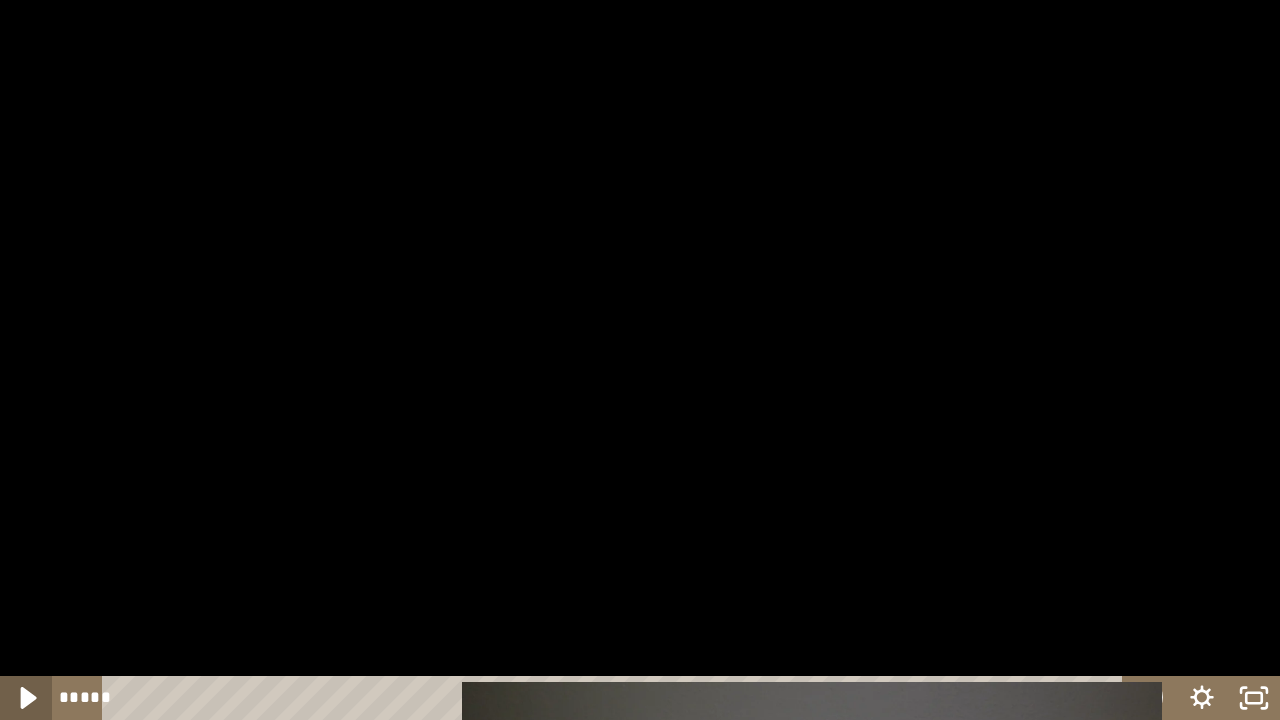click 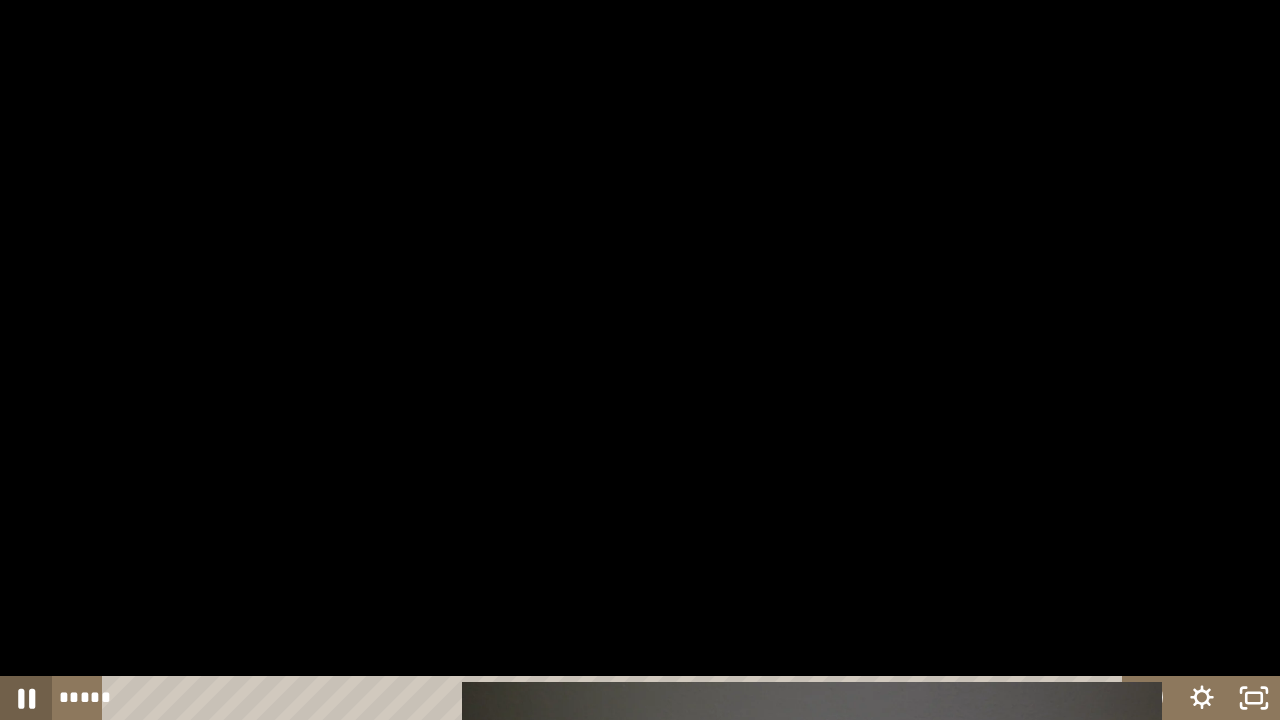 click 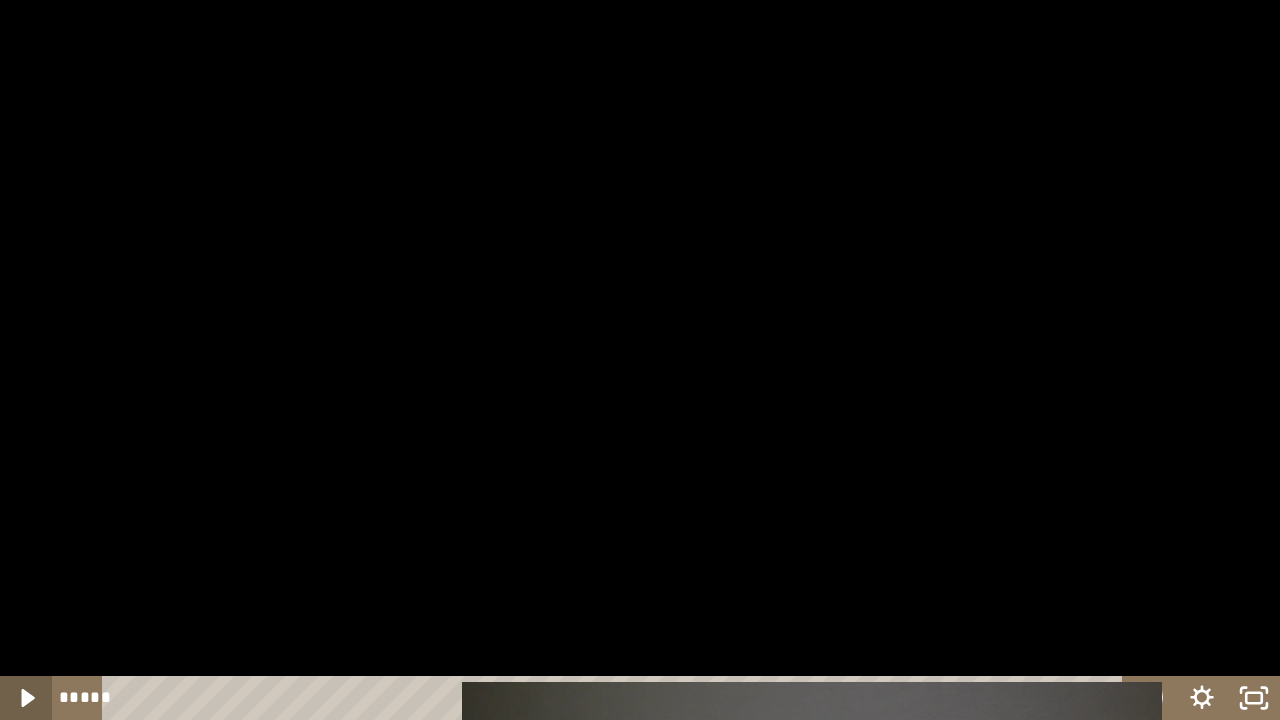 drag, startPoint x: 30, startPoint y: 708, endPoint x: 38, endPoint y: 719, distance: 13.601471 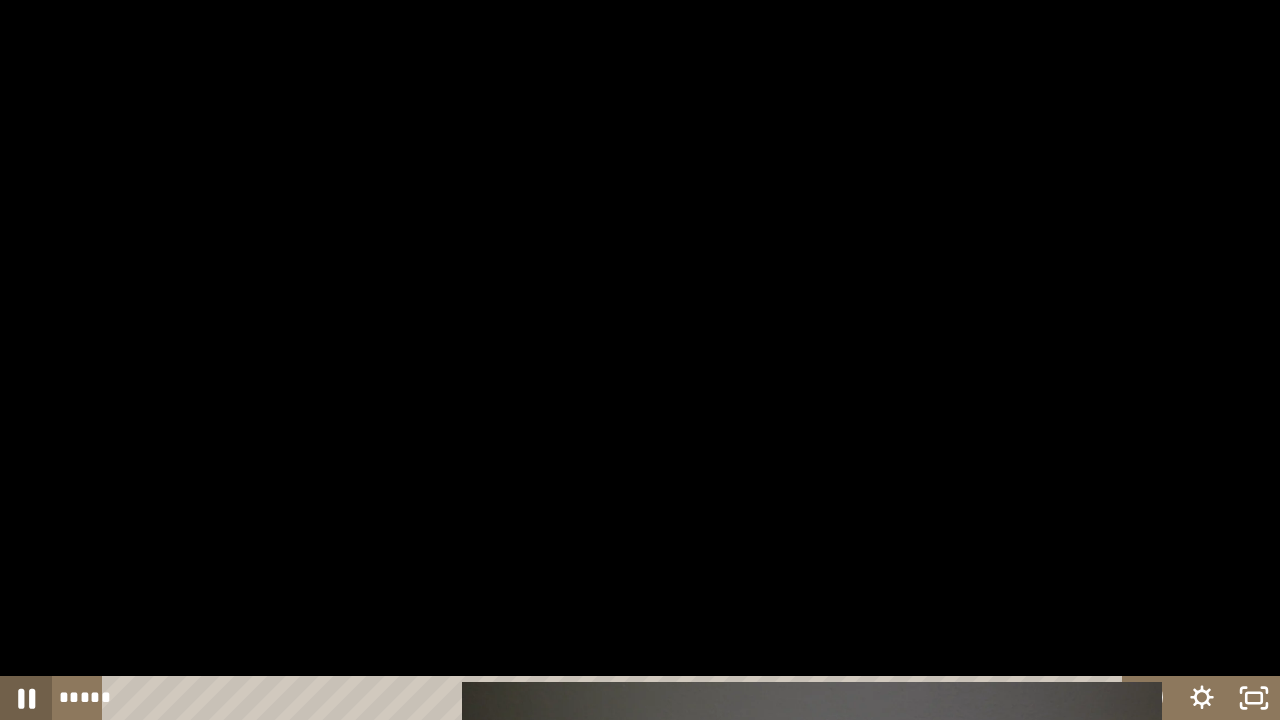click 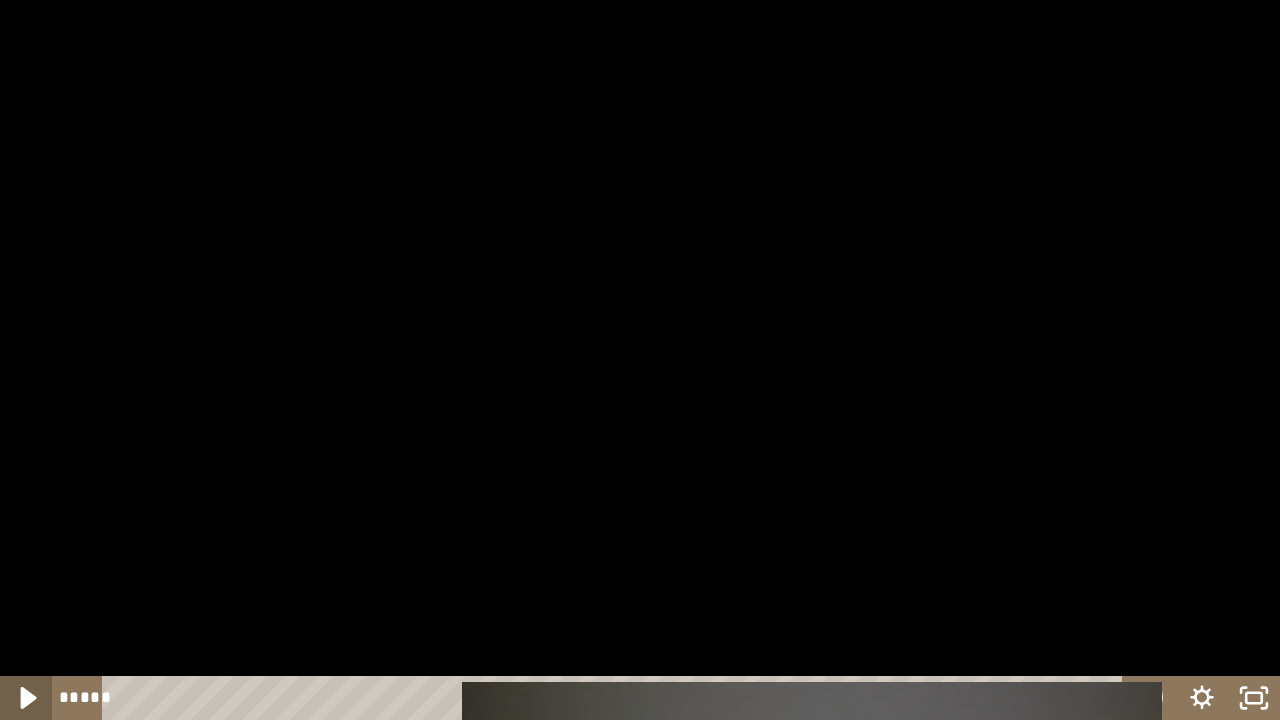 click 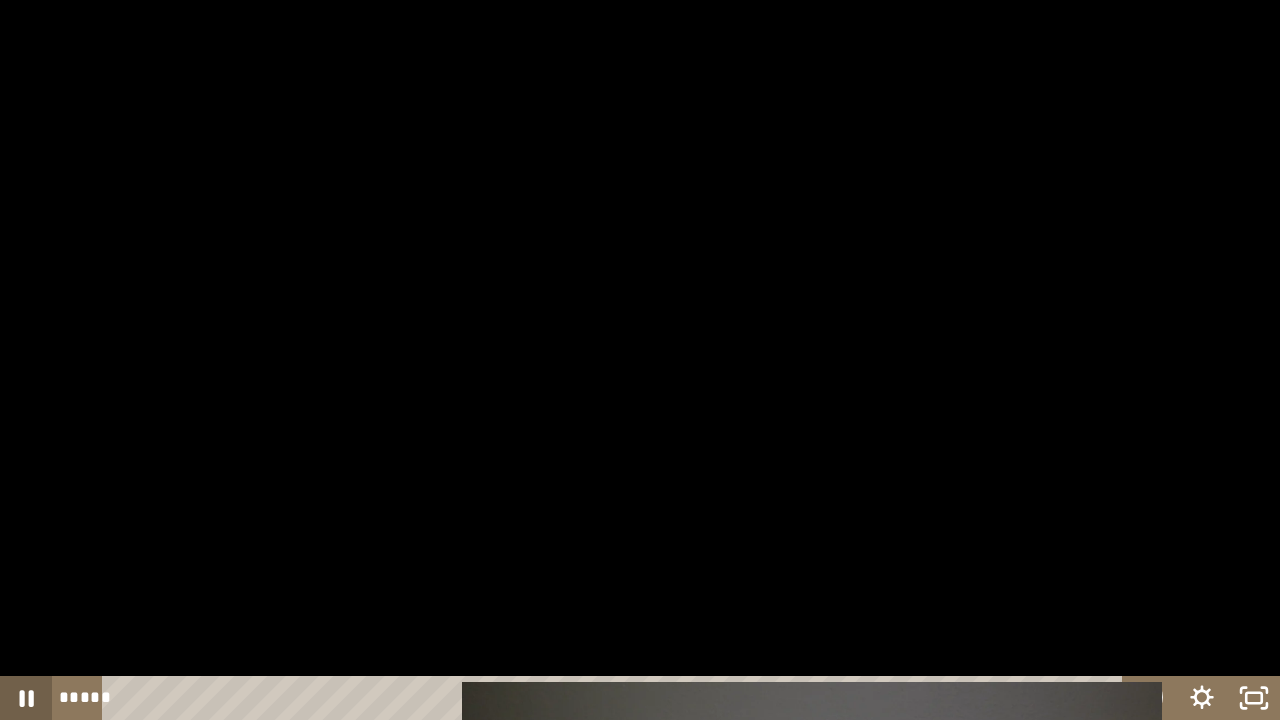 click 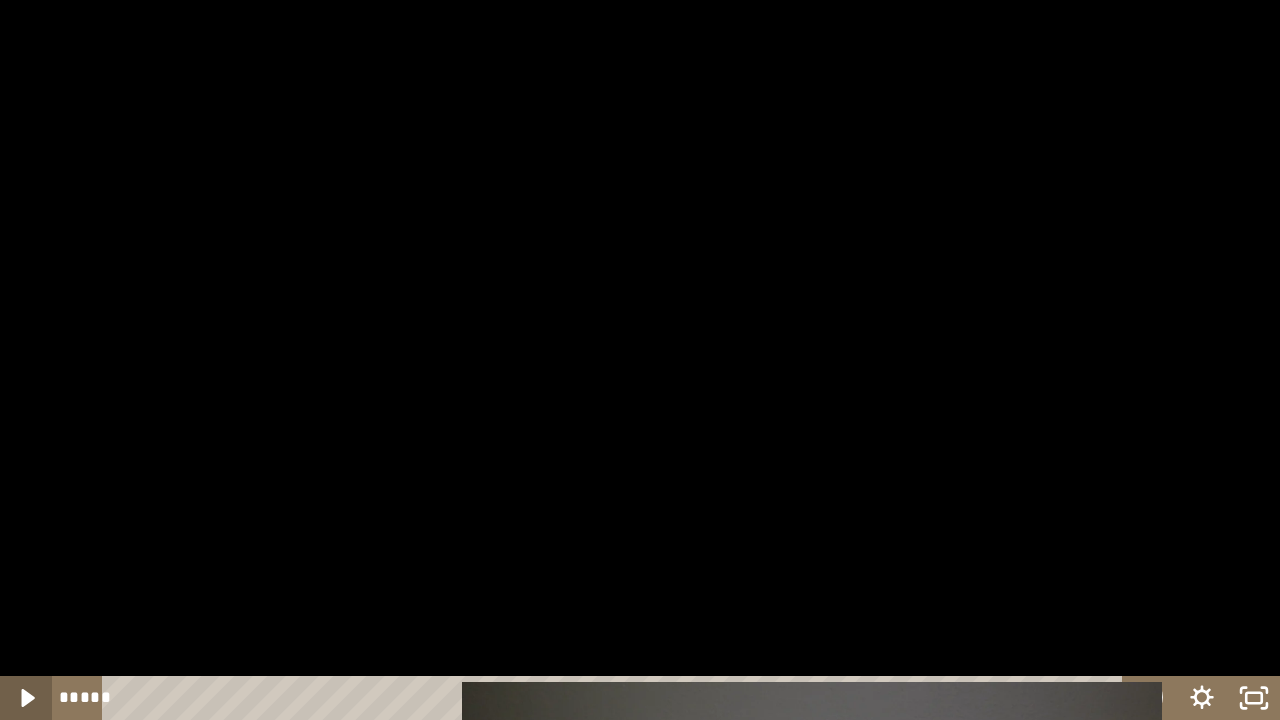 click 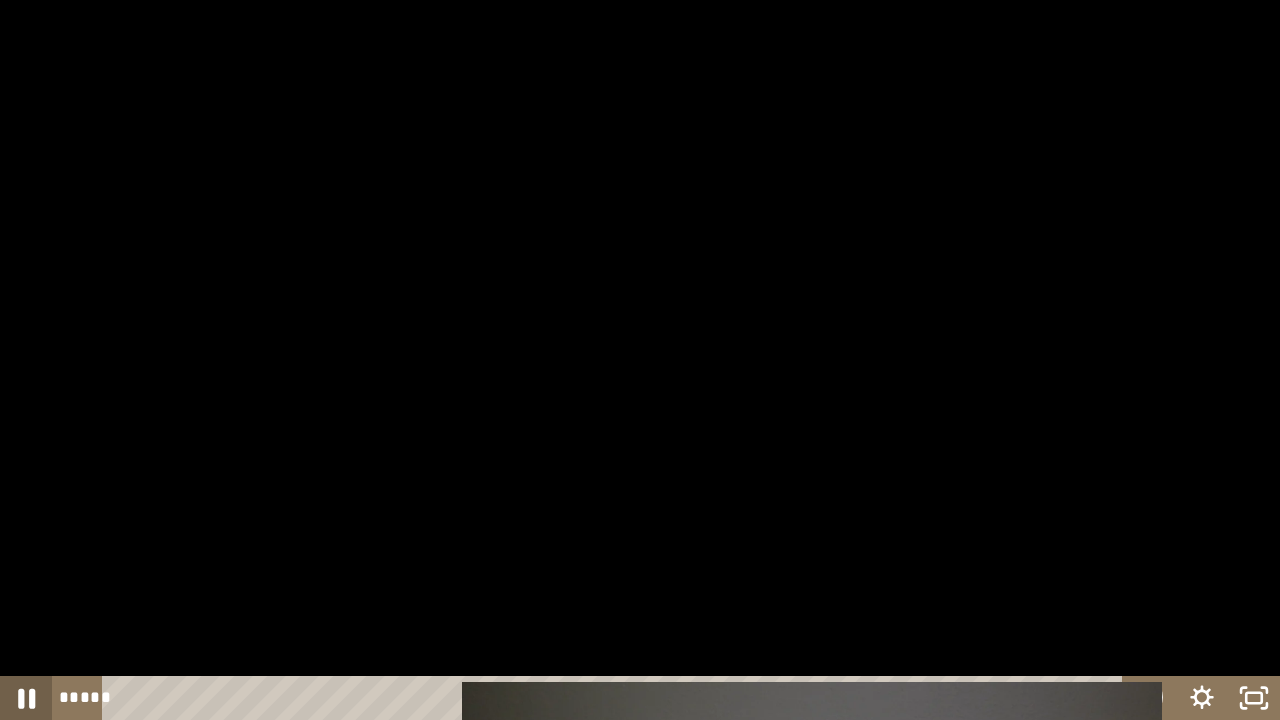 click 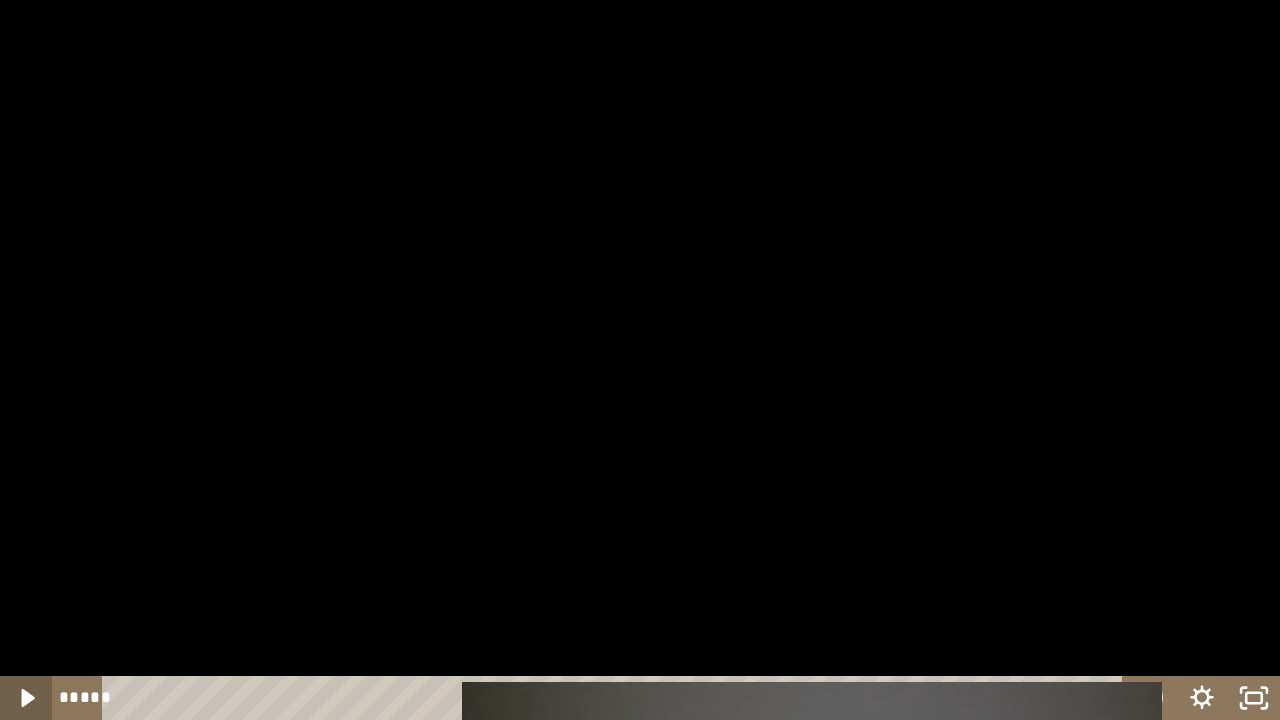 click 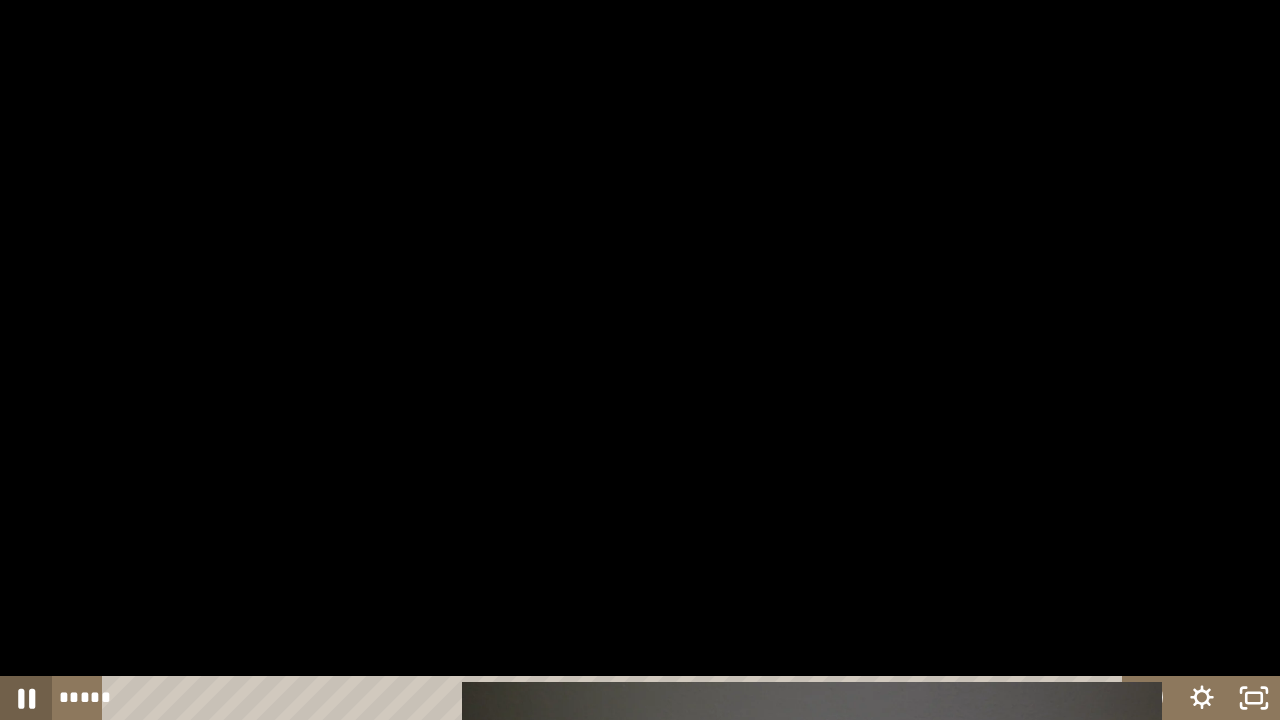 click 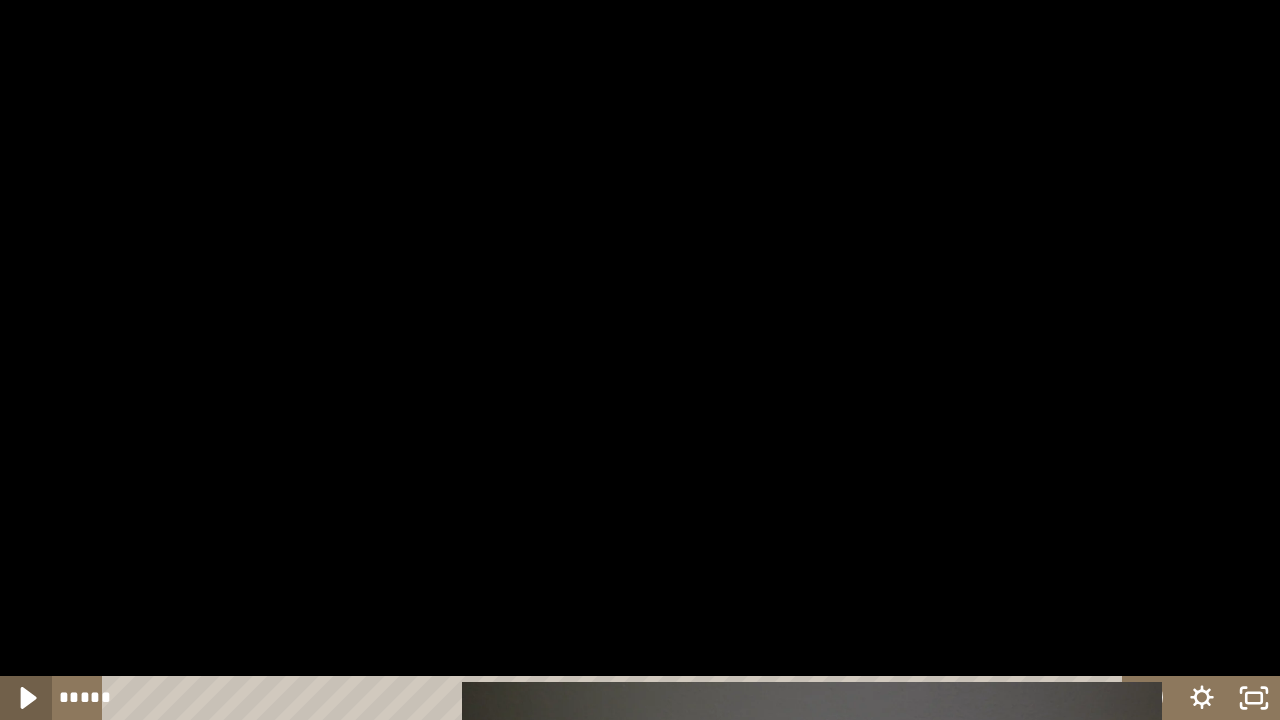 click 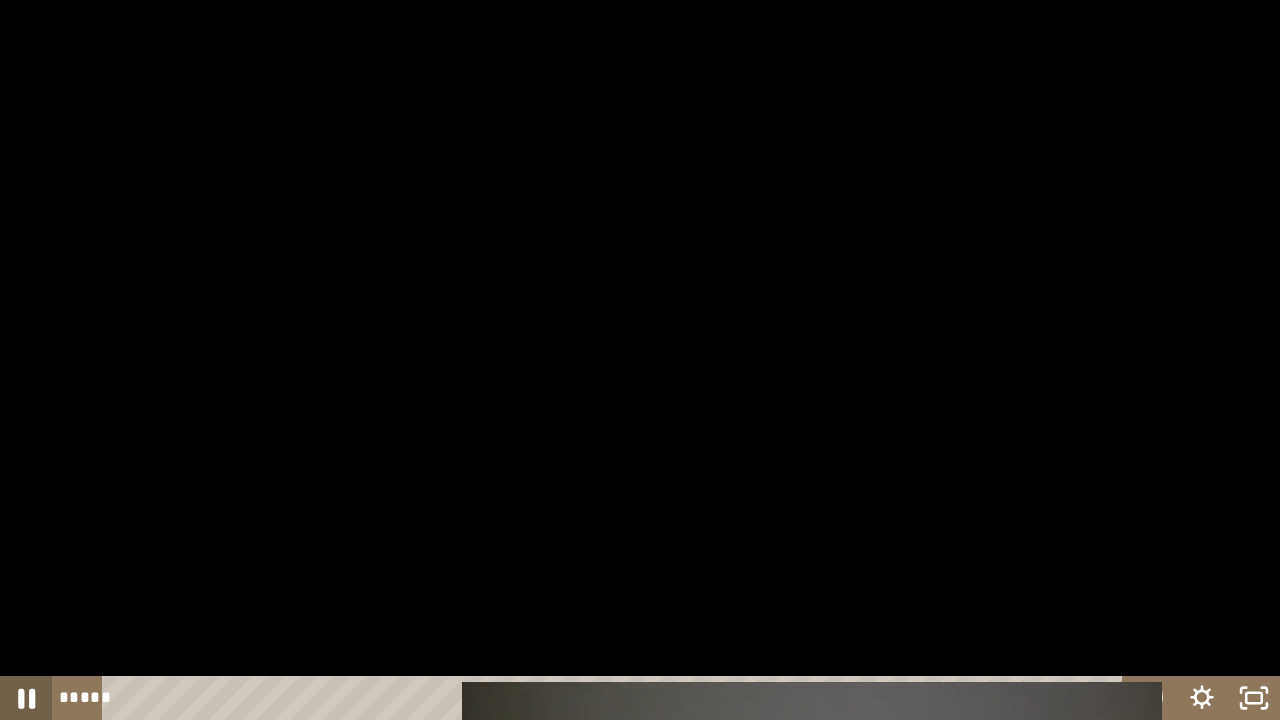 click 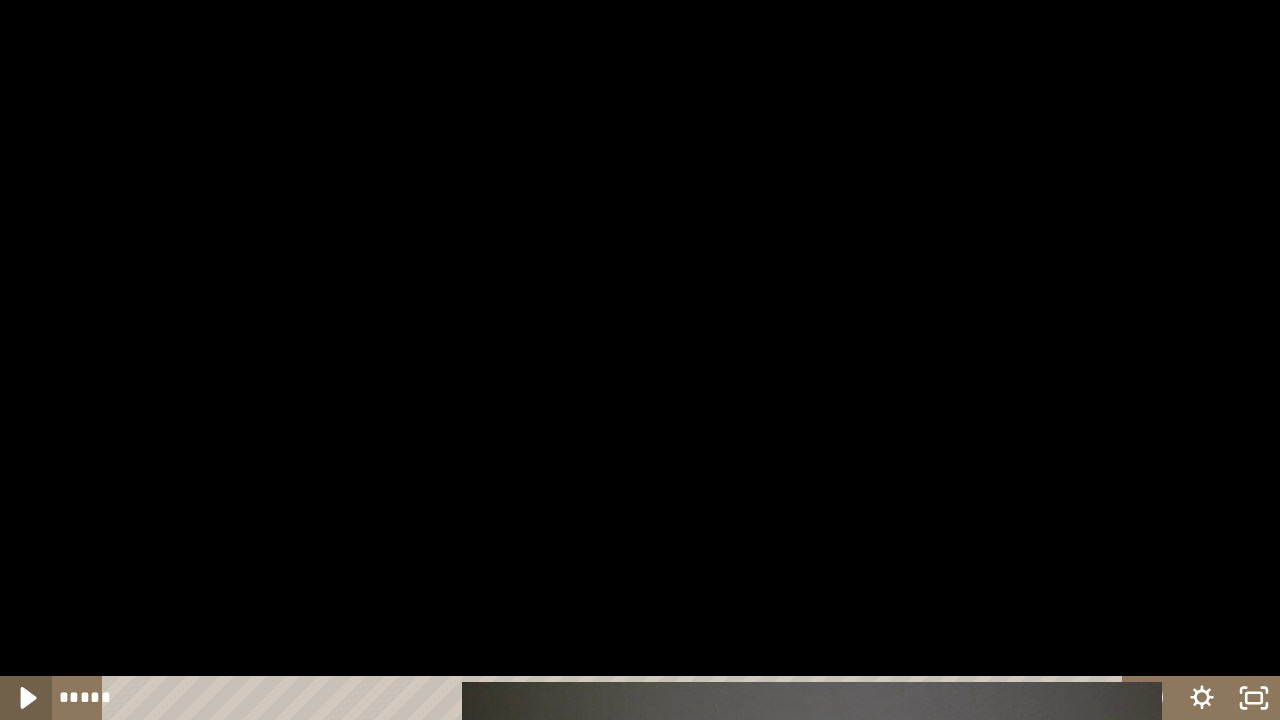 click 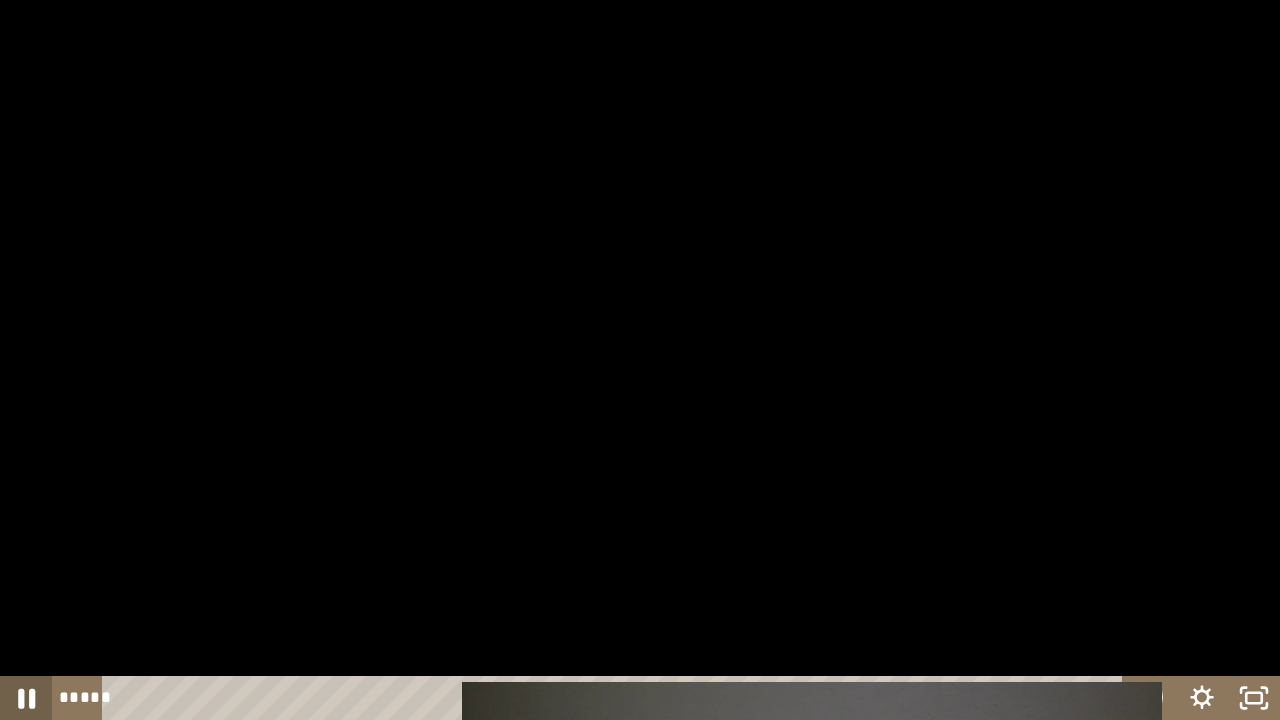 click 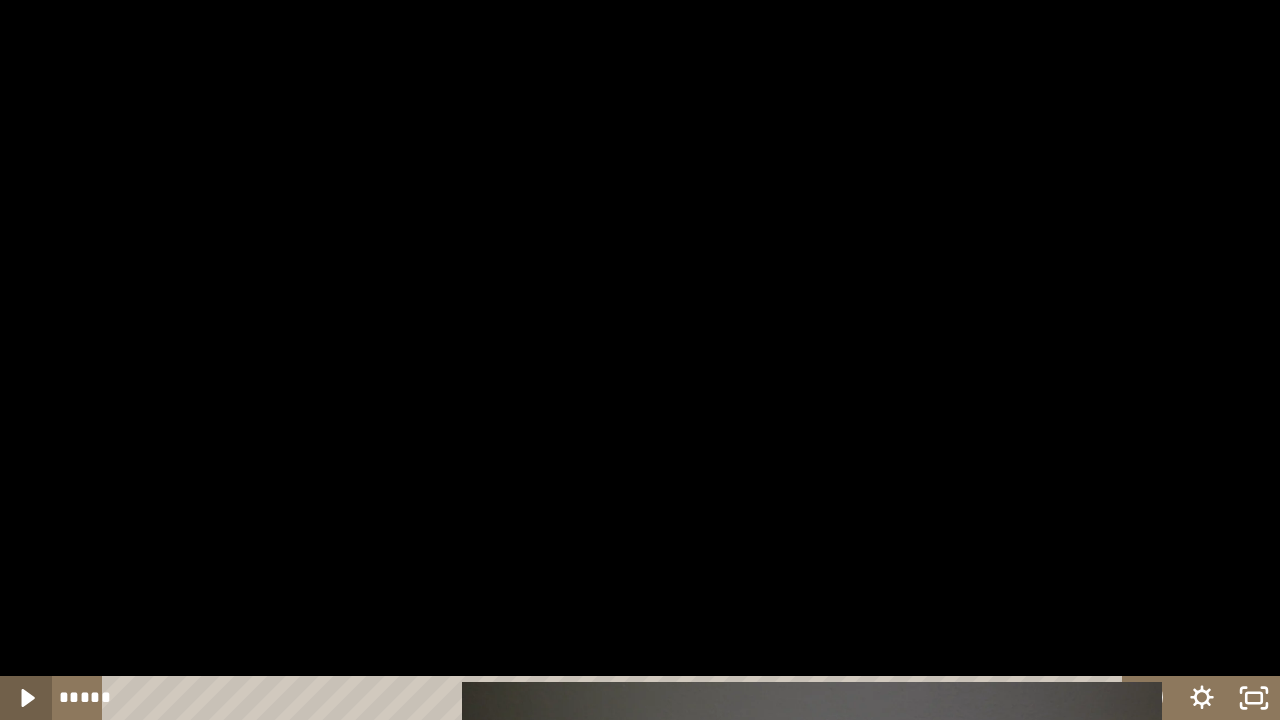 click 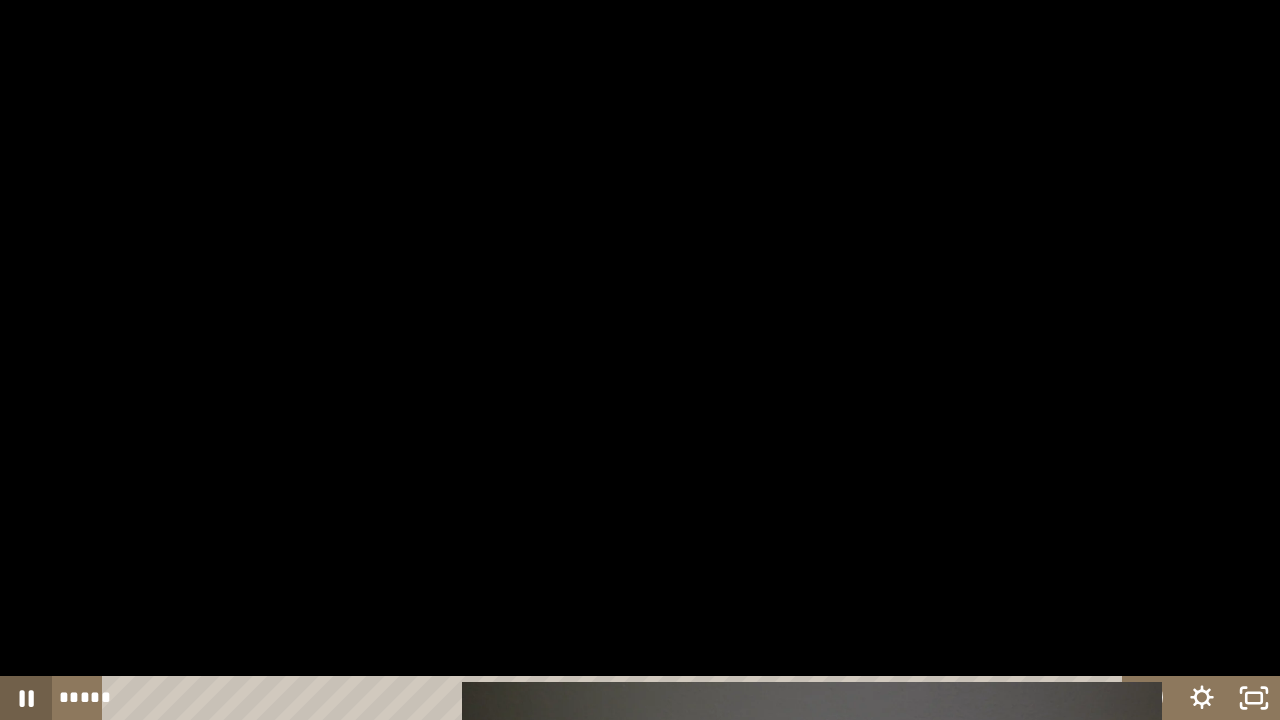 click 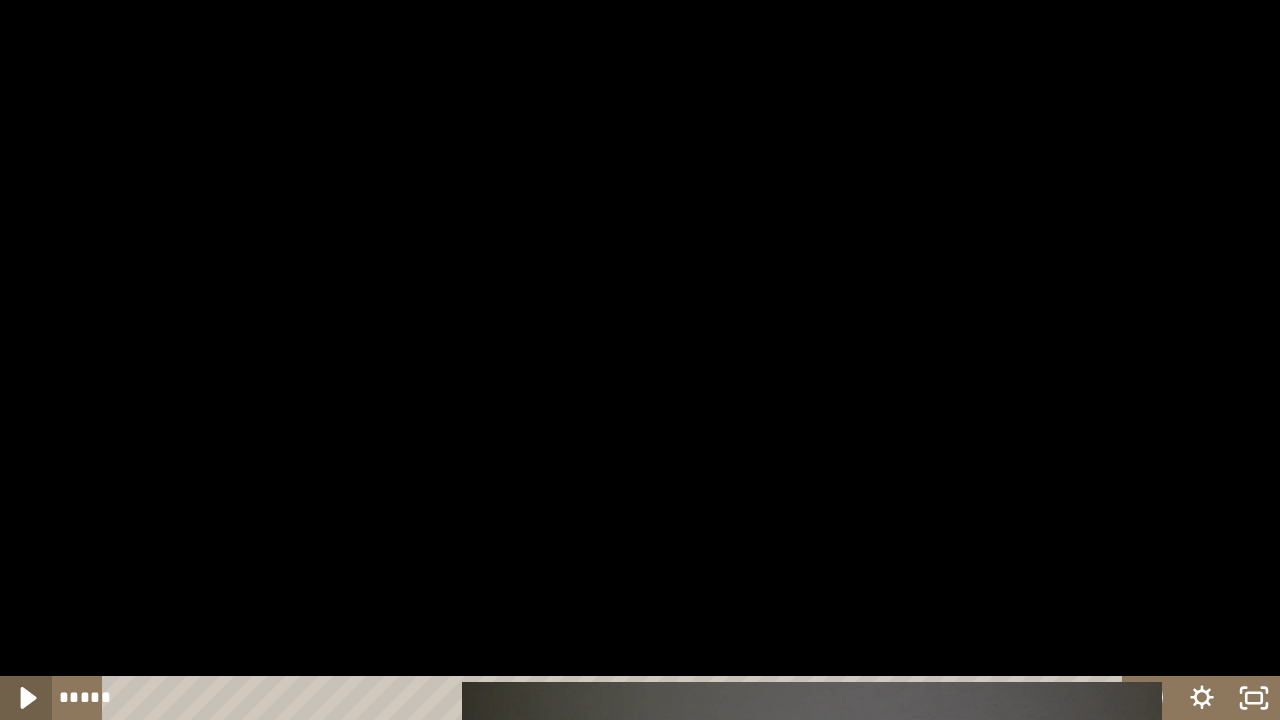 click 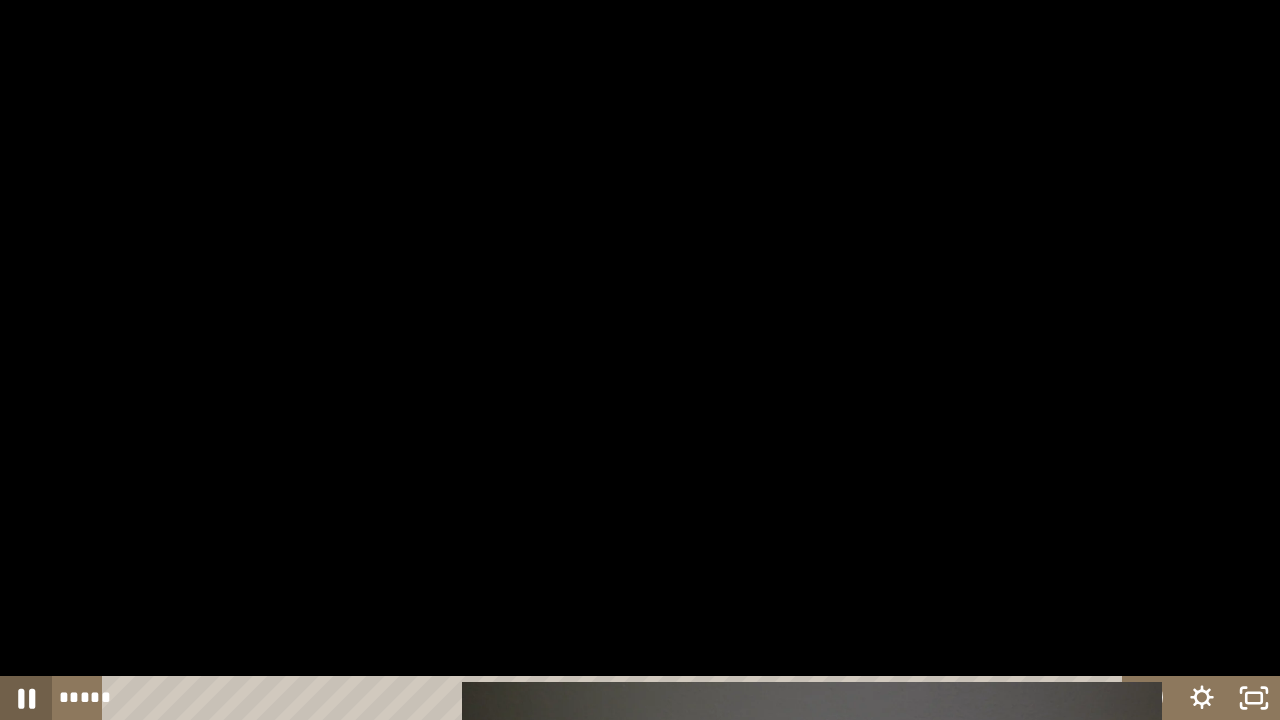 click 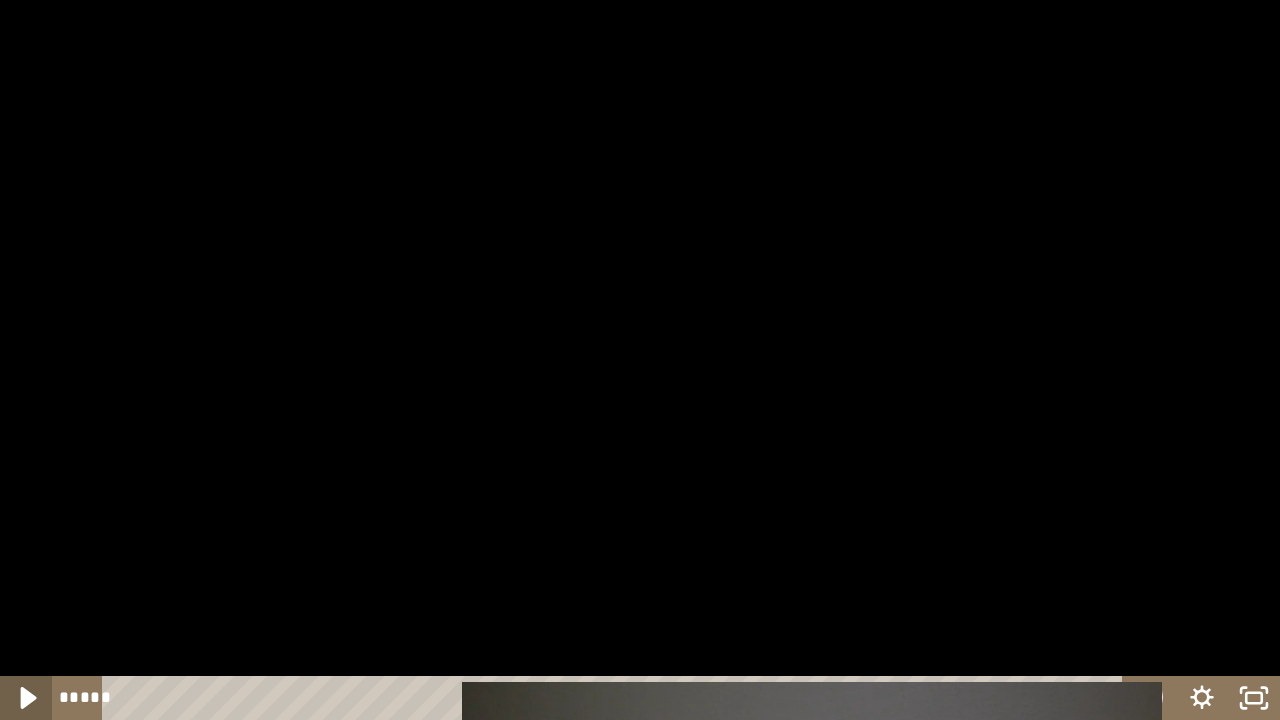 click 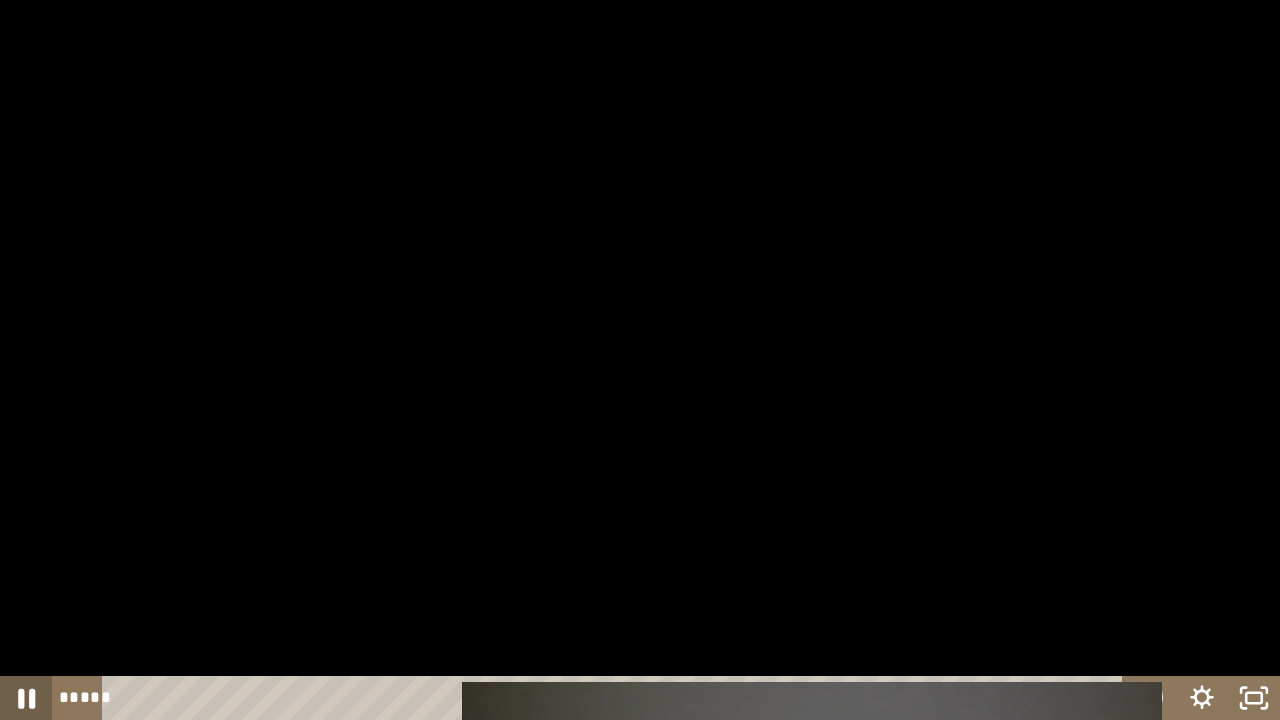 click 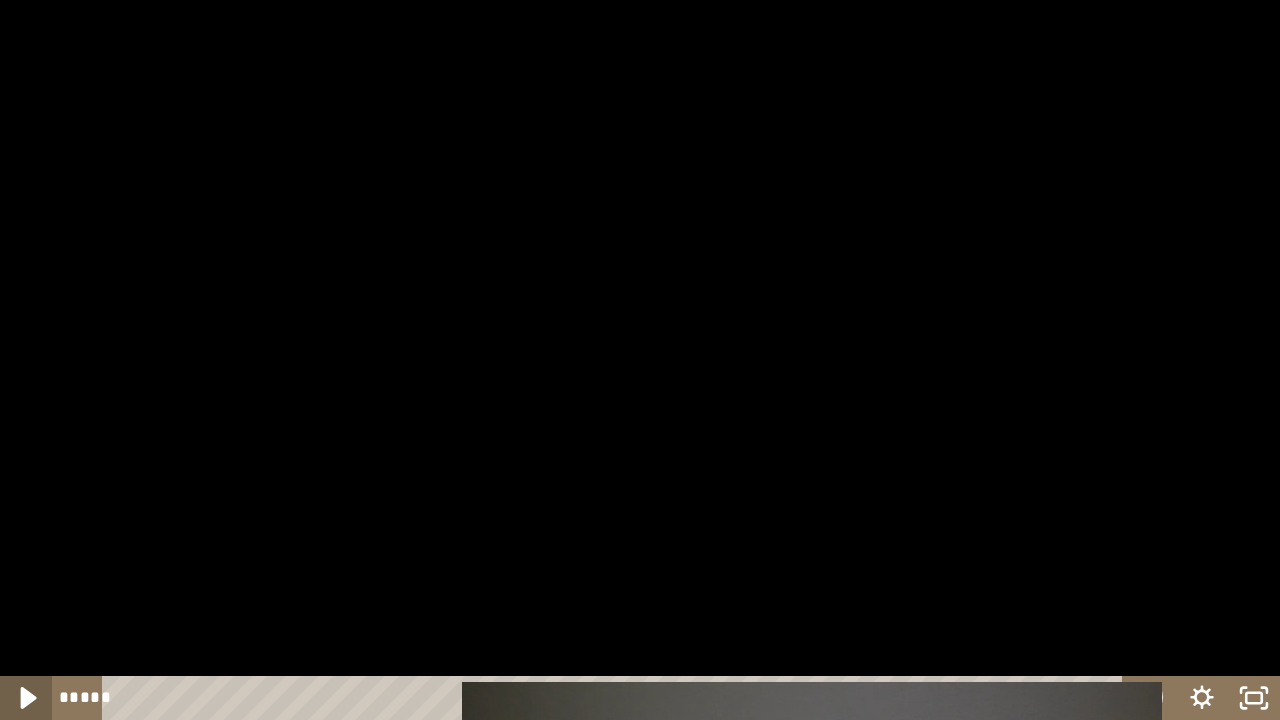 click 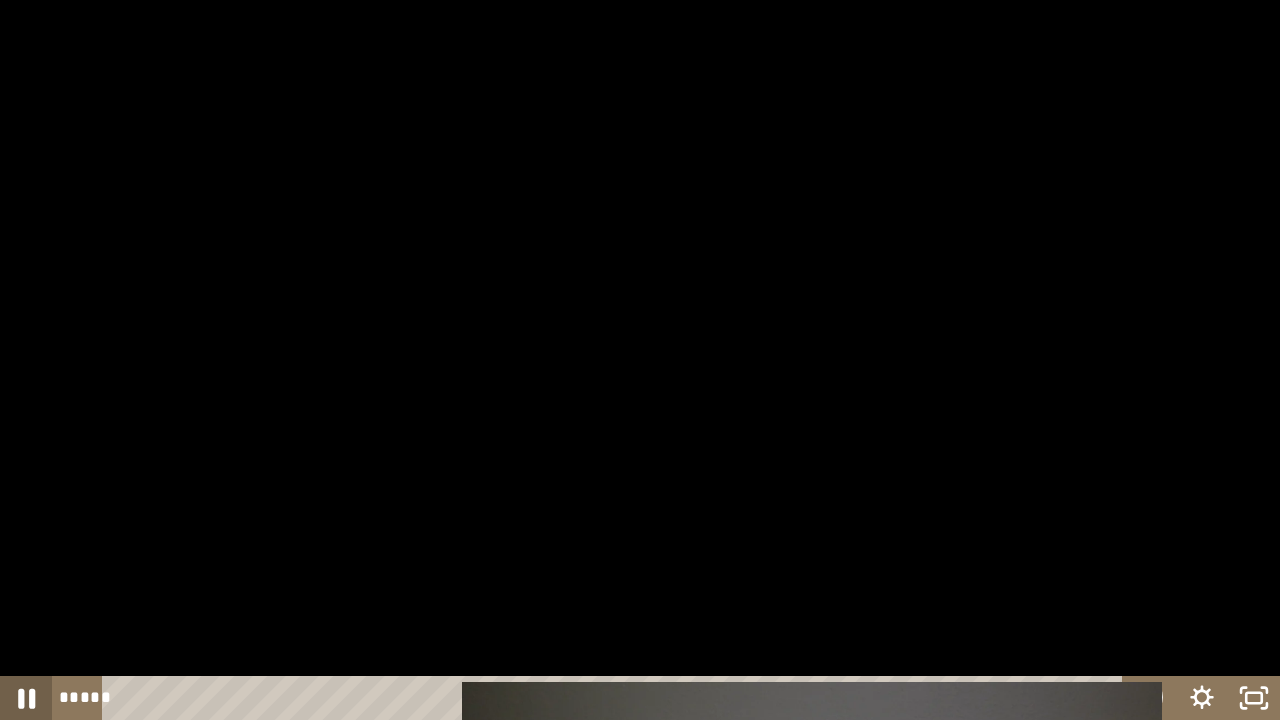 click 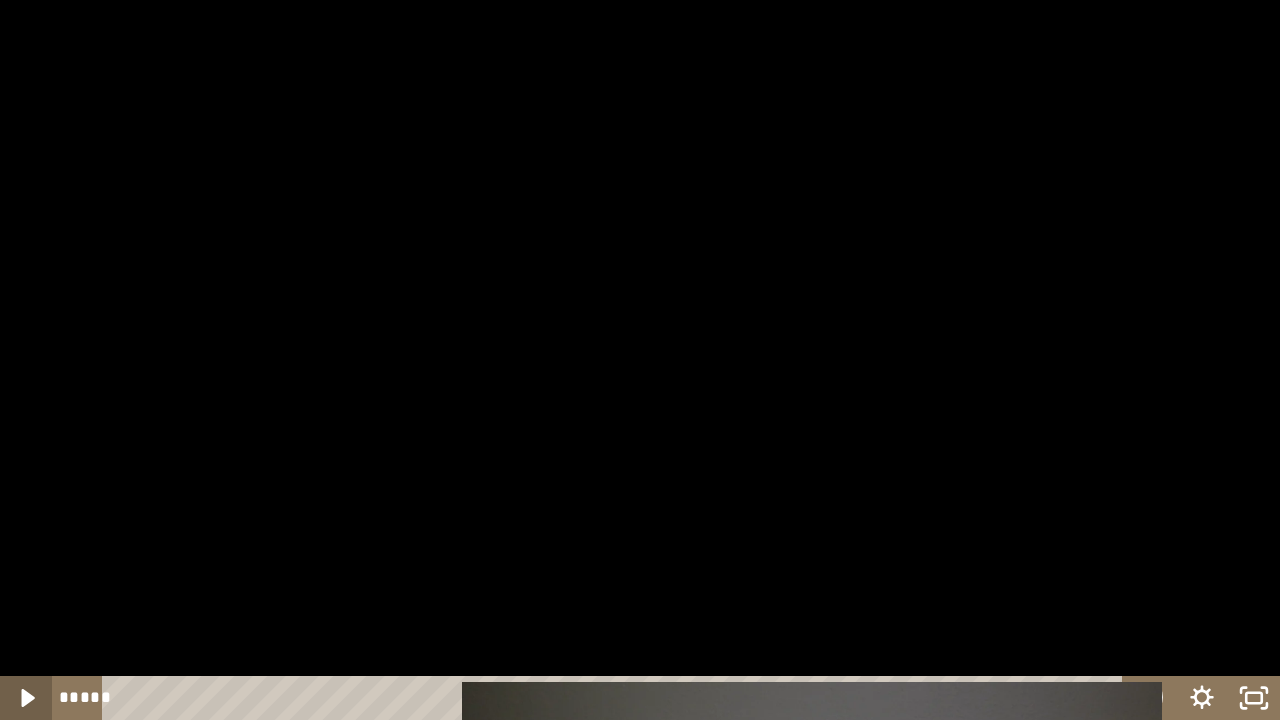 click 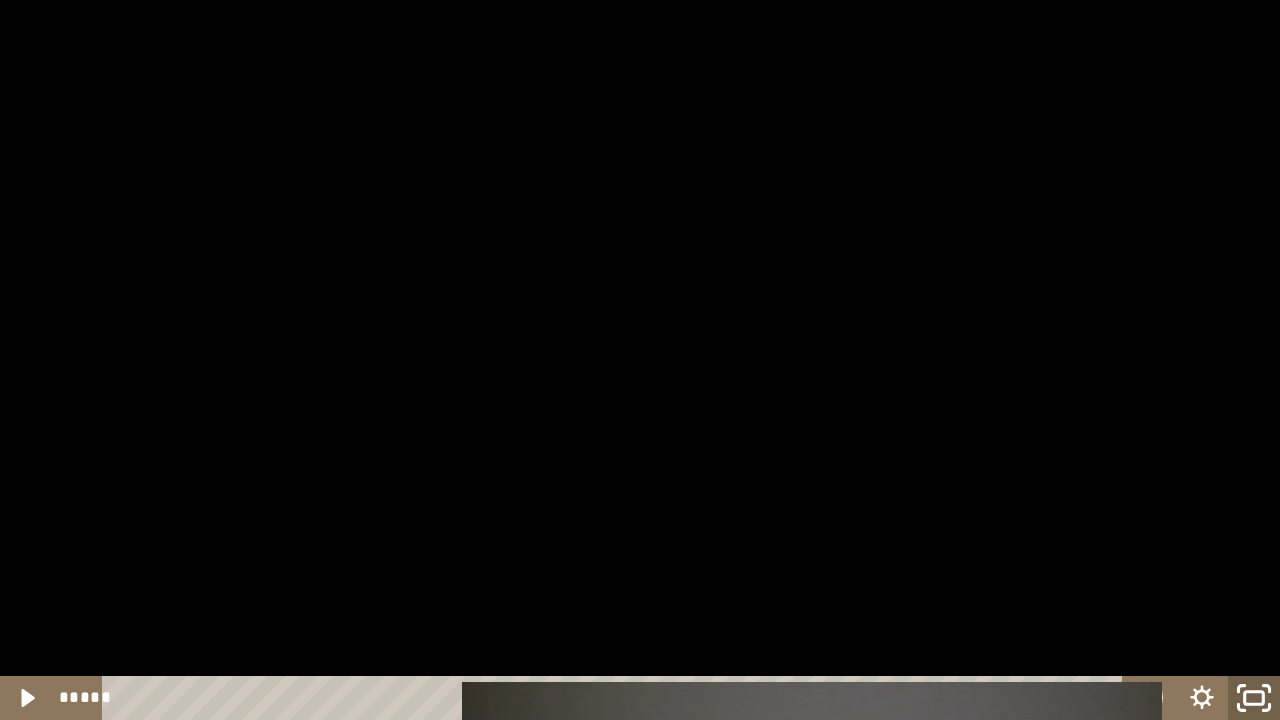 click 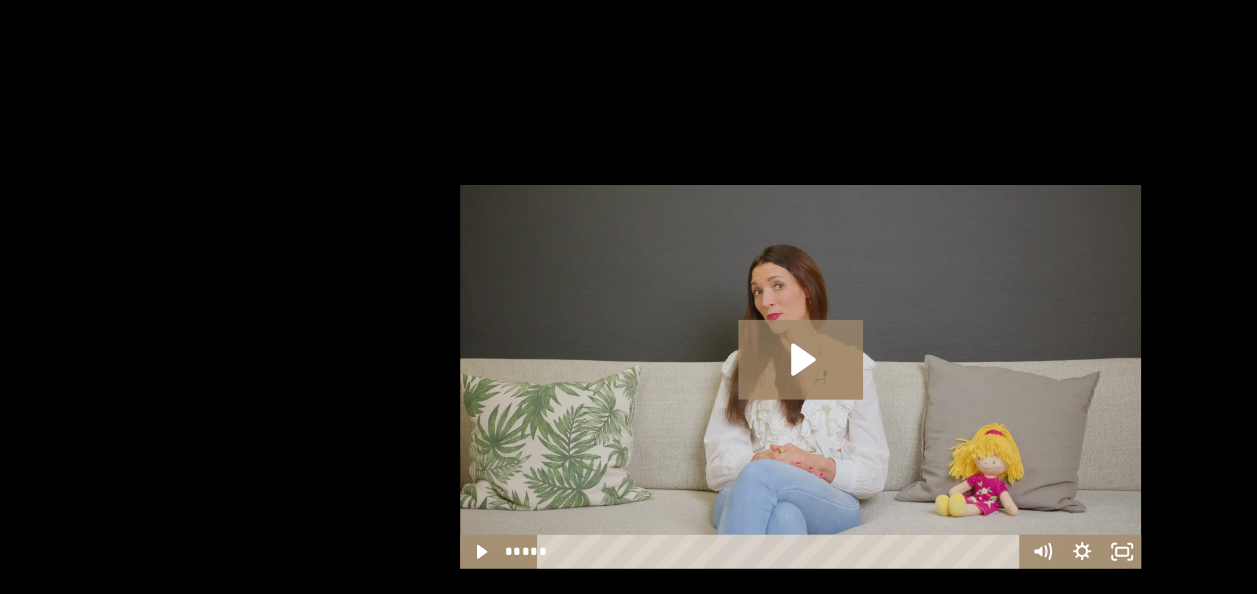scroll, scrollTop: 2261, scrollLeft: 0, axis: vertical 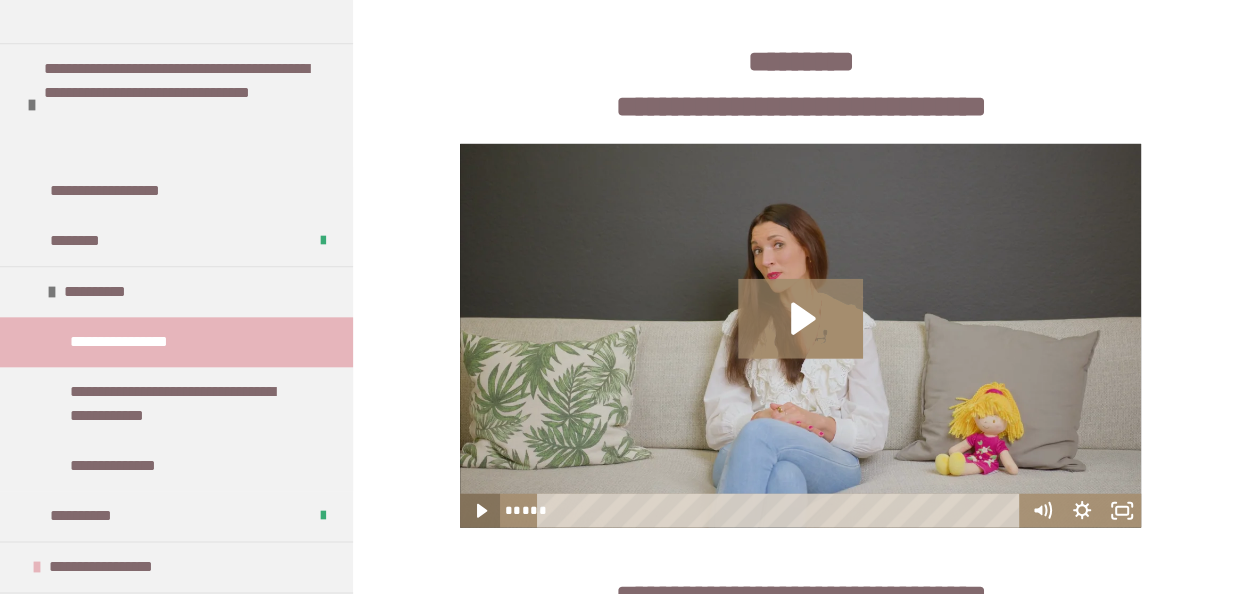 click 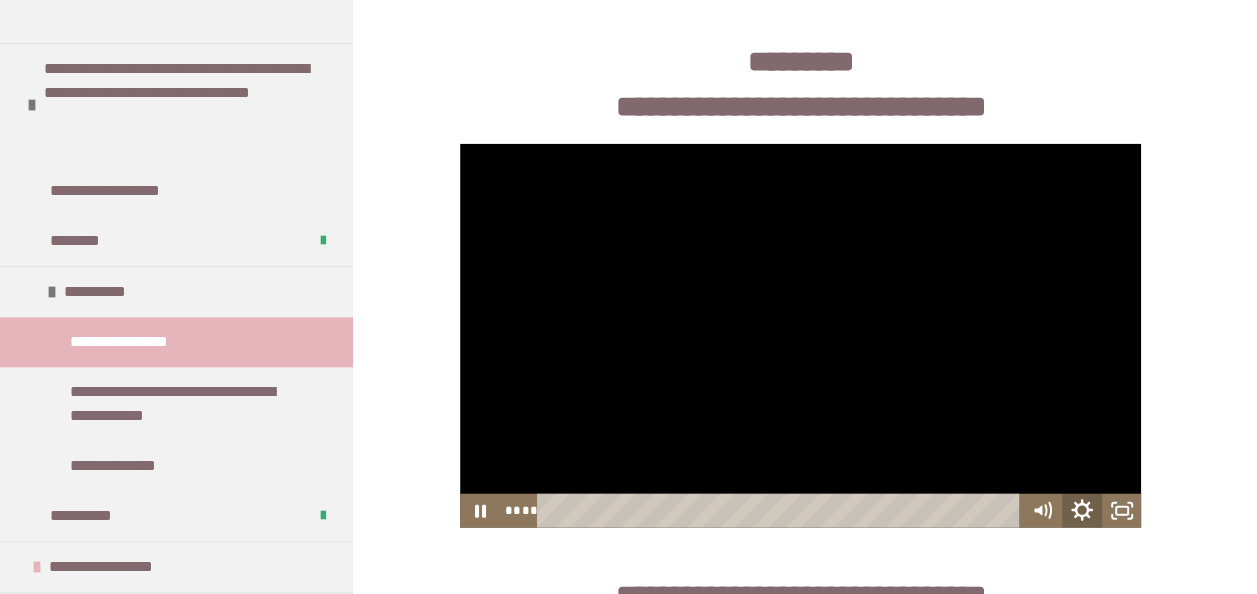 click 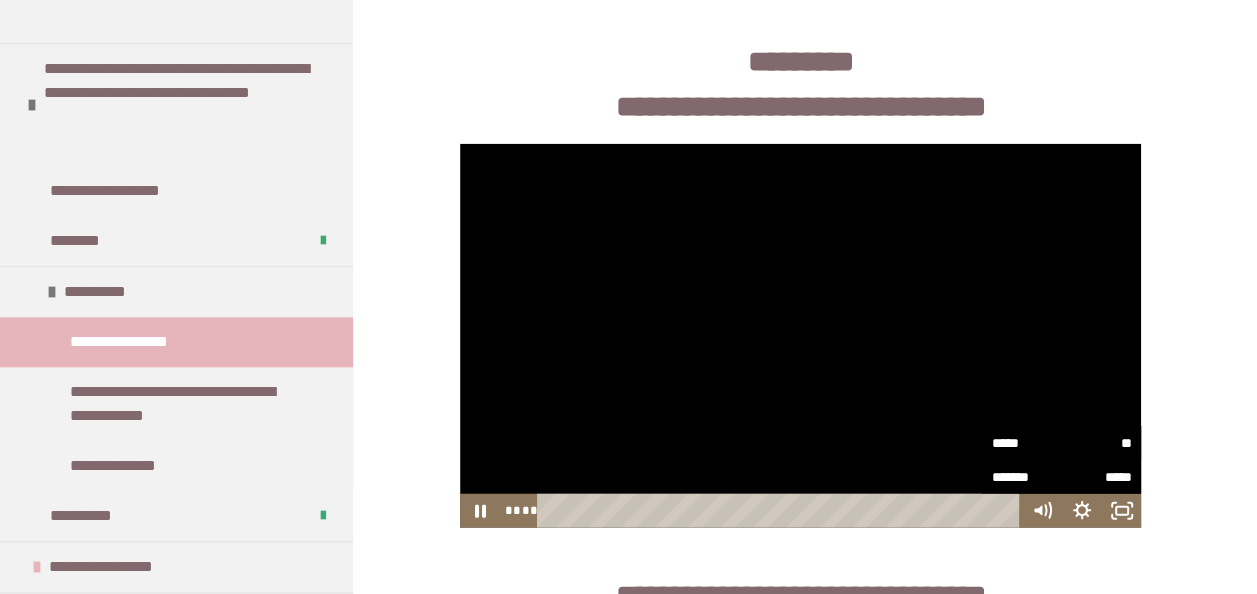 click on "*****" at bounding box center [1026, 442] 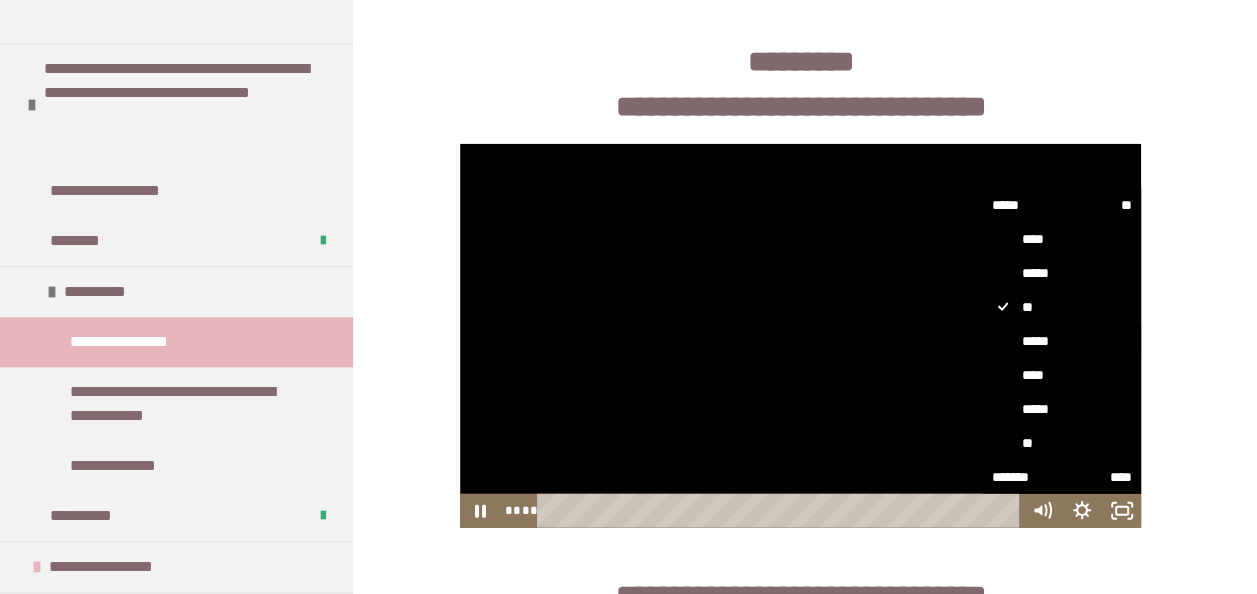 click on "*****" at bounding box center (1061, 341) 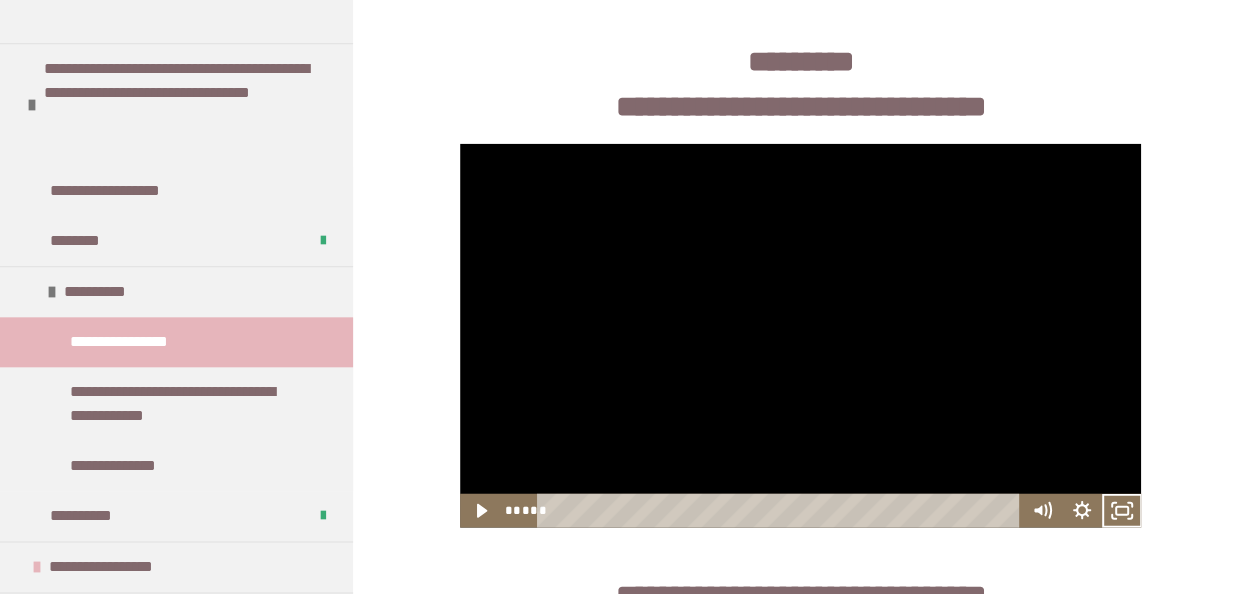 drag, startPoint x: 1034, startPoint y: 342, endPoint x: 1263, endPoint y: 283, distance: 236.47833 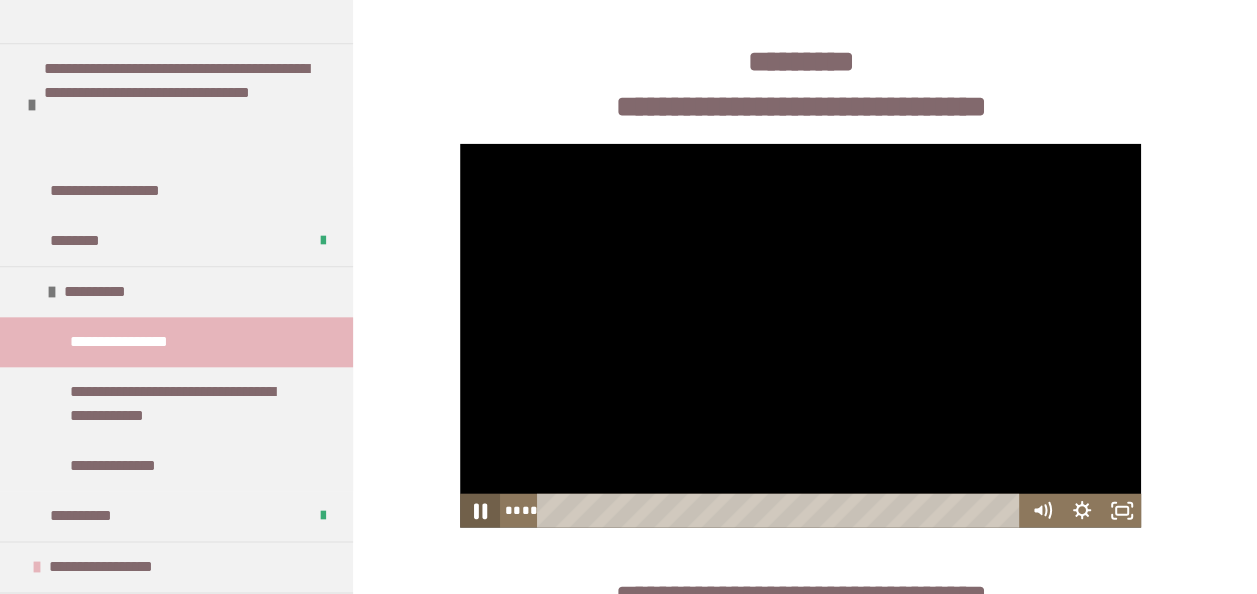 click 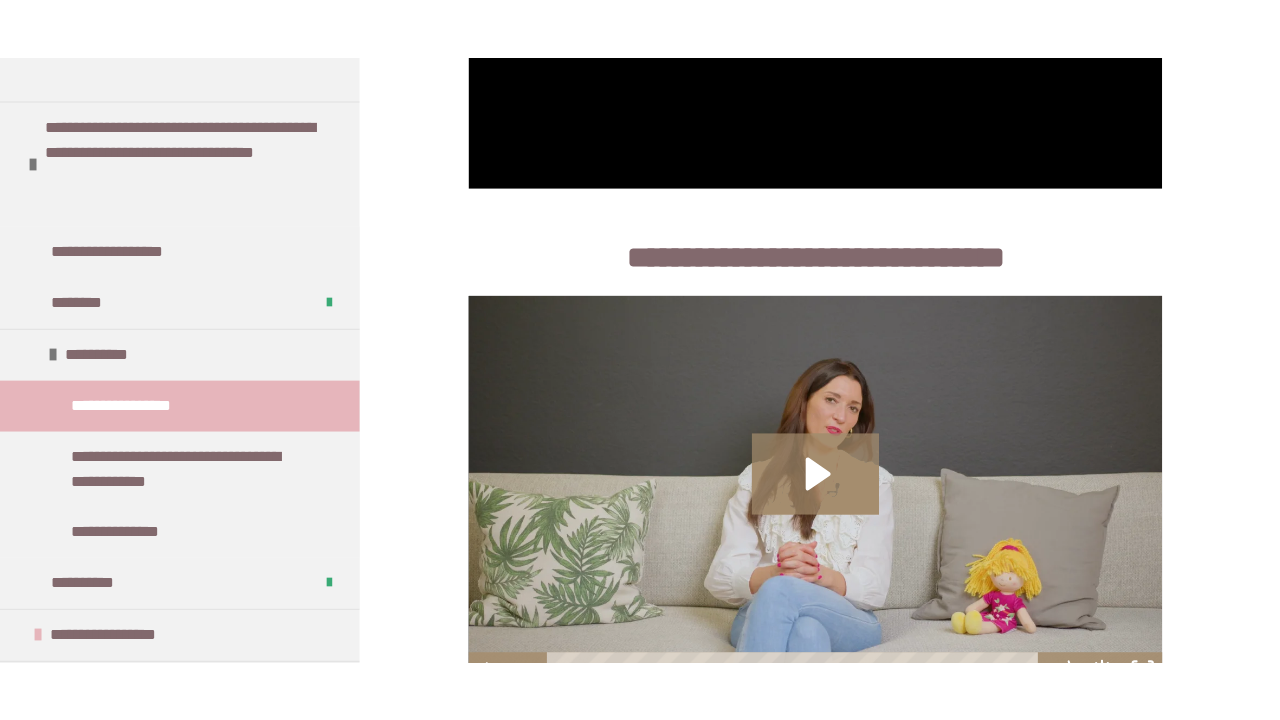 scroll, scrollTop: 2761, scrollLeft: 0, axis: vertical 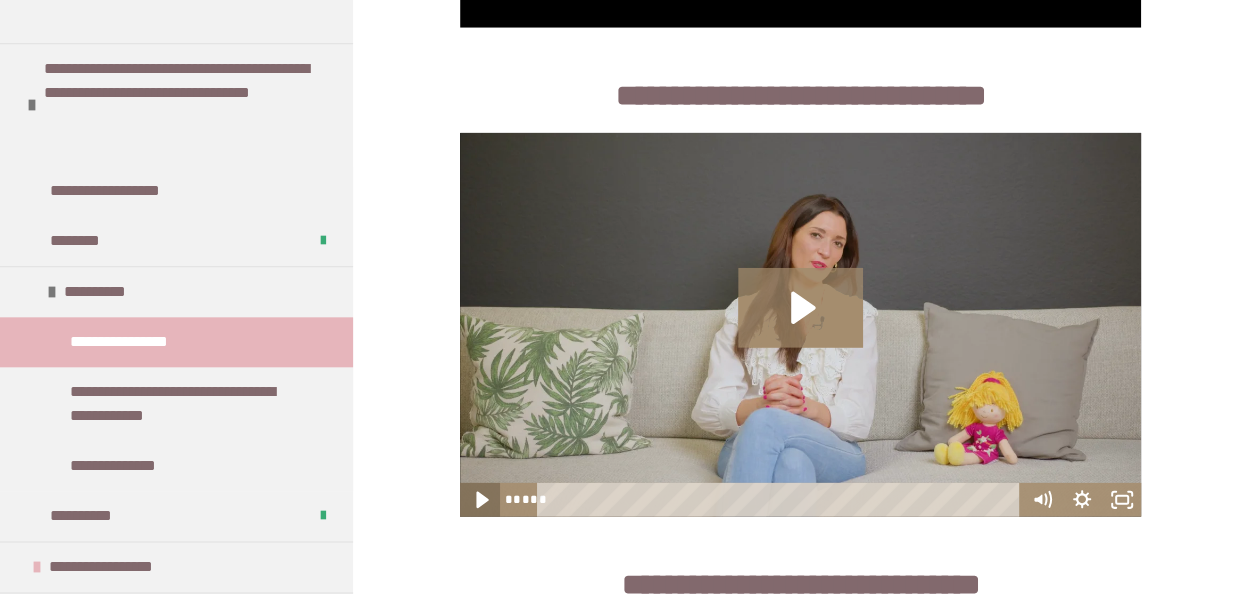 click 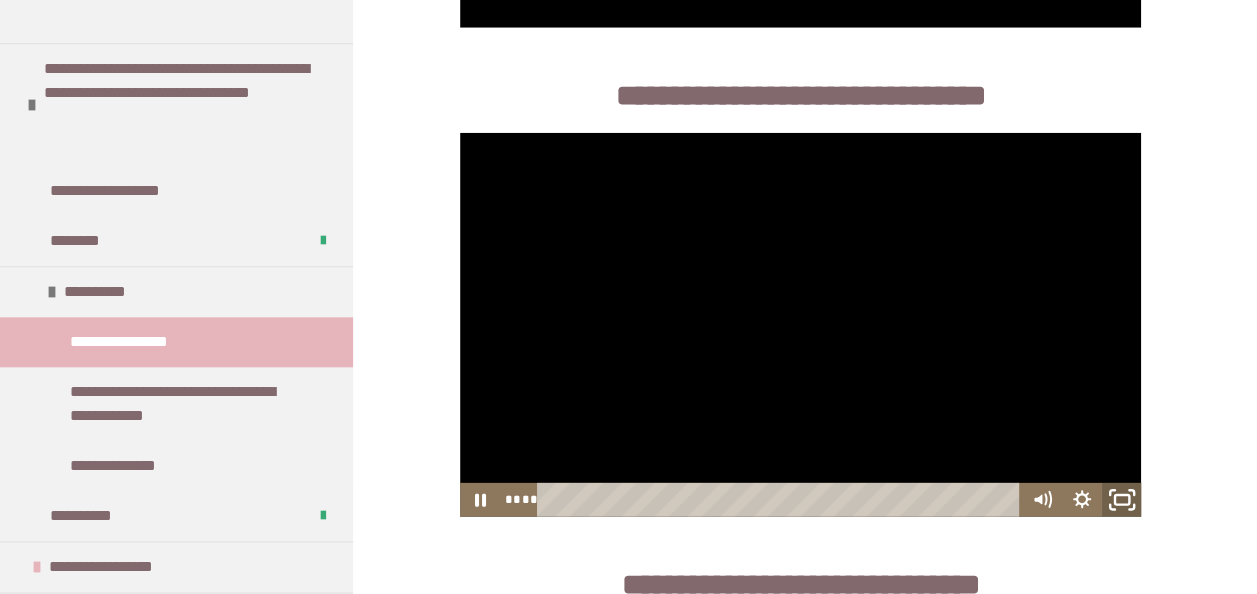 click 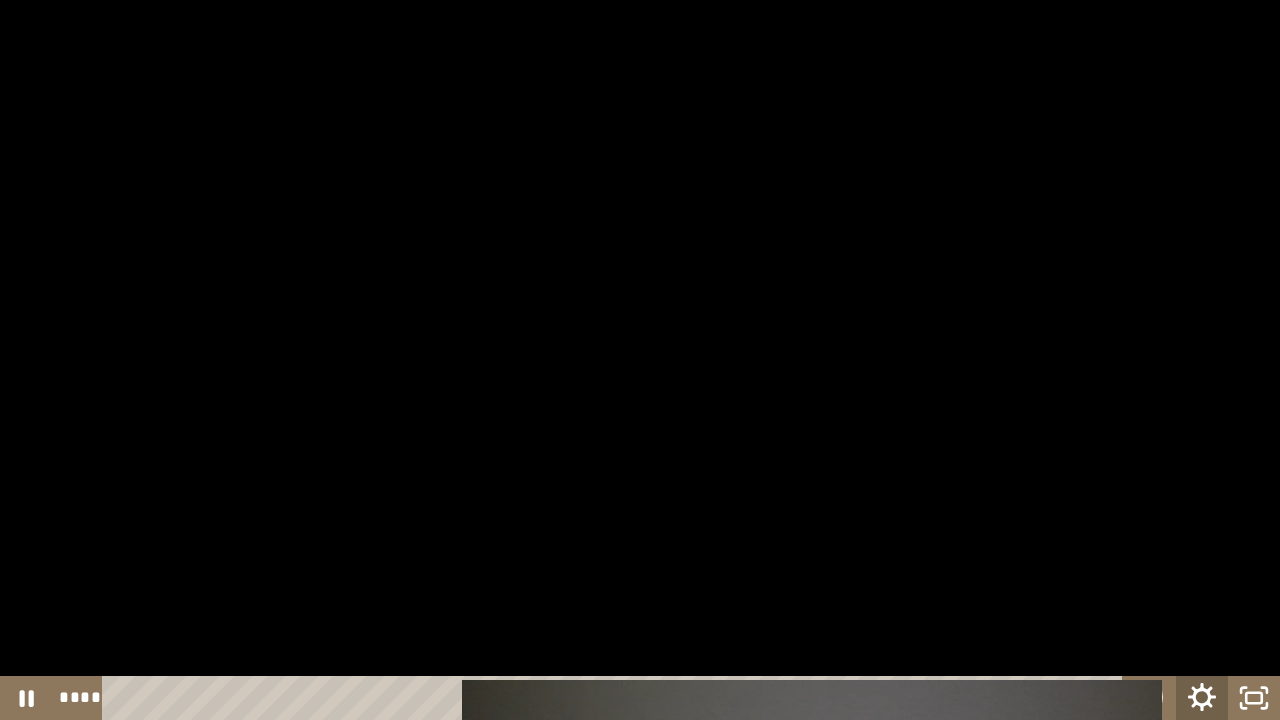 click 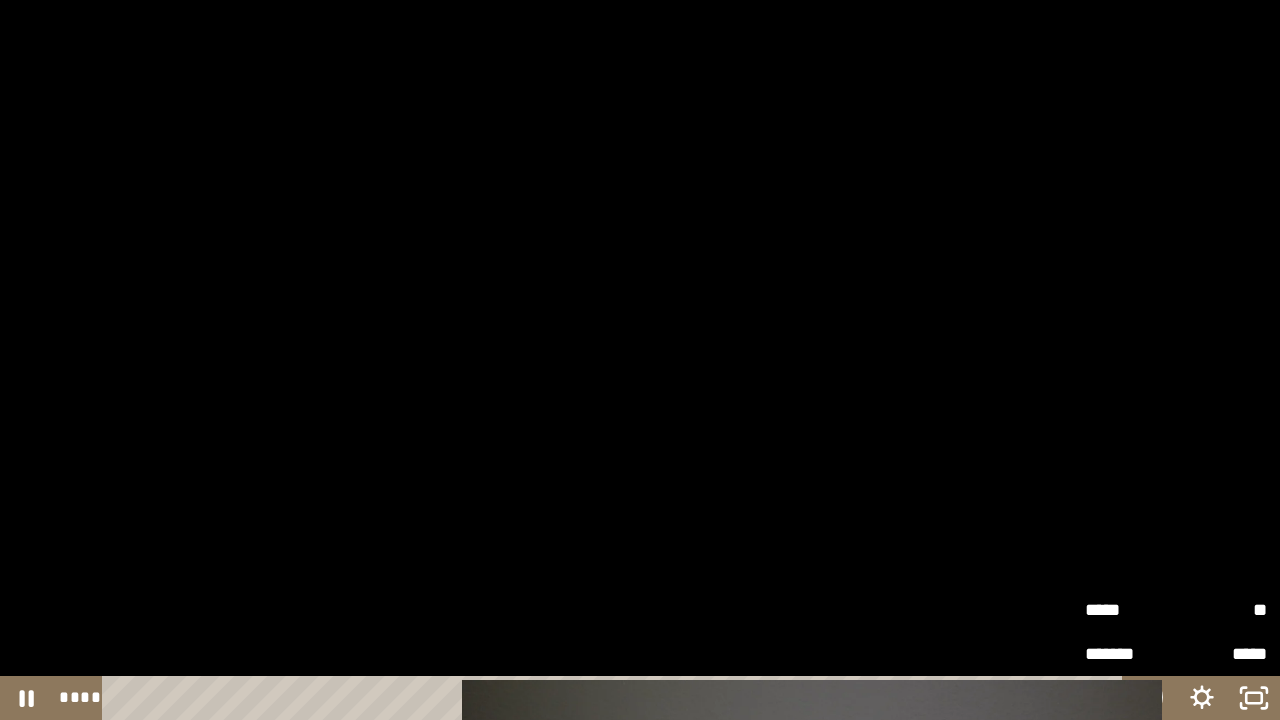 click on "*****" at bounding box center [1130, 610] 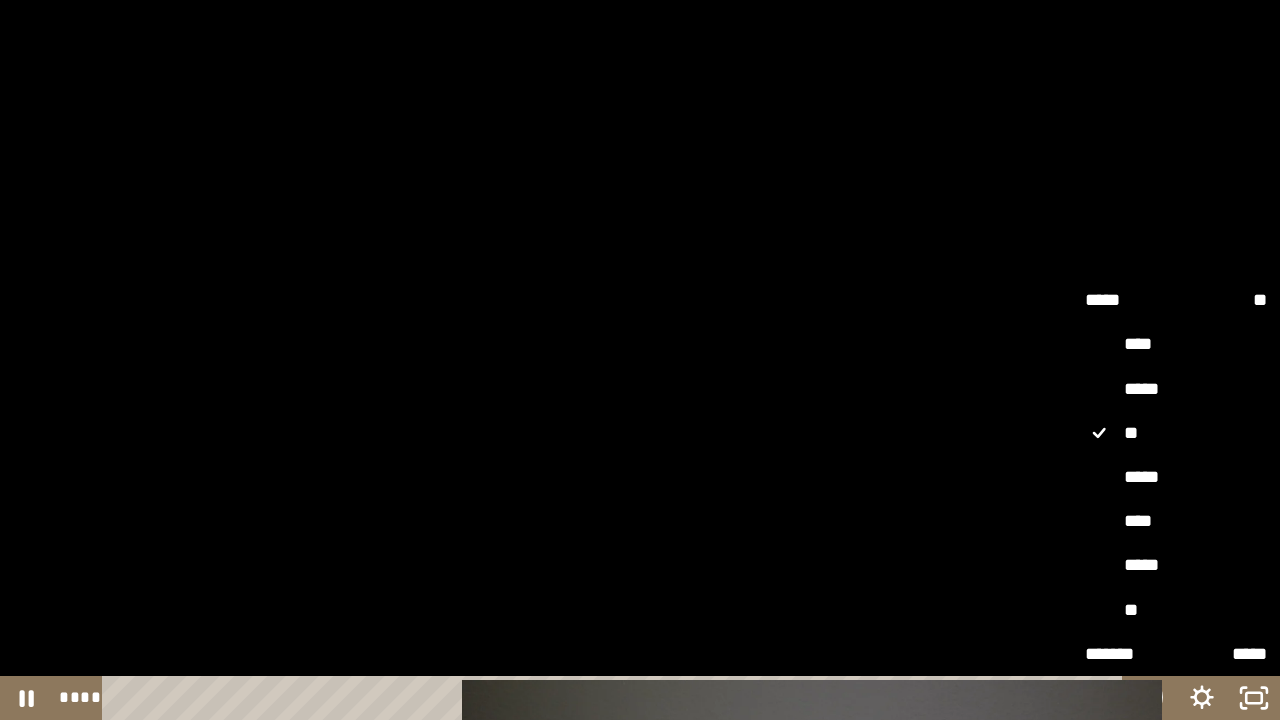 click on "*****" at bounding box center (1176, 477) 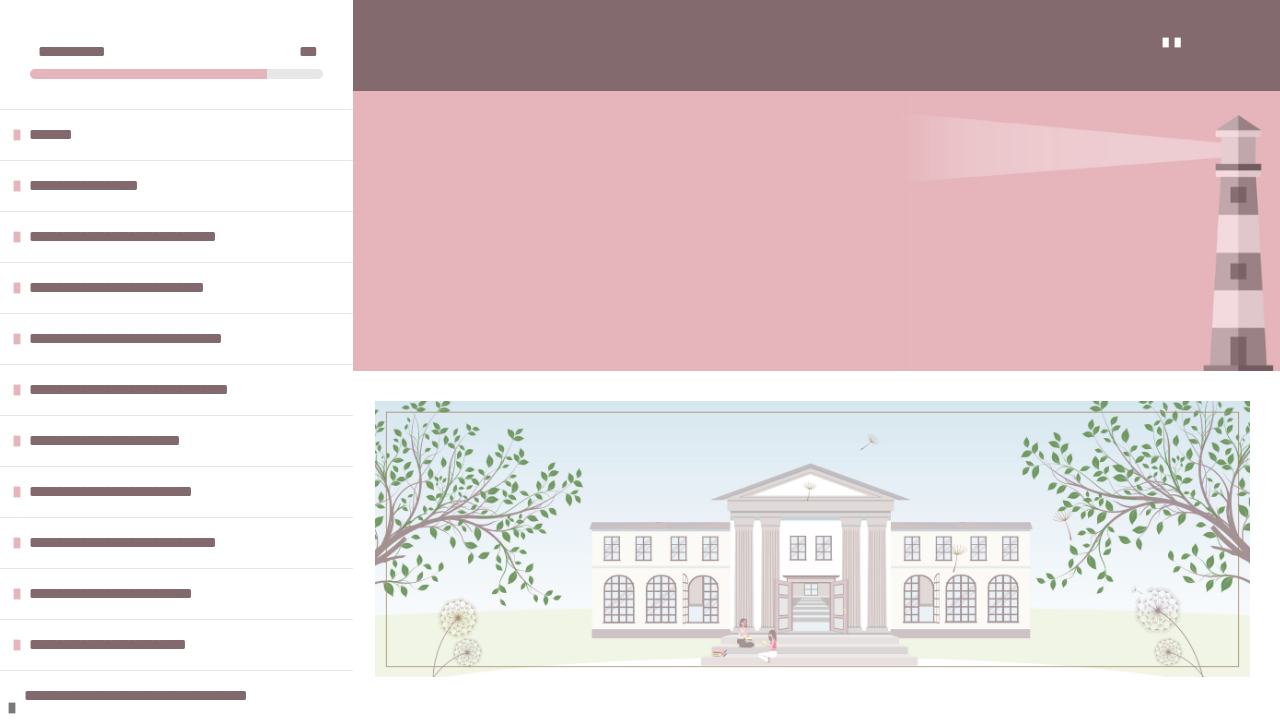 scroll, scrollTop: 2761, scrollLeft: 0, axis: vertical 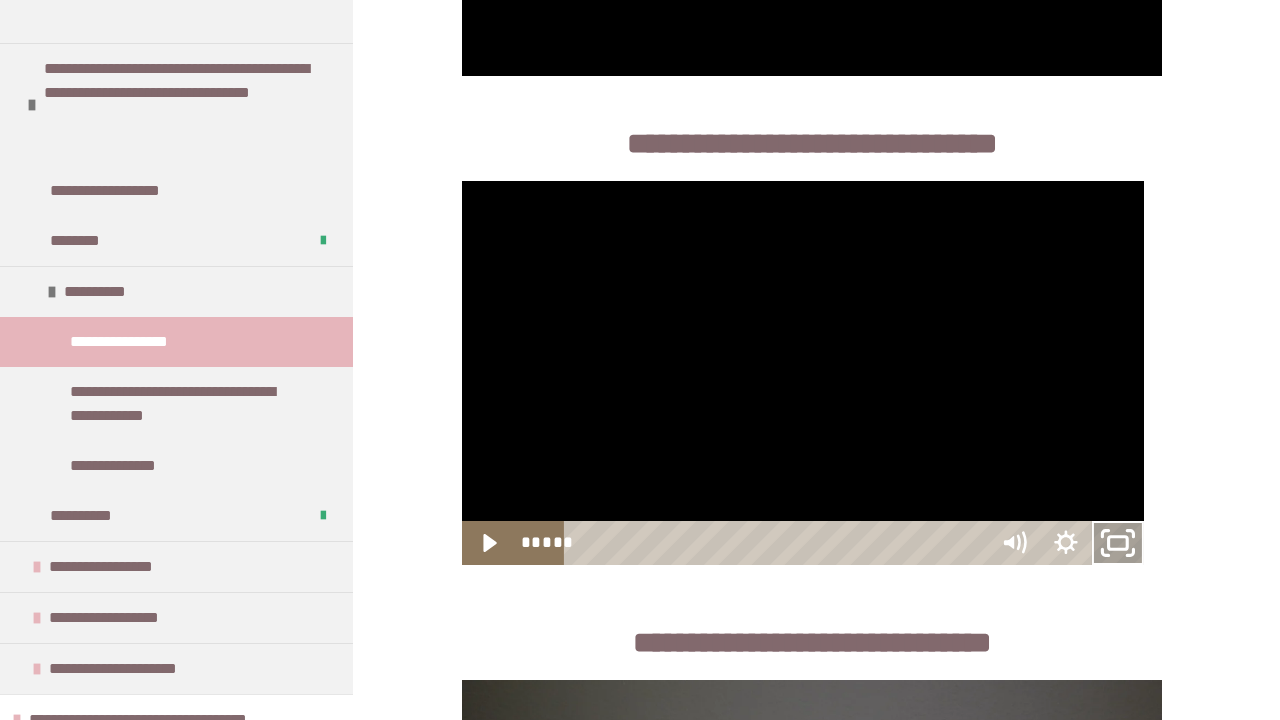 click 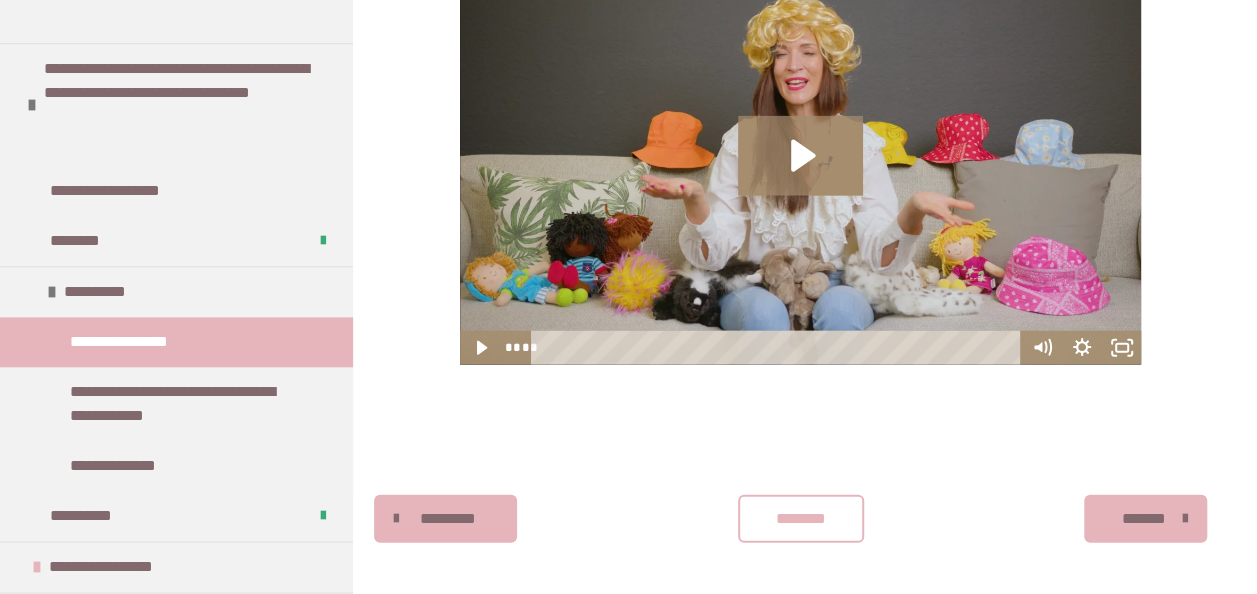 scroll, scrollTop: 6032, scrollLeft: 0, axis: vertical 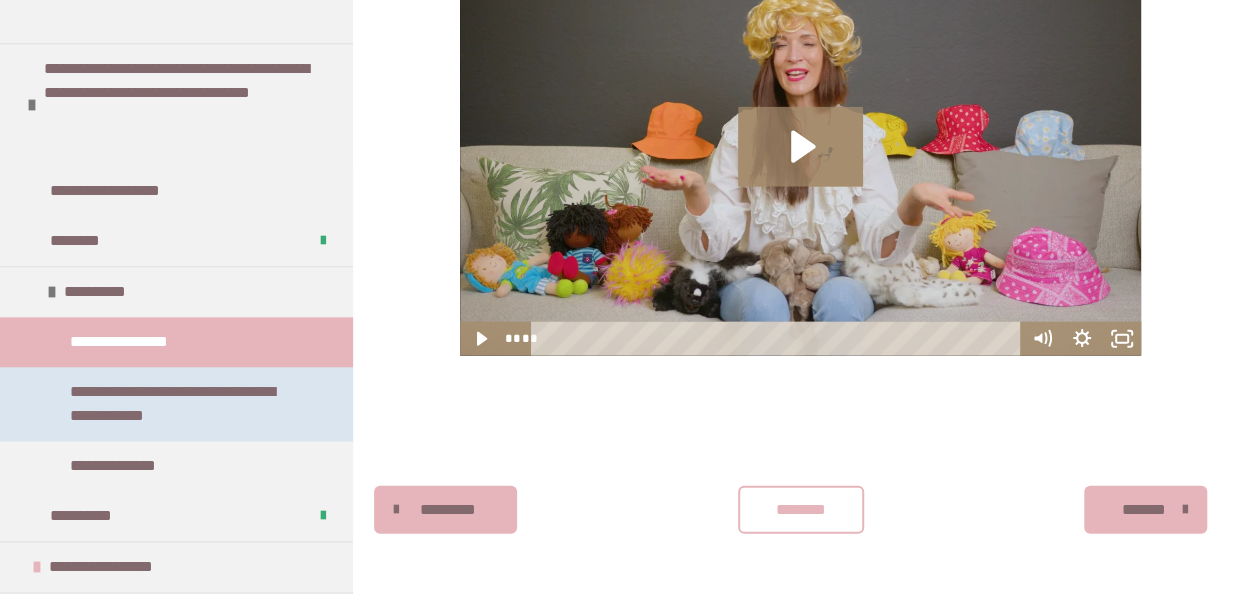 click on "**********" at bounding box center (181, 404) 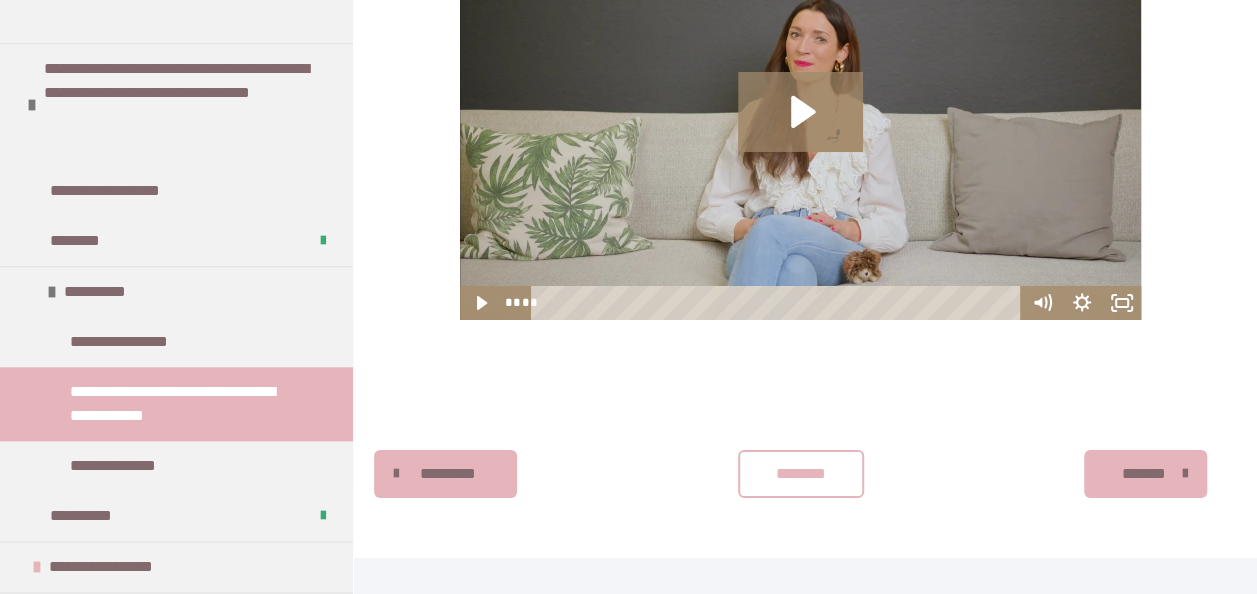 scroll, scrollTop: 3409, scrollLeft: 0, axis: vertical 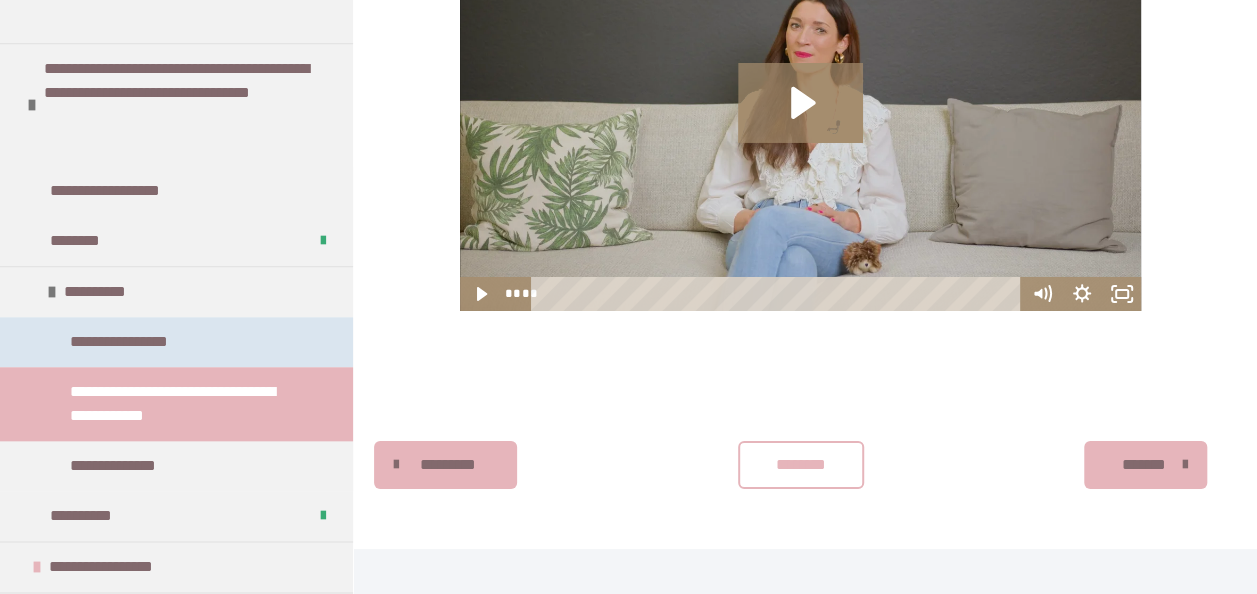 click on "**********" at bounding box center (176, 342) 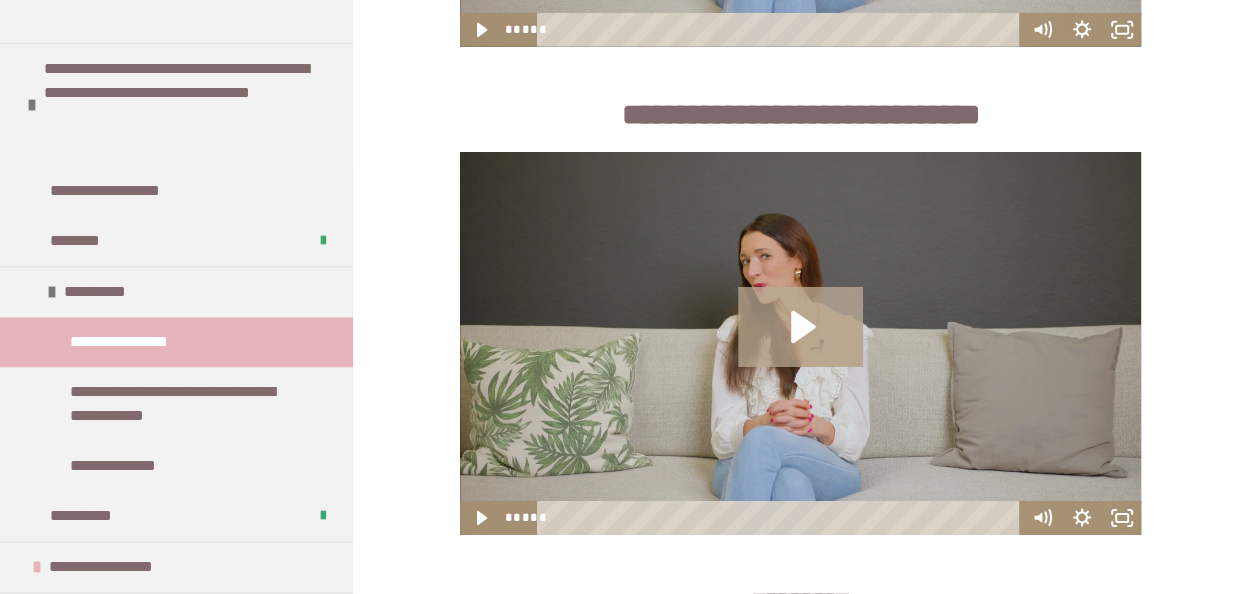 scroll, scrollTop: 3261, scrollLeft: 0, axis: vertical 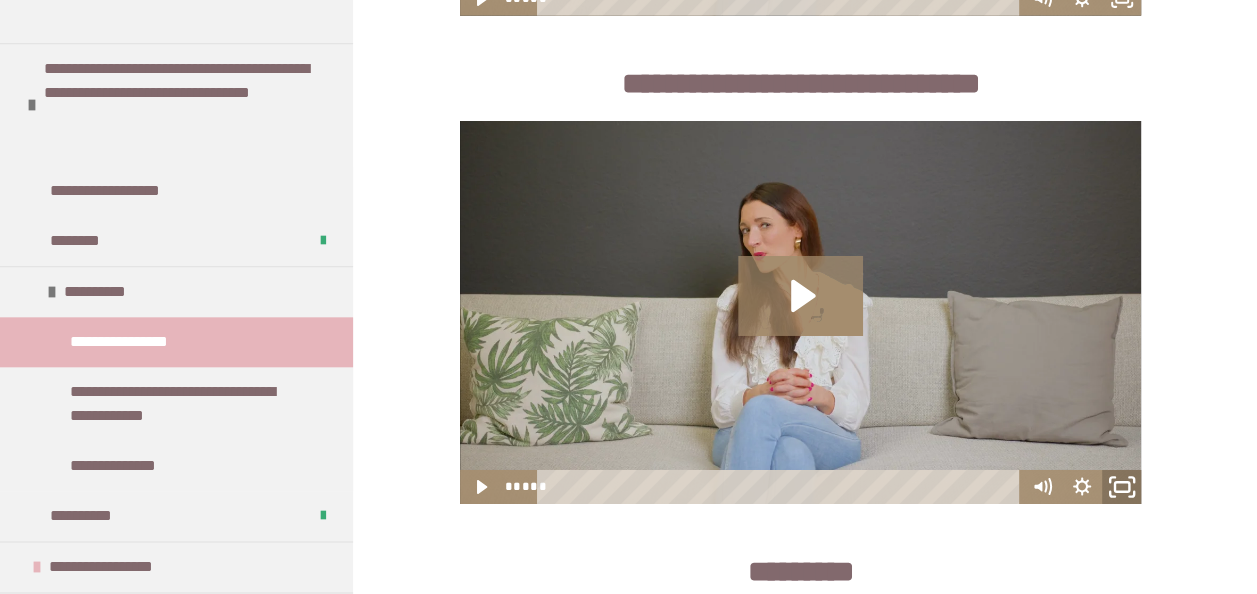 click 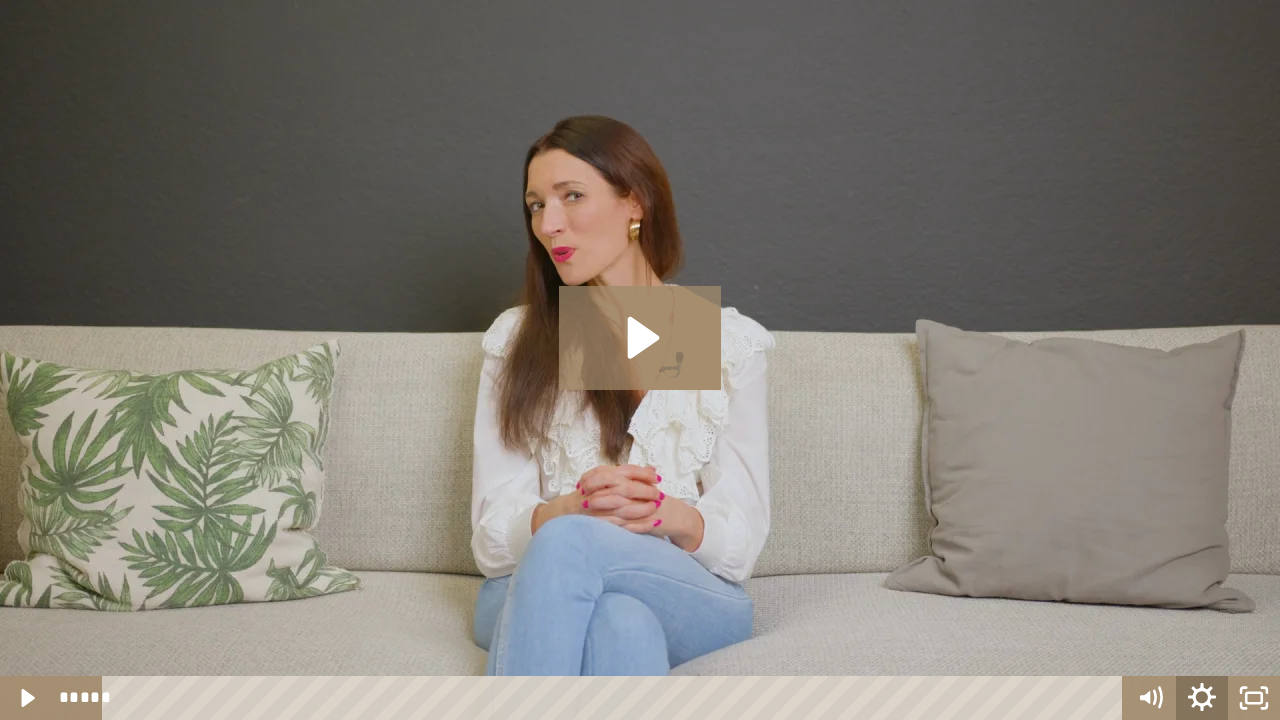 click 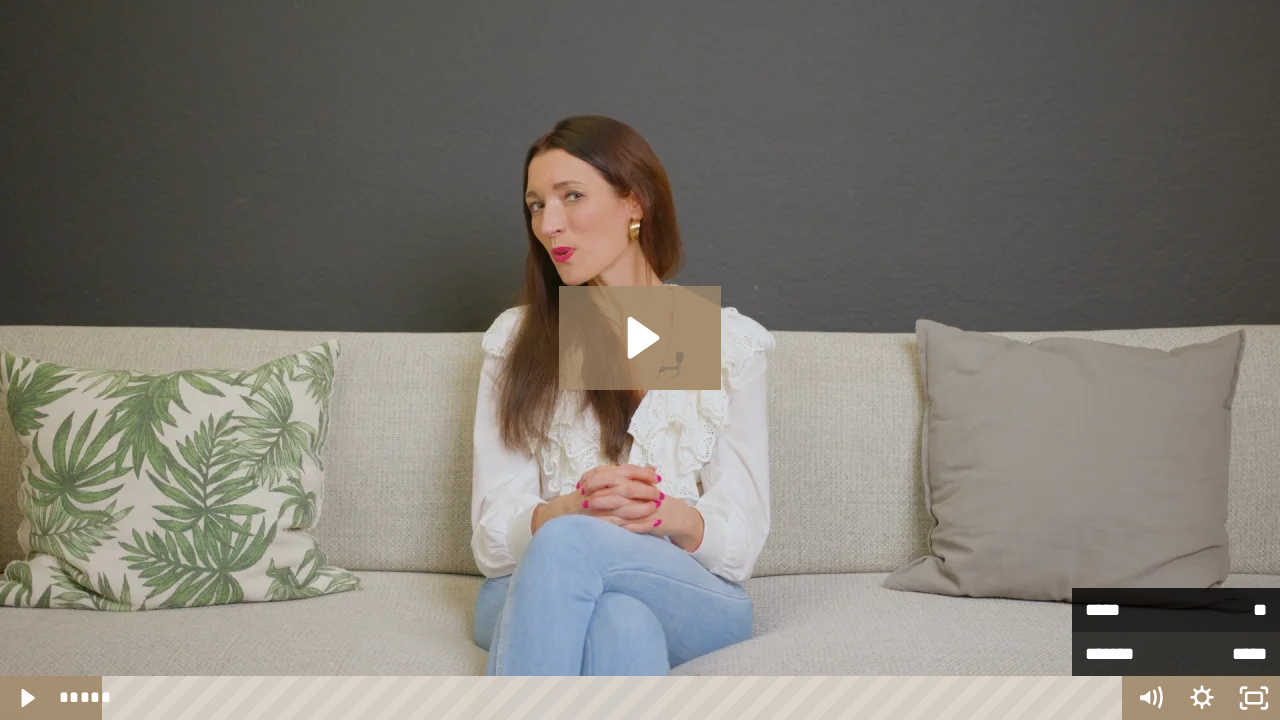 click on "**" at bounding box center [1221, 610] 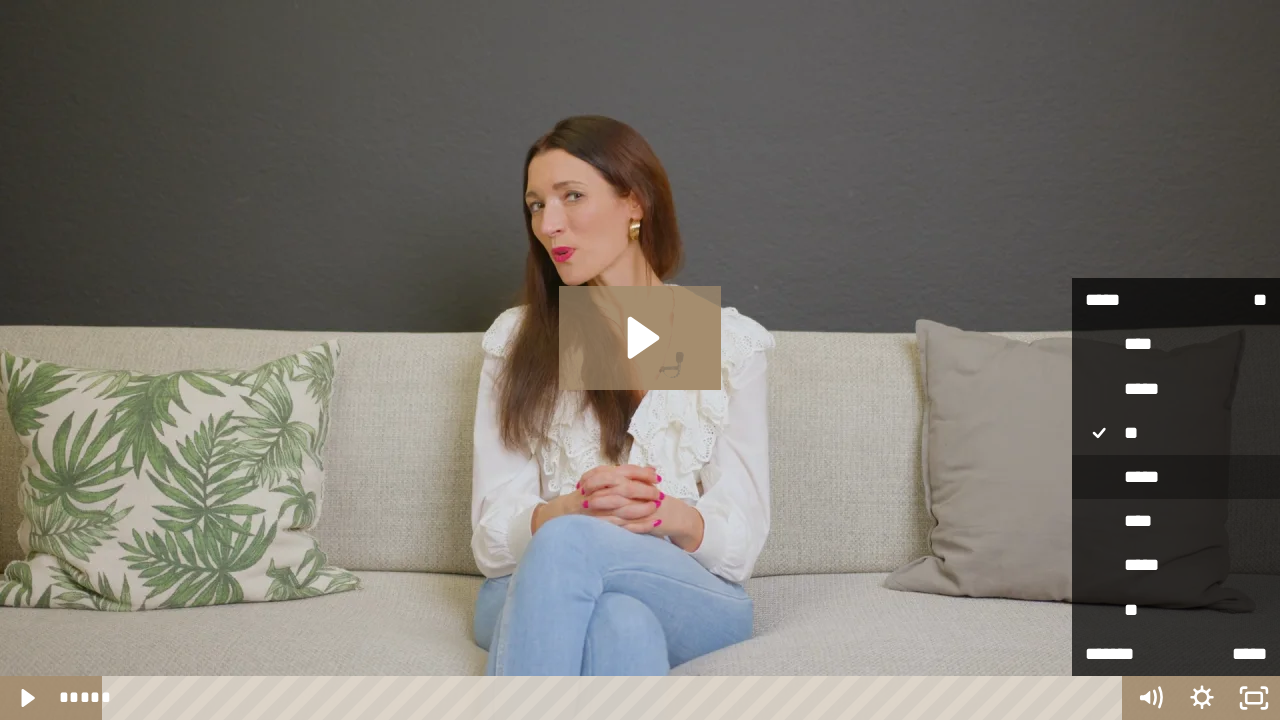 click on "*****" at bounding box center (1176, 477) 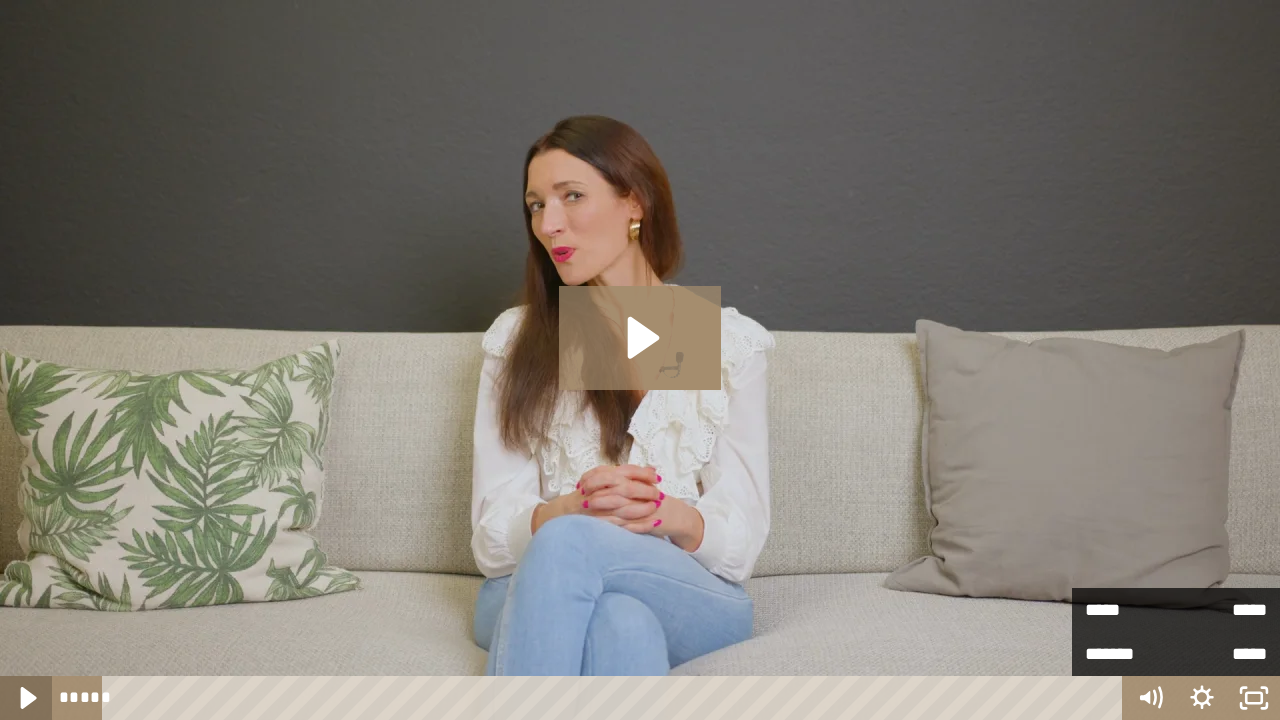 click 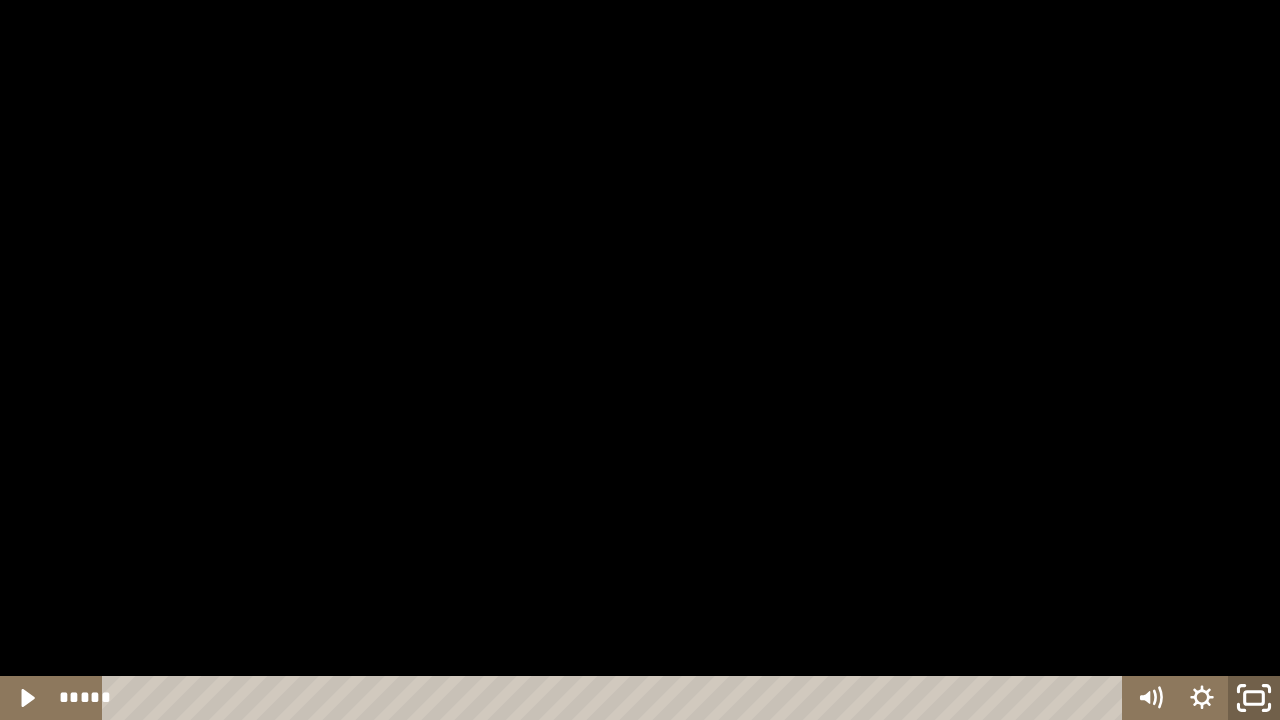 click 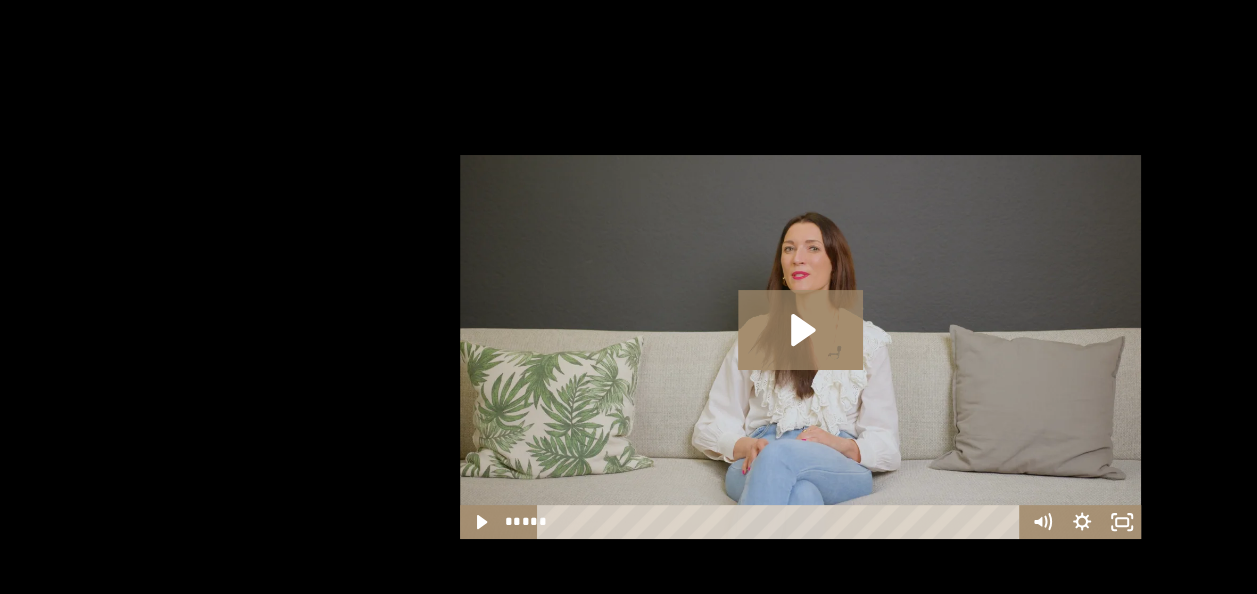 scroll, scrollTop: 3761, scrollLeft: 0, axis: vertical 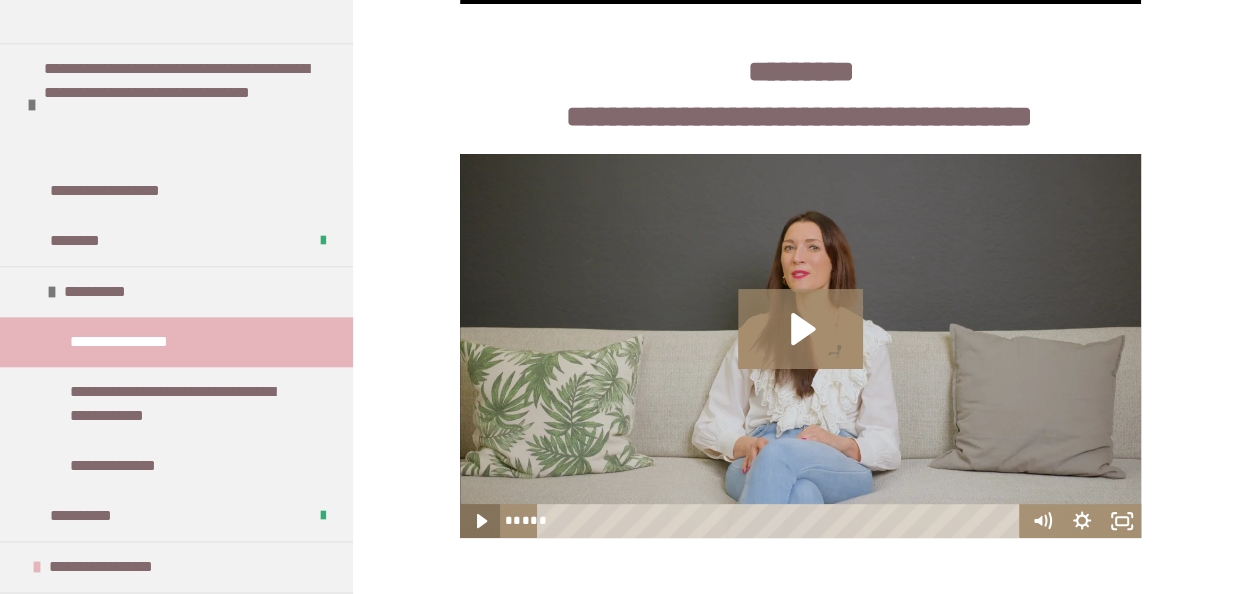 click 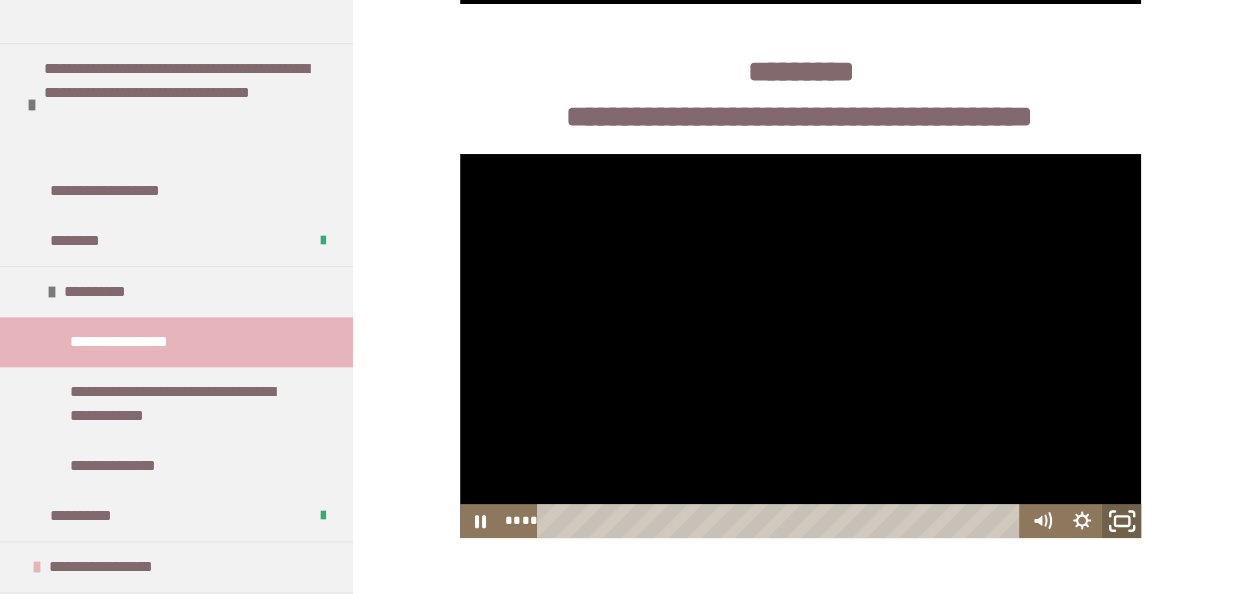 click 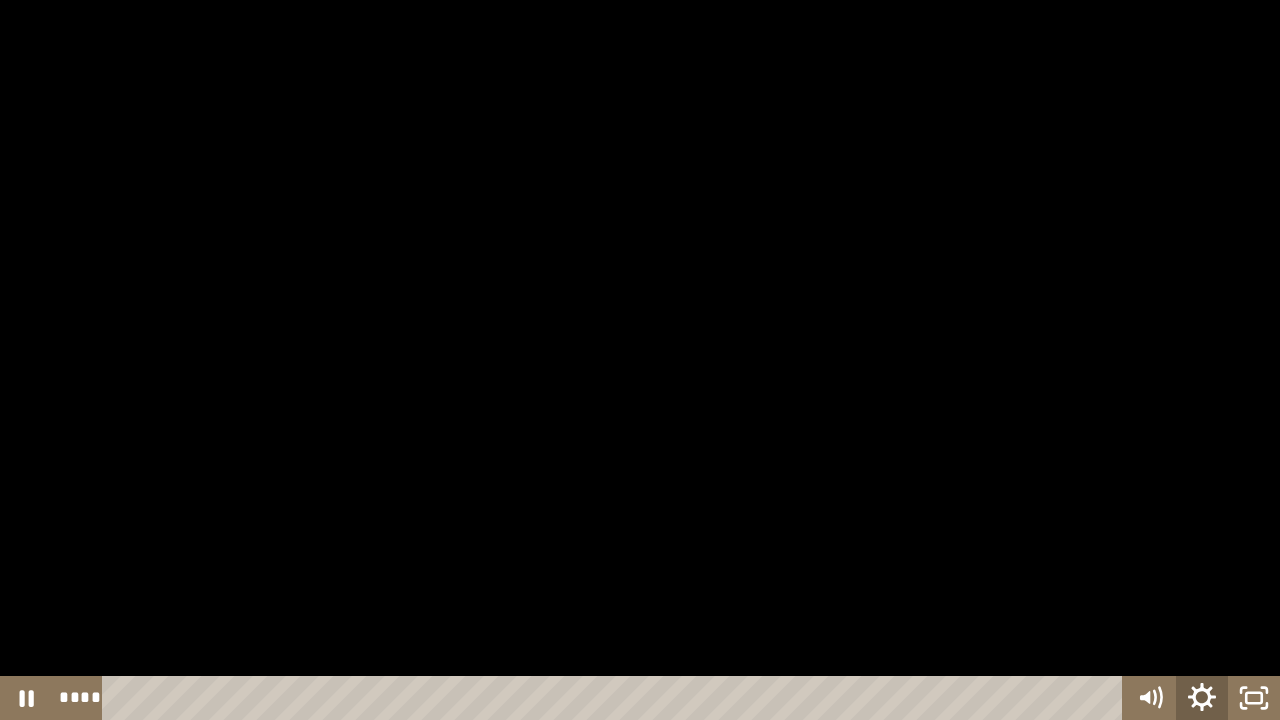 click 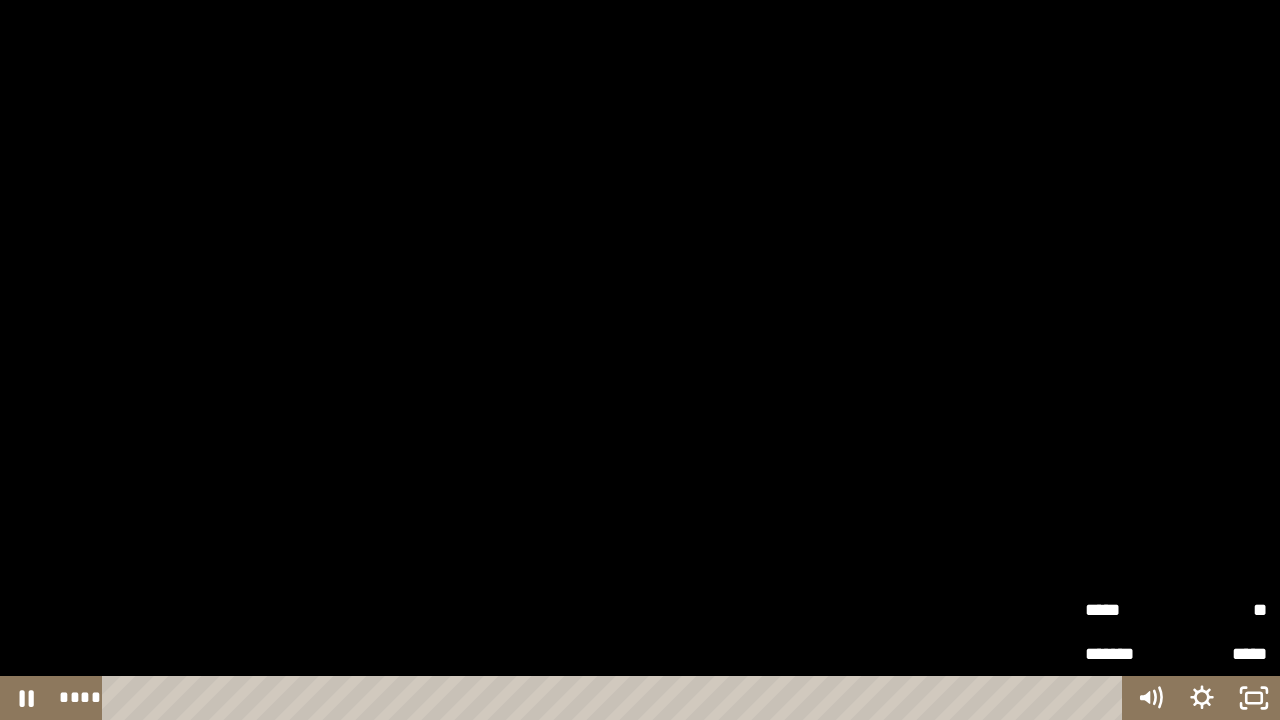click on "**" at bounding box center [1221, 610] 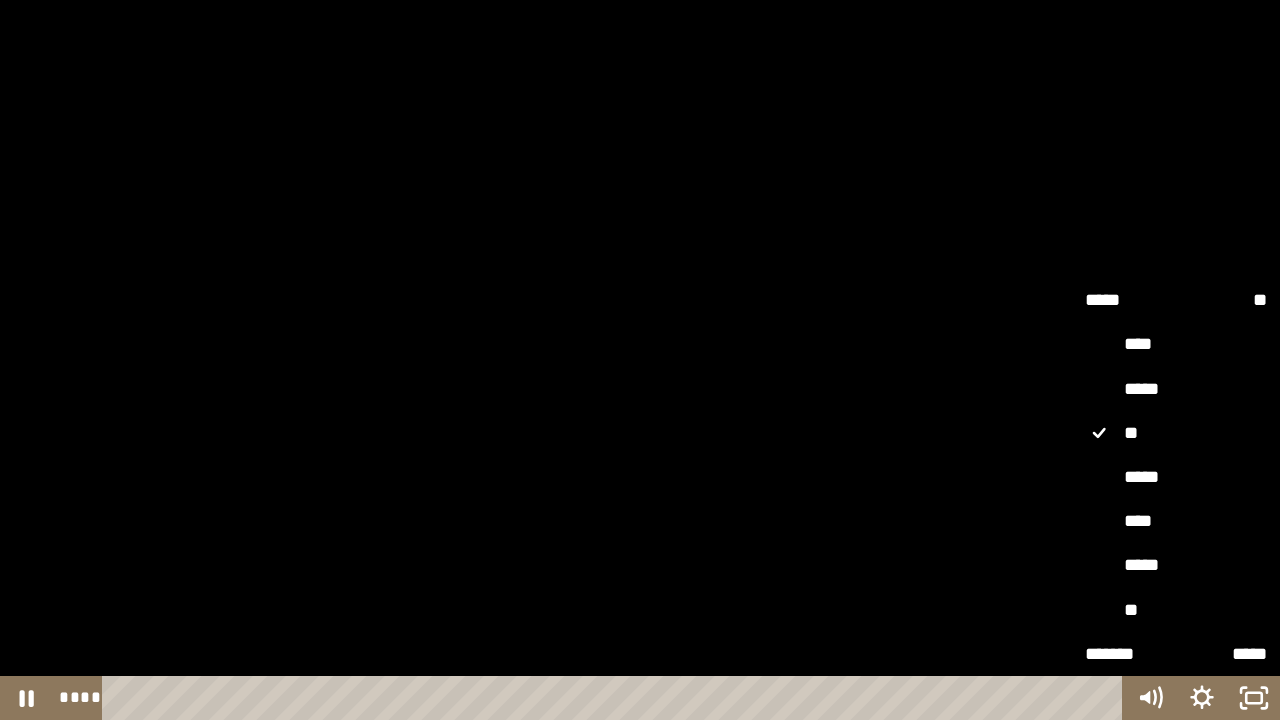 click on "*****" at bounding box center (1176, 477) 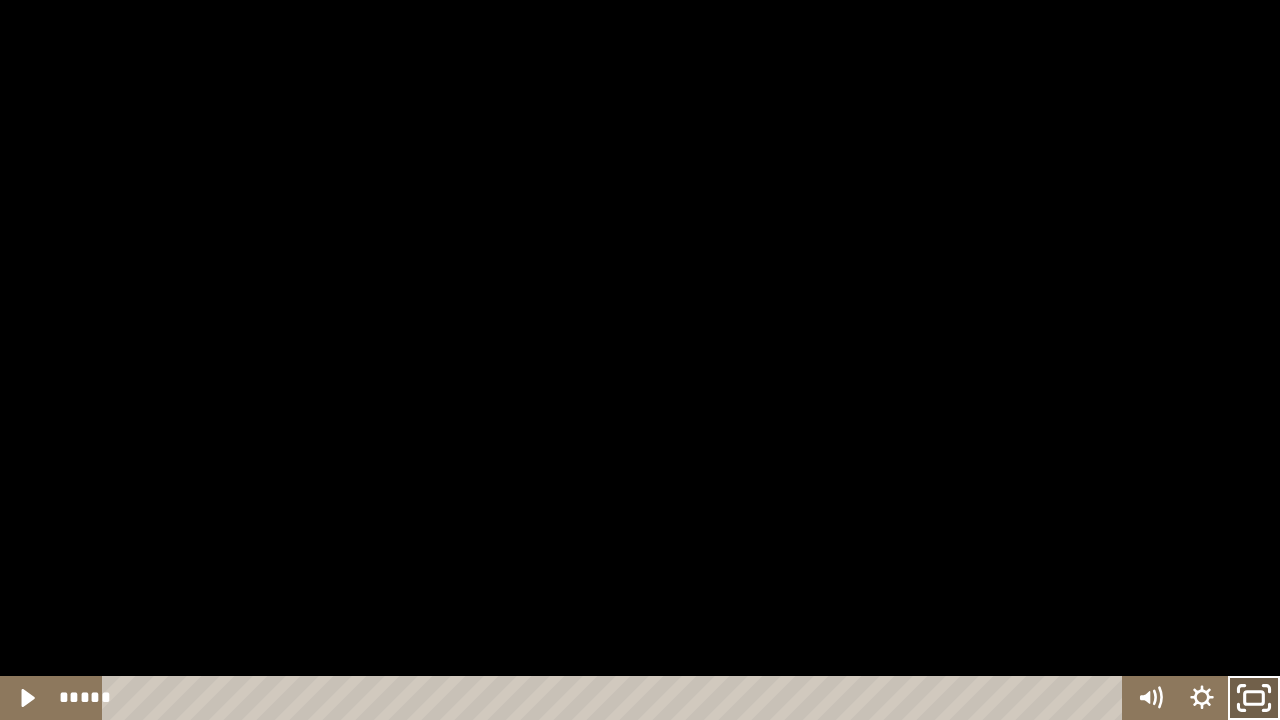 click 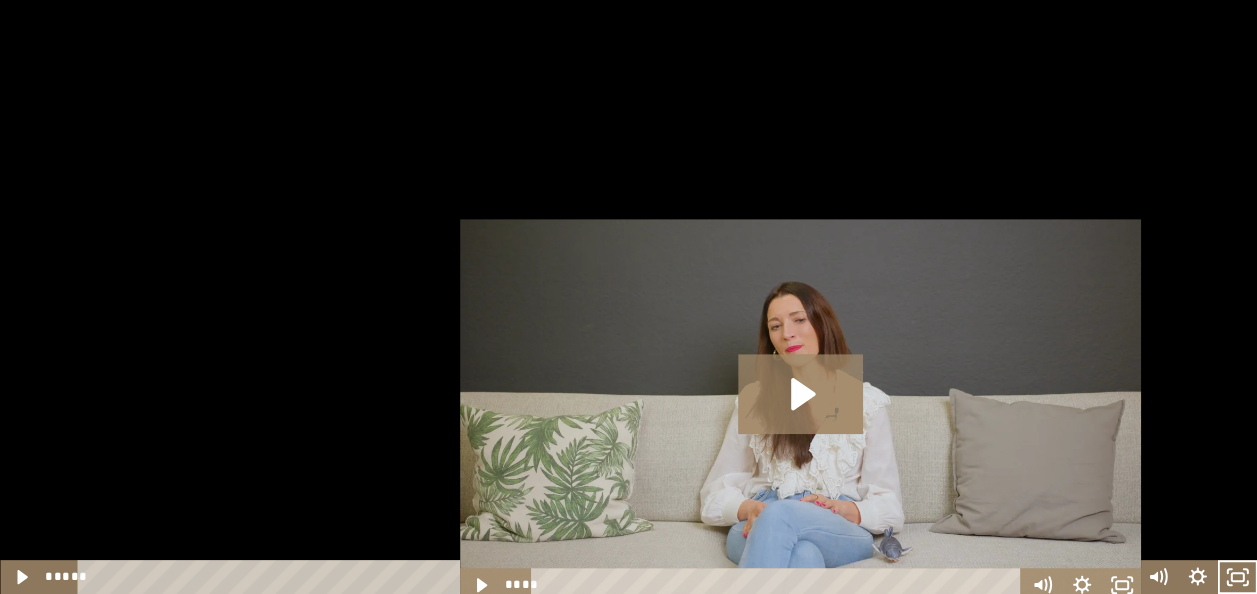 scroll, scrollTop: 4261, scrollLeft: 0, axis: vertical 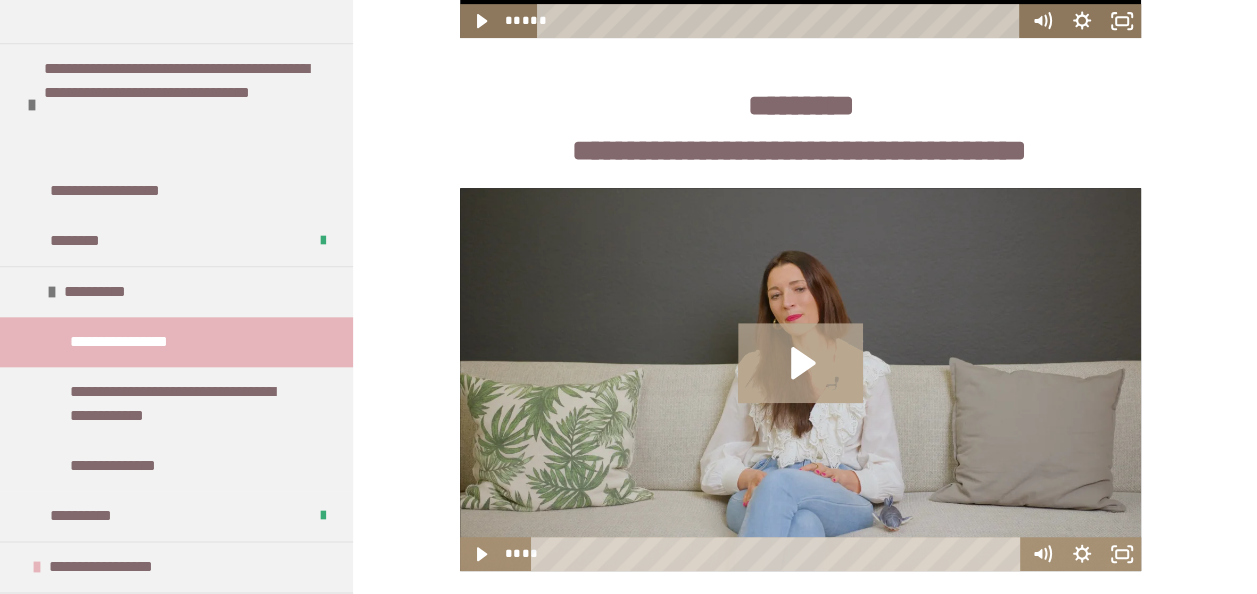 click 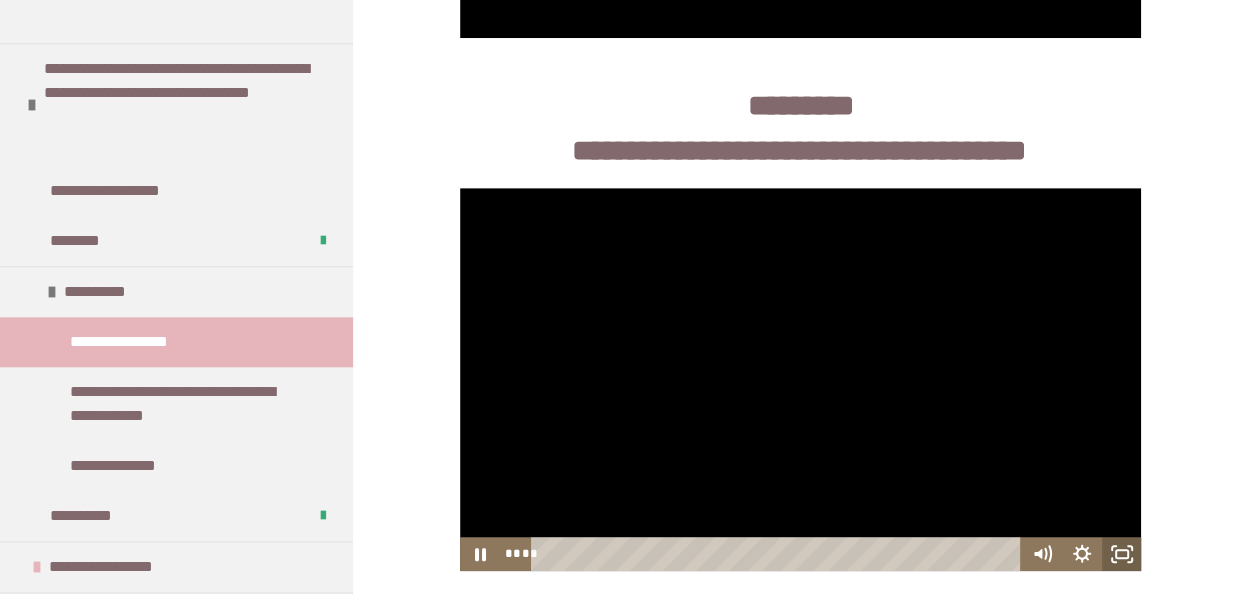 click 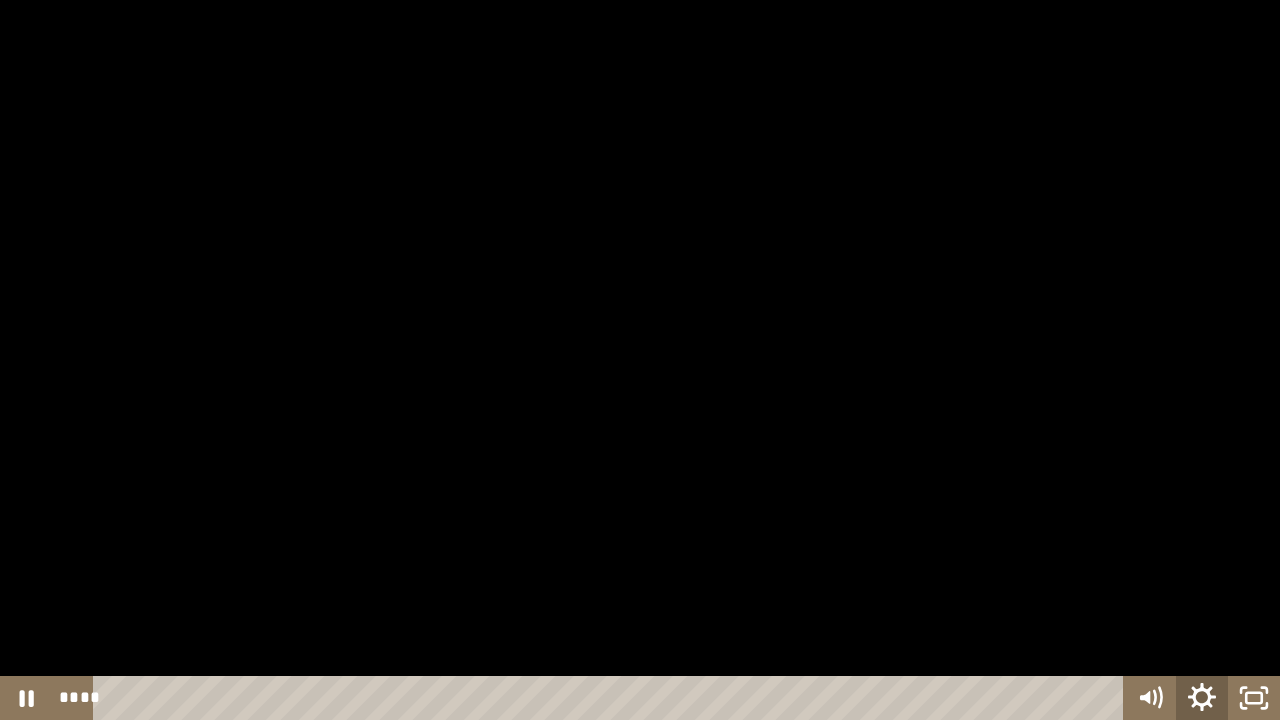 click 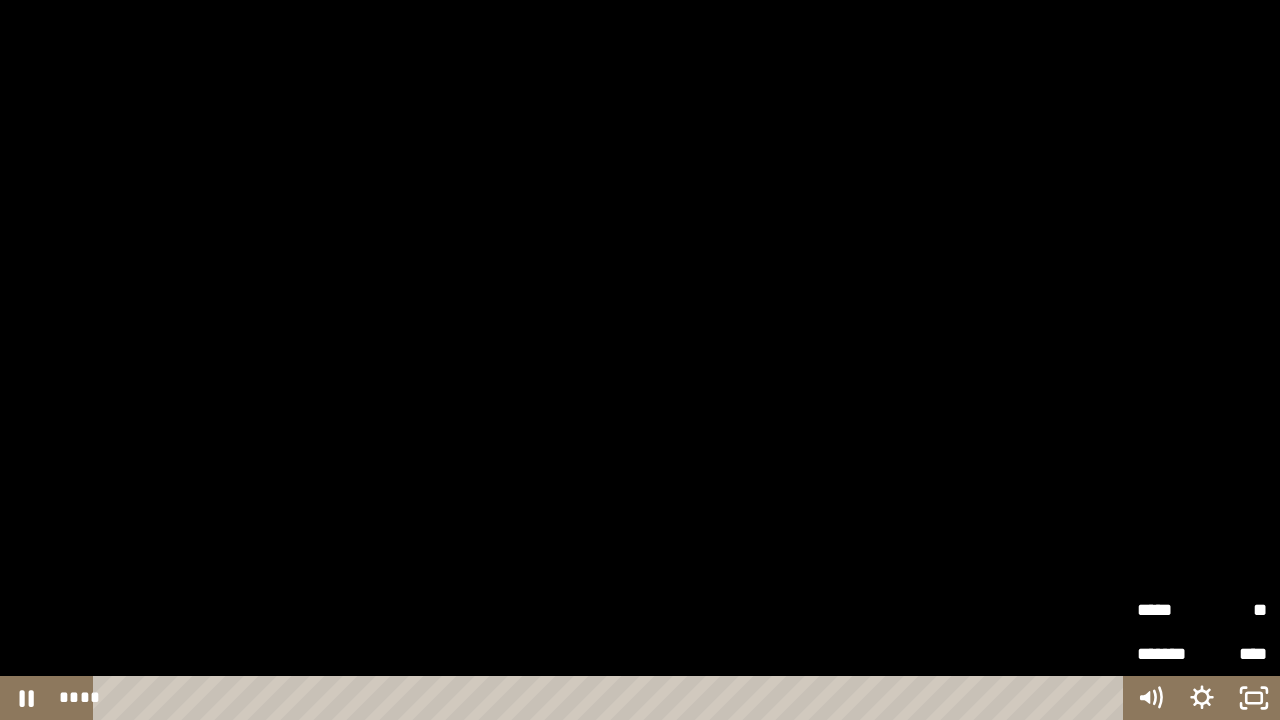 click on "**" at bounding box center (1234, 610) 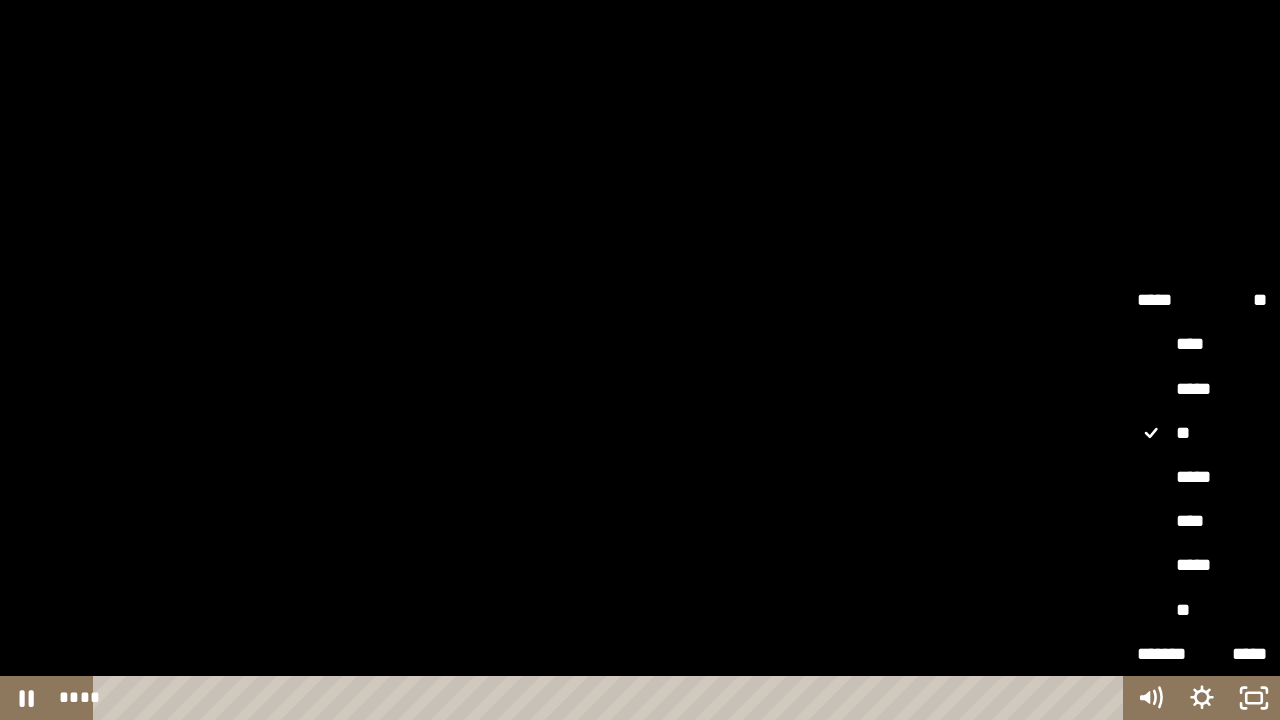 click on "*****" at bounding box center (1202, 477) 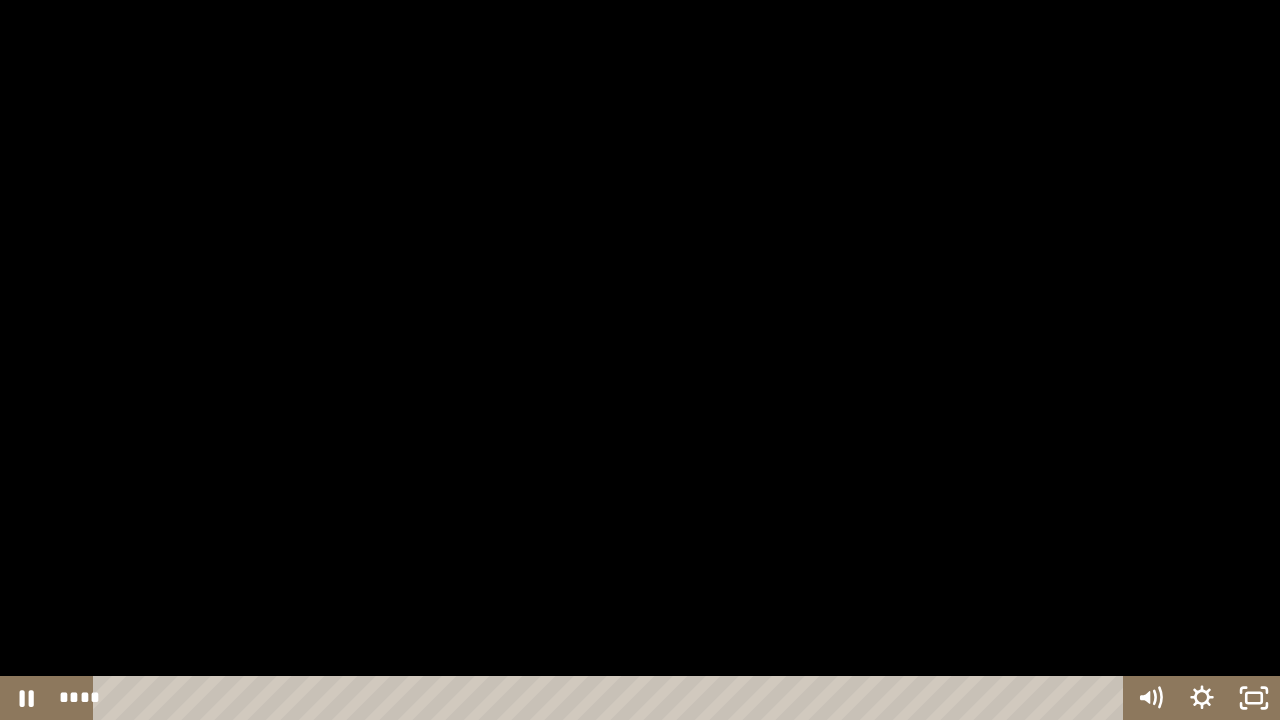 click at bounding box center [640, 360] 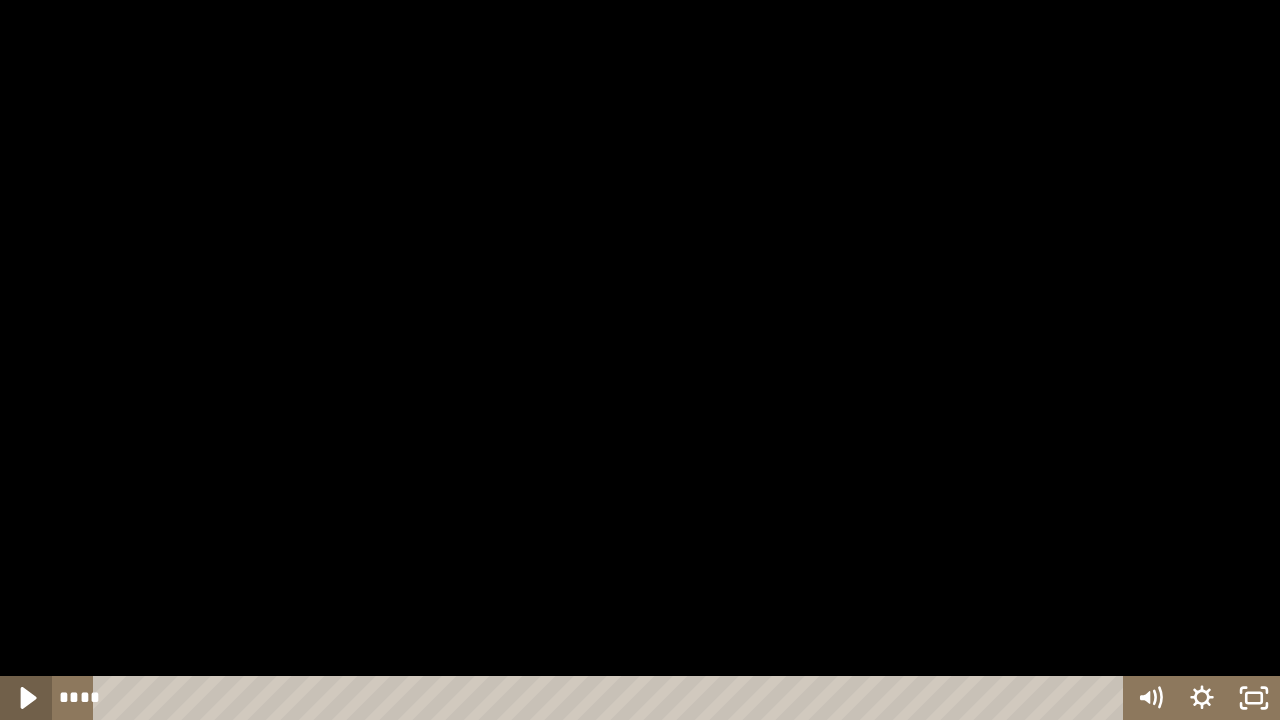 click 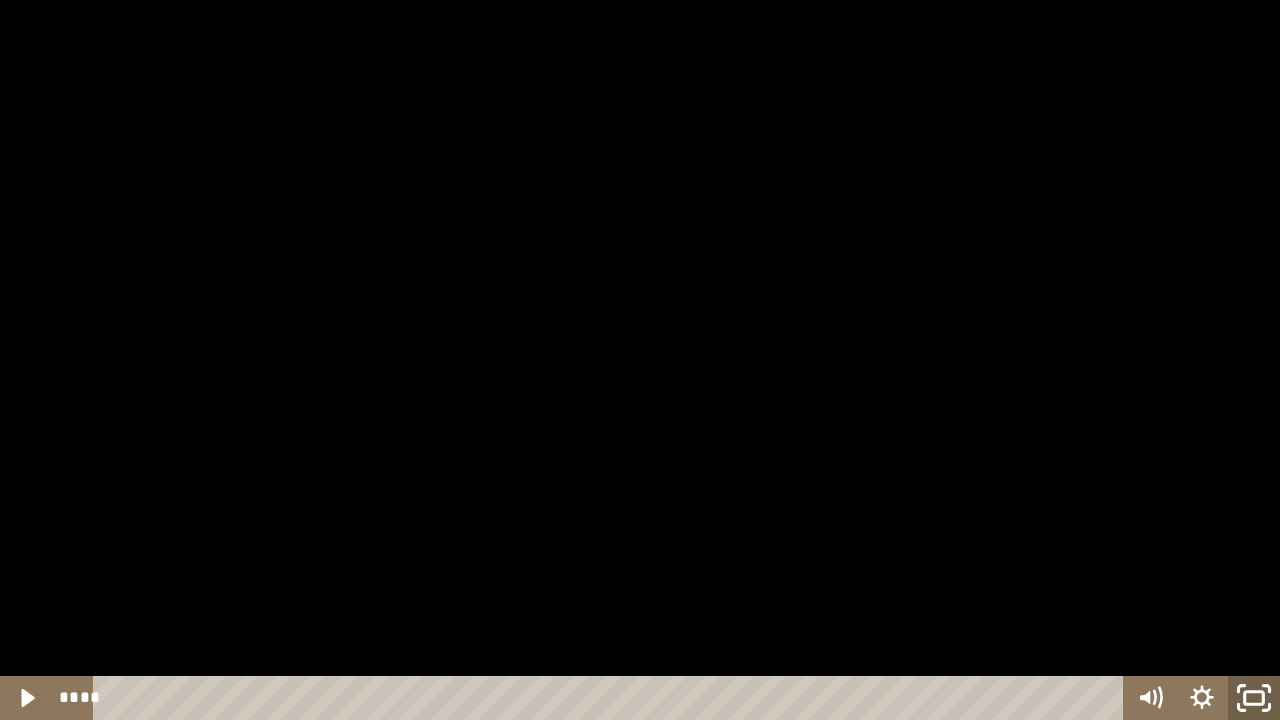 click 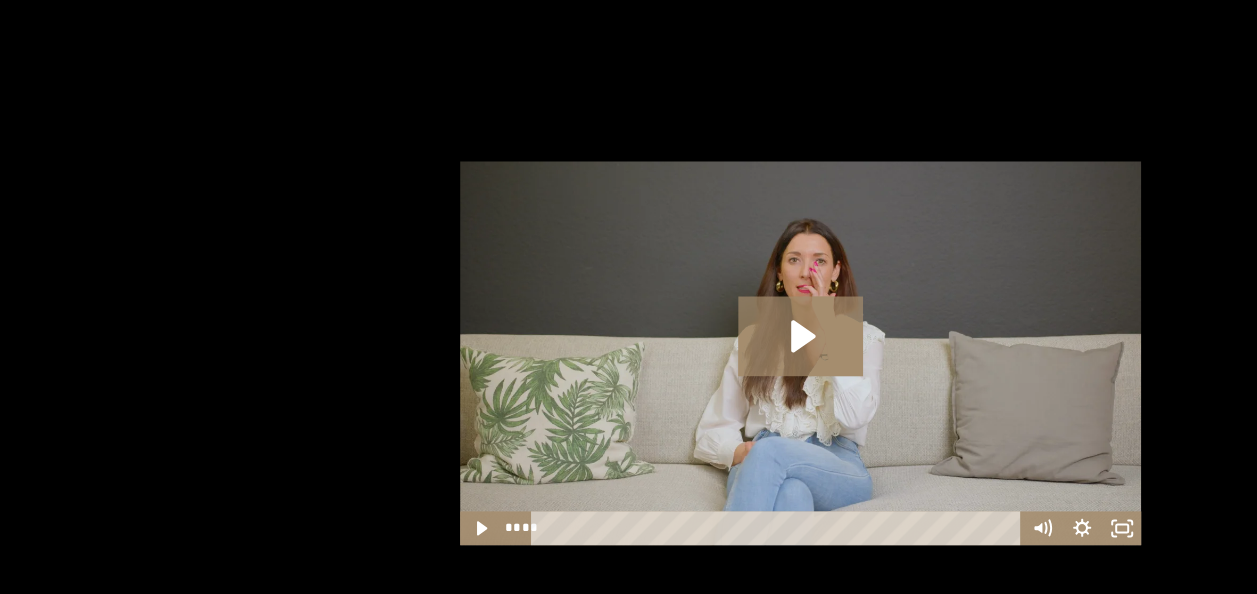 scroll, scrollTop: 4861, scrollLeft: 0, axis: vertical 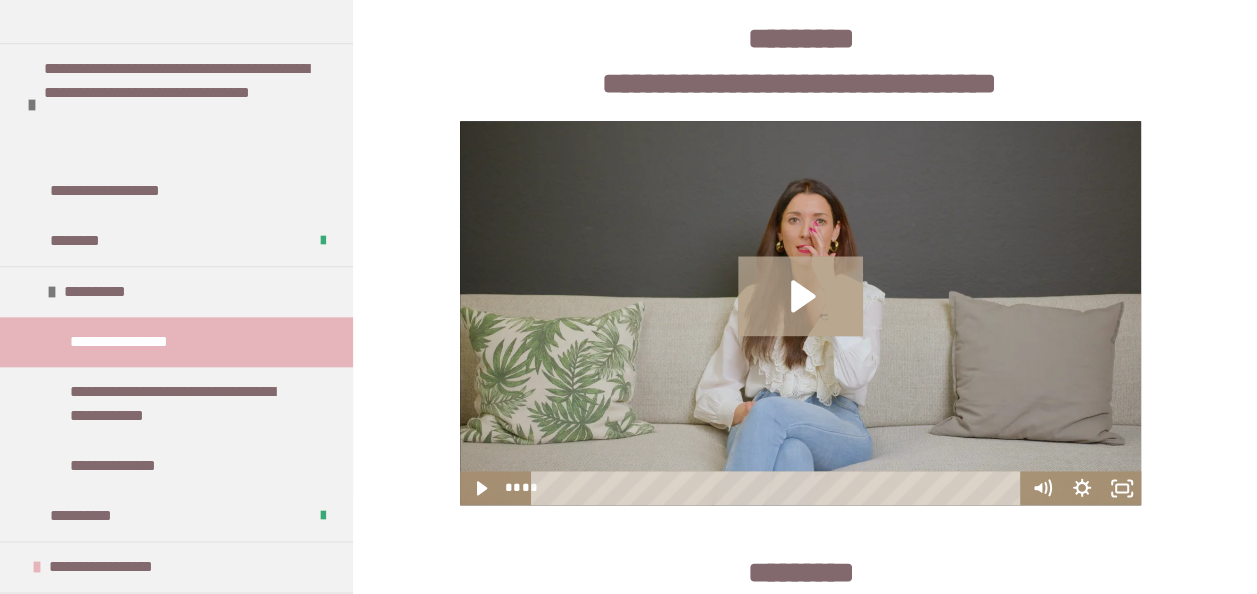 click 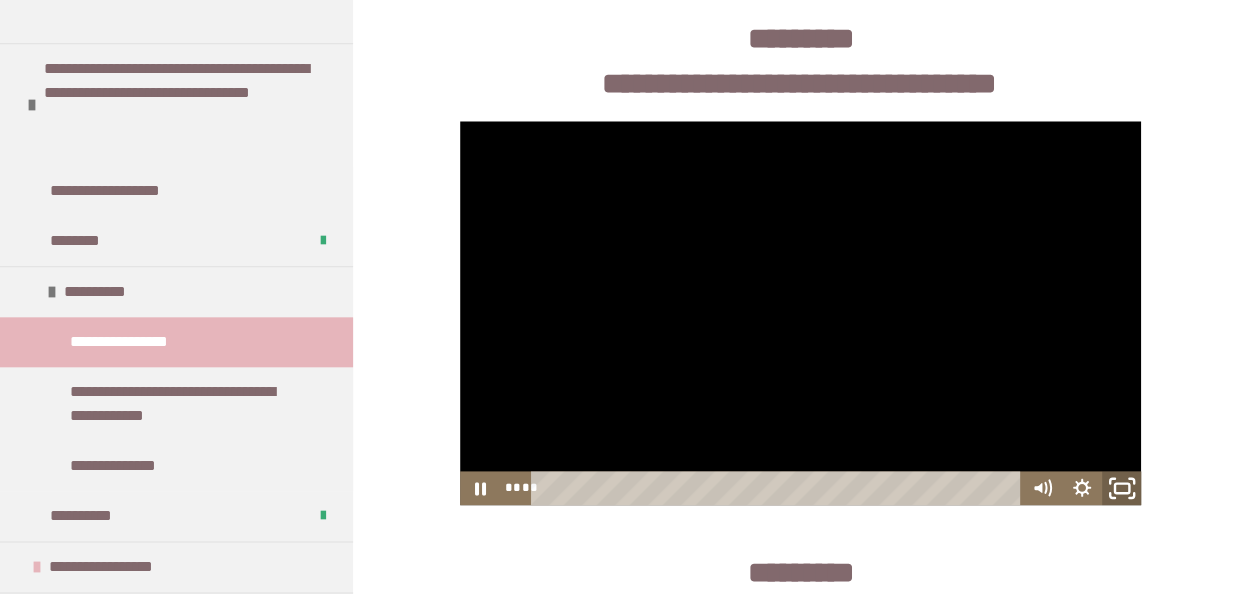 click 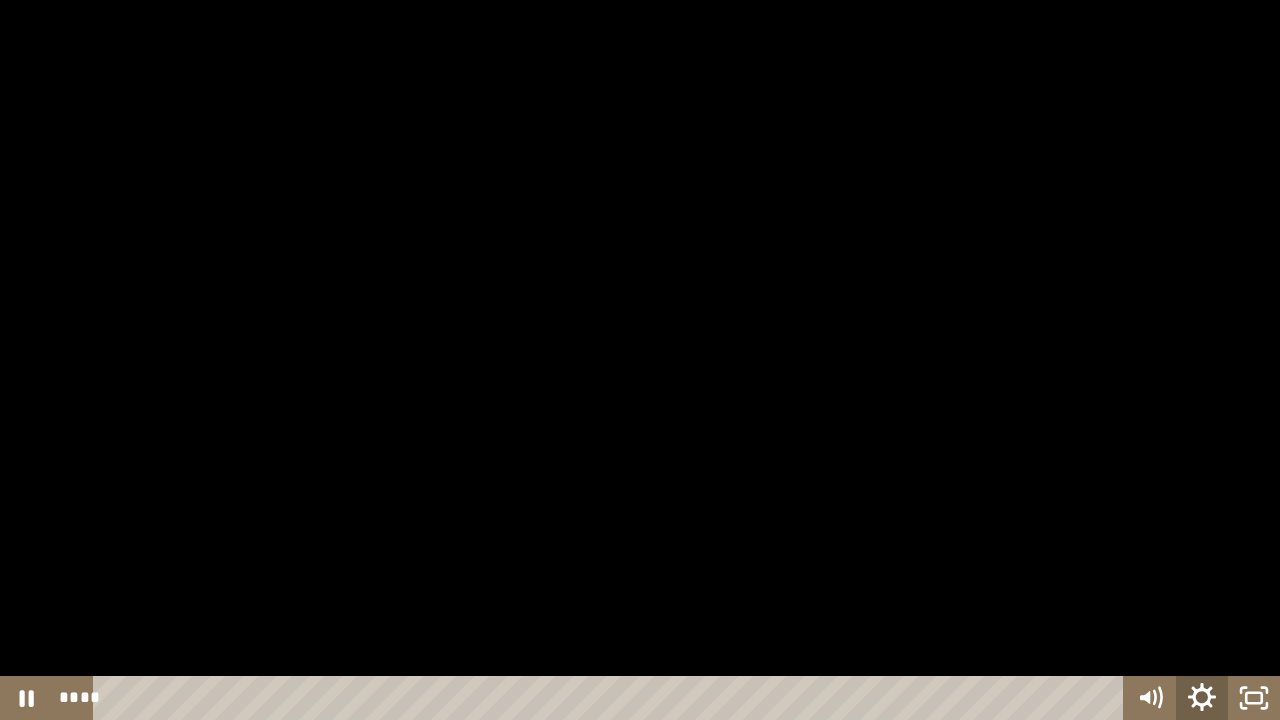 click 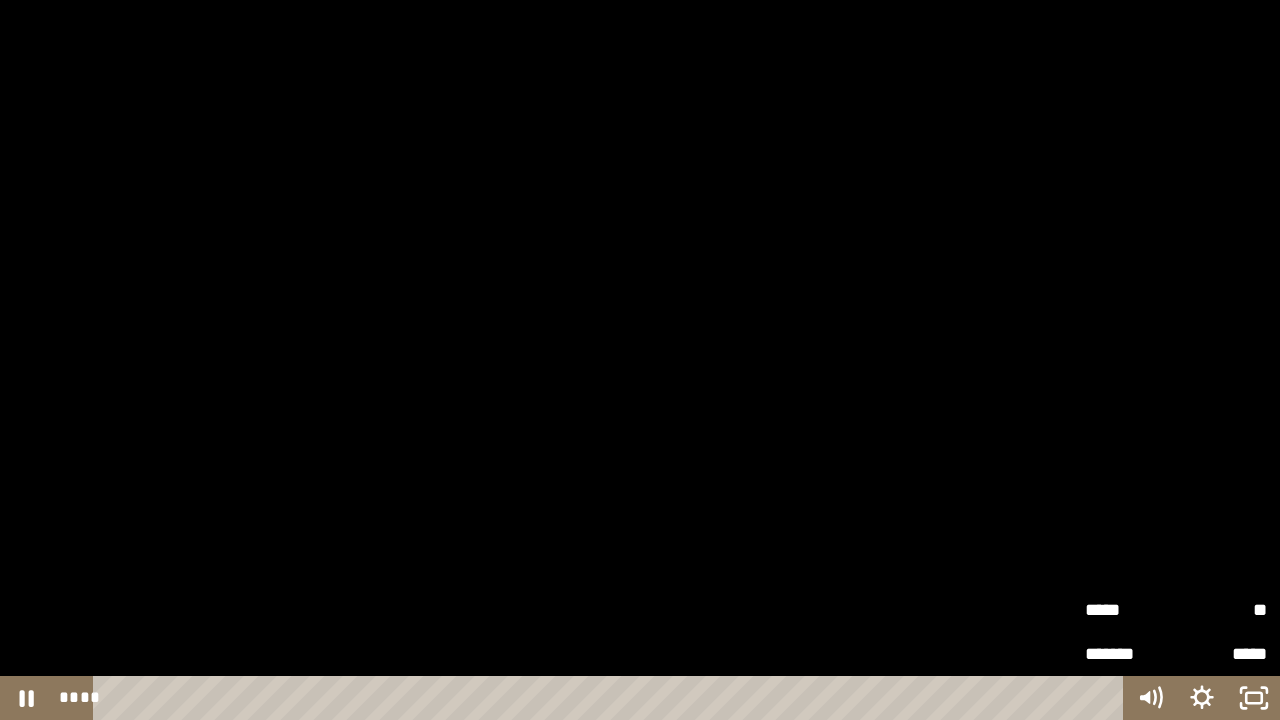 click on "**" at bounding box center [1221, 610] 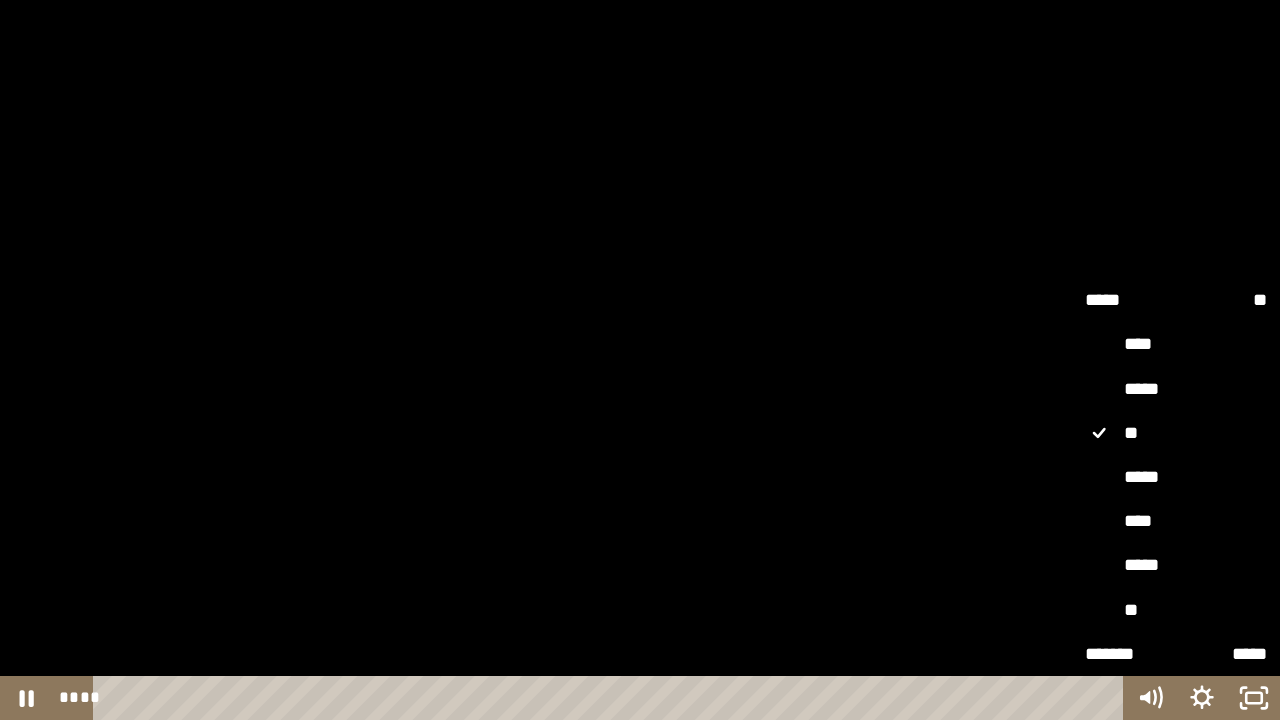 click on "*****" at bounding box center [1176, 477] 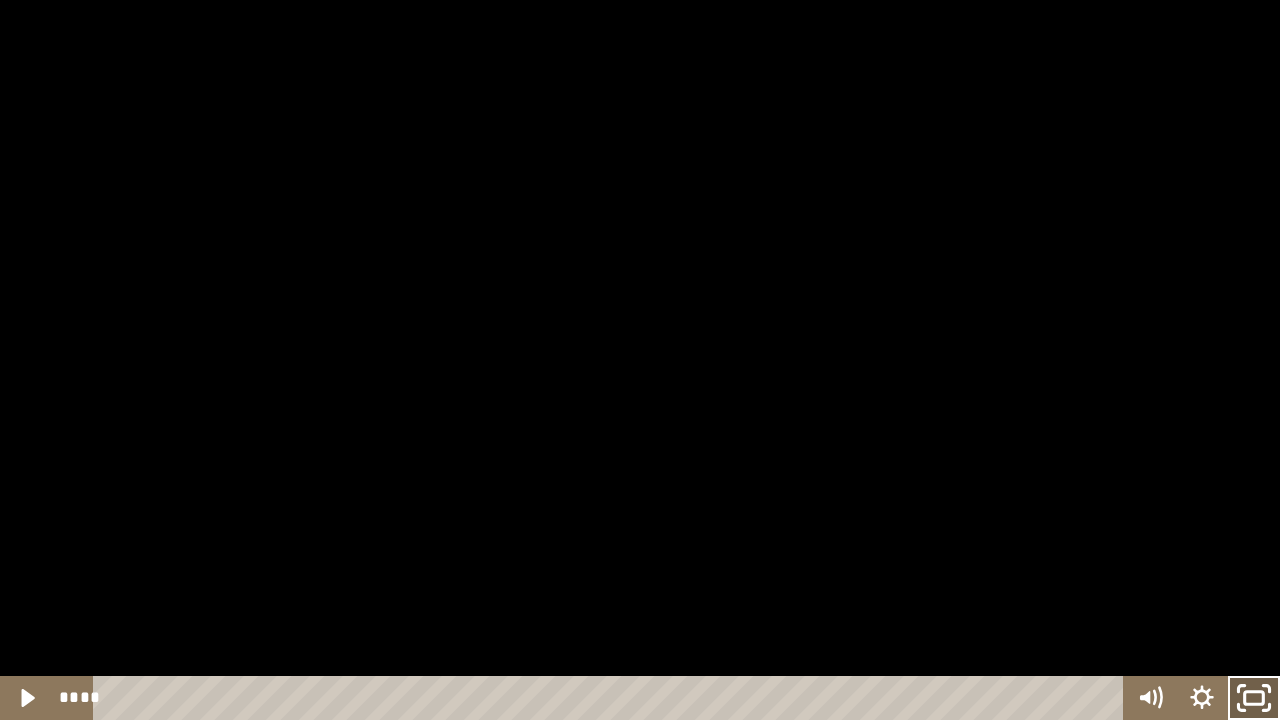 click 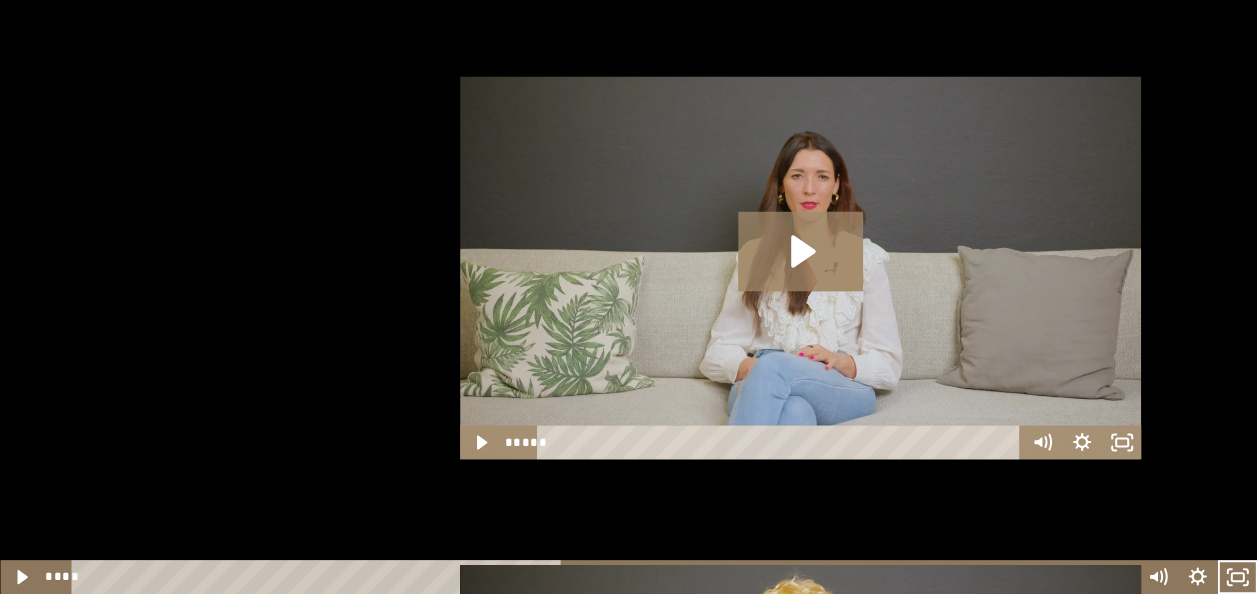 scroll, scrollTop: 5332, scrollLeft: 0, axis: vertical 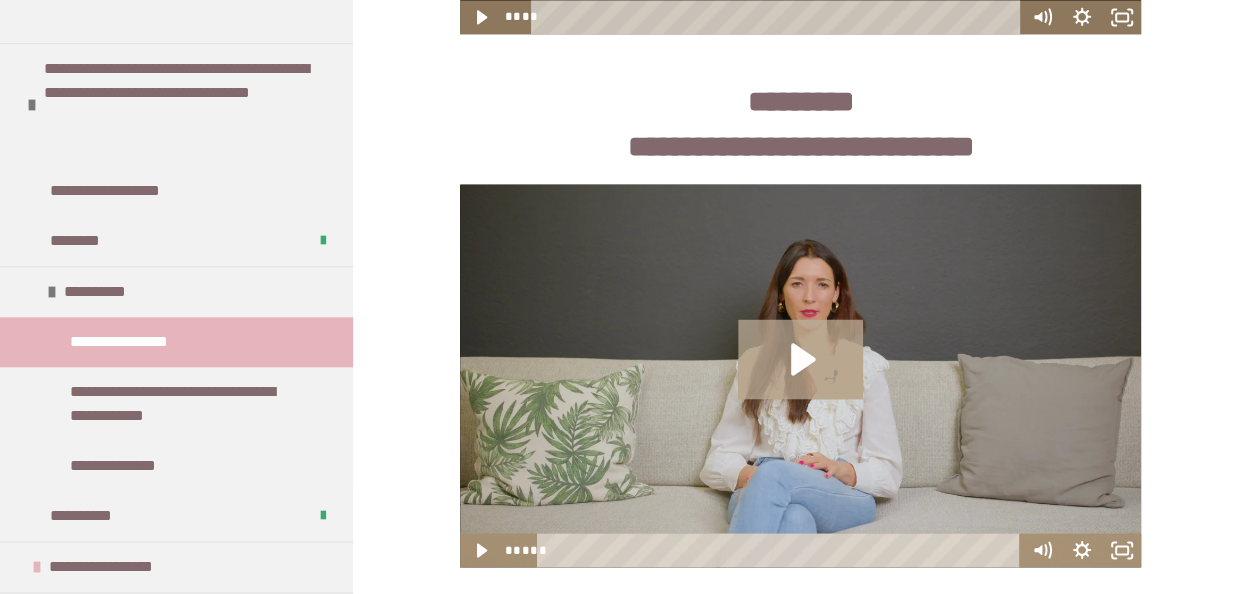 click 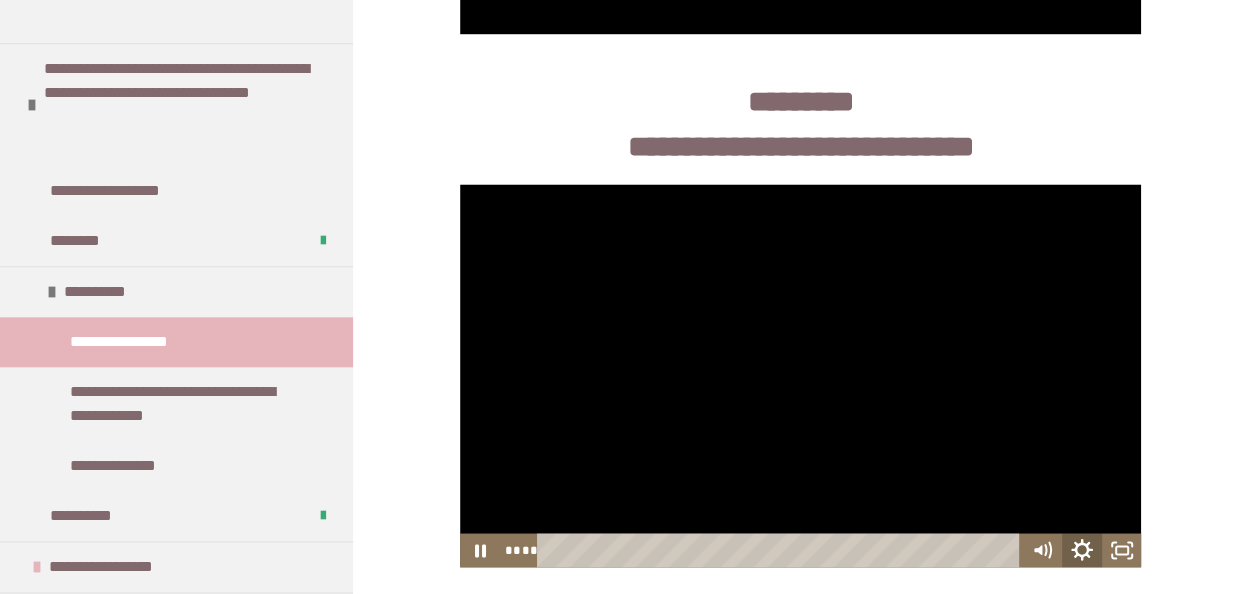 click 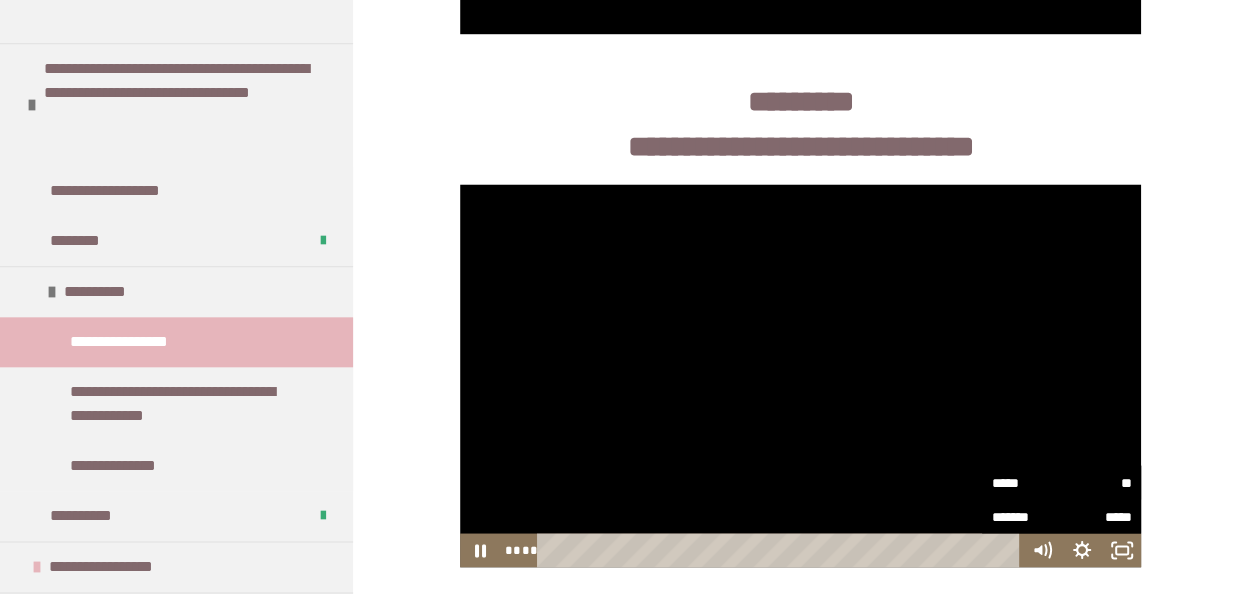 click on "*****" at bounding box center (1026, 482) 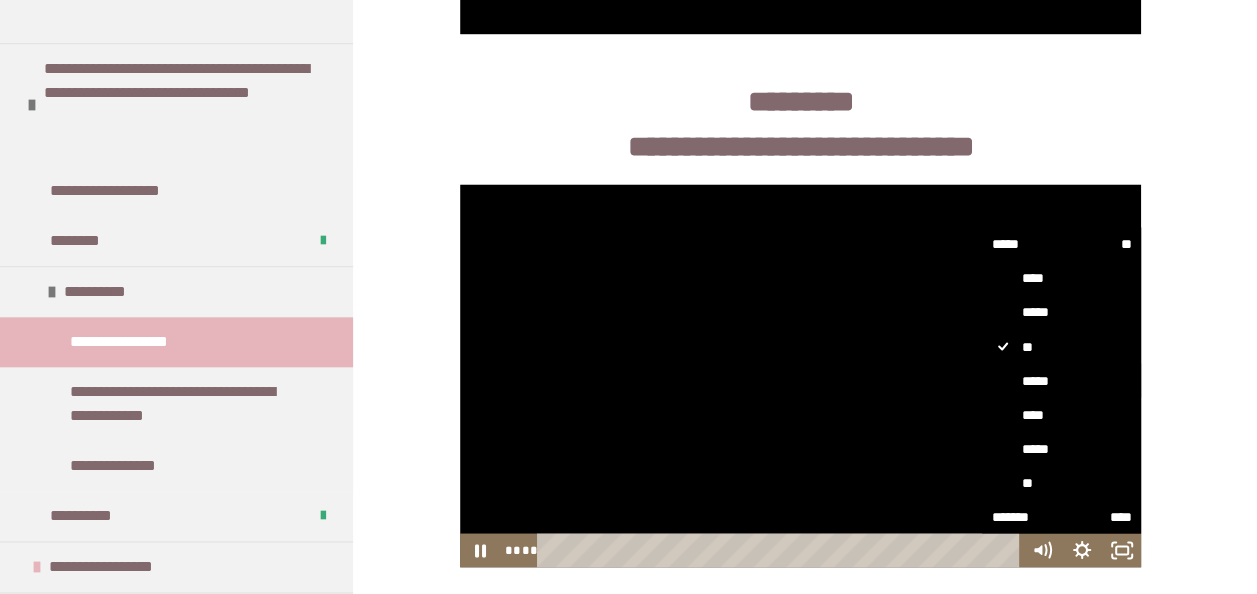 click on "*****" at bounding box center [1061, 380] 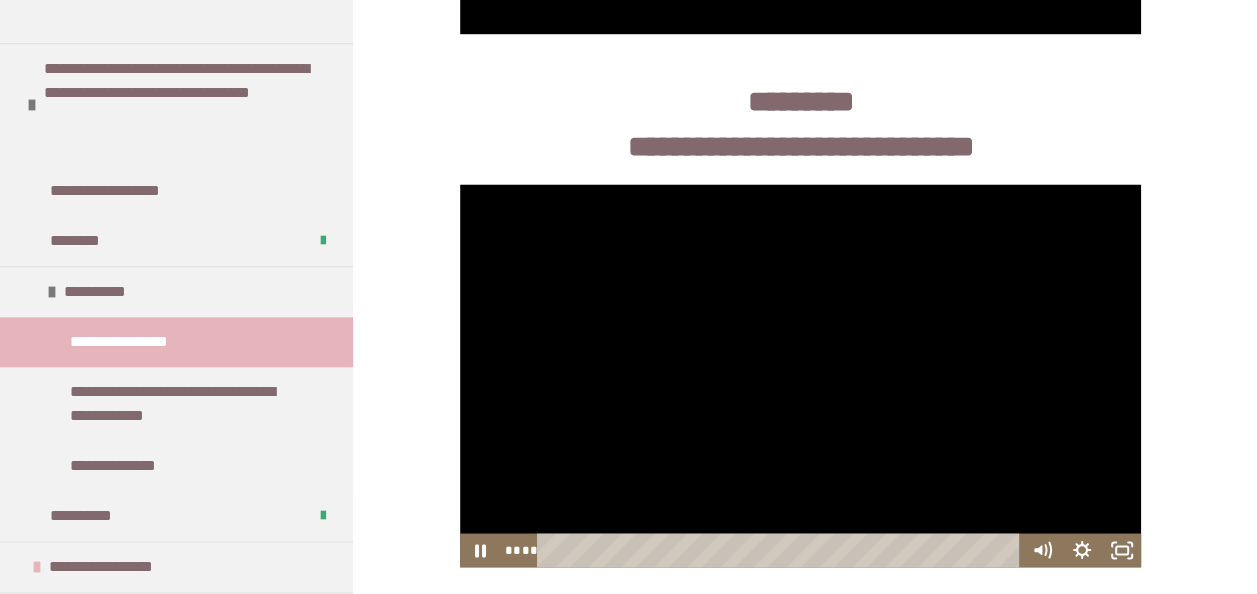 click at bounding box center [801, 376] 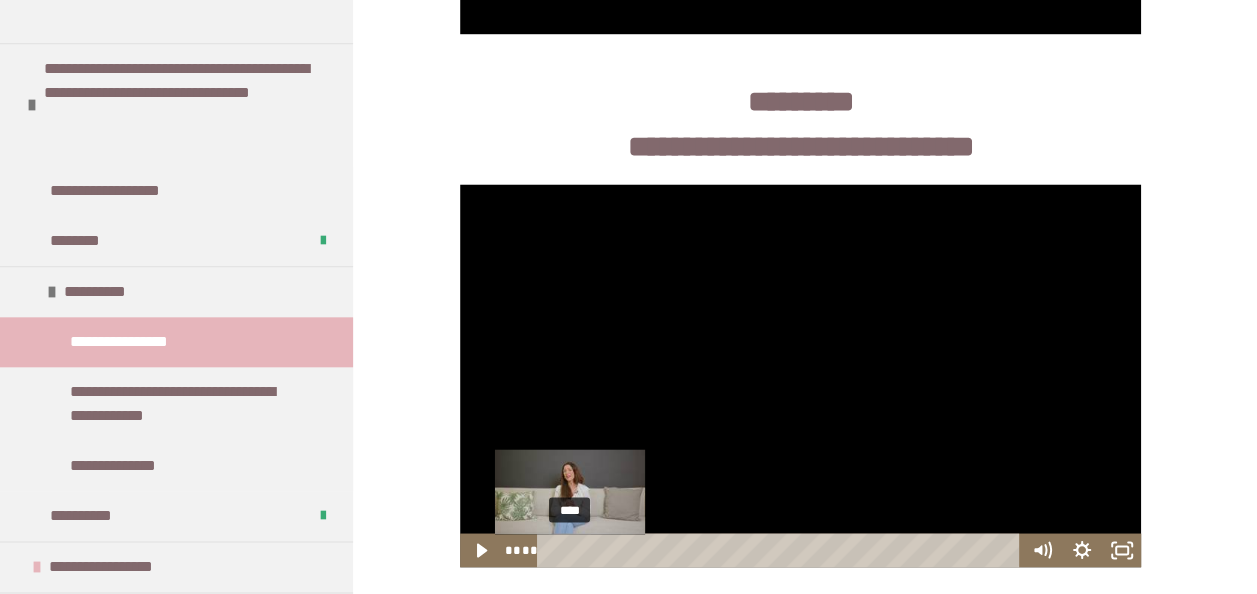 click on "****" at bounding box center (781, 550) 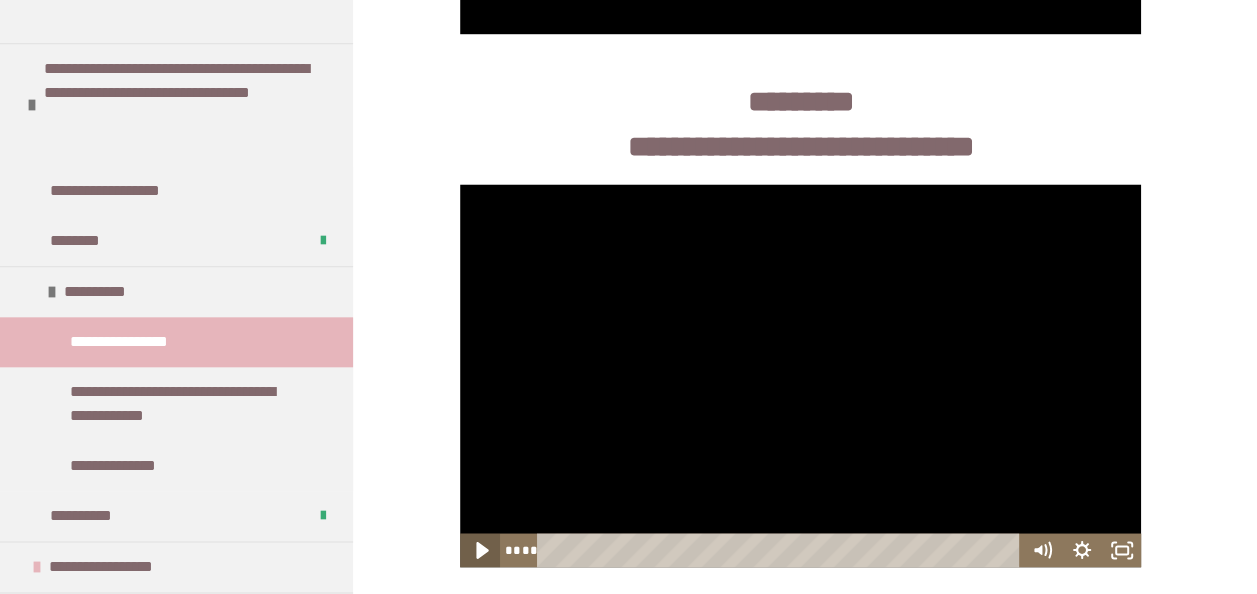 click 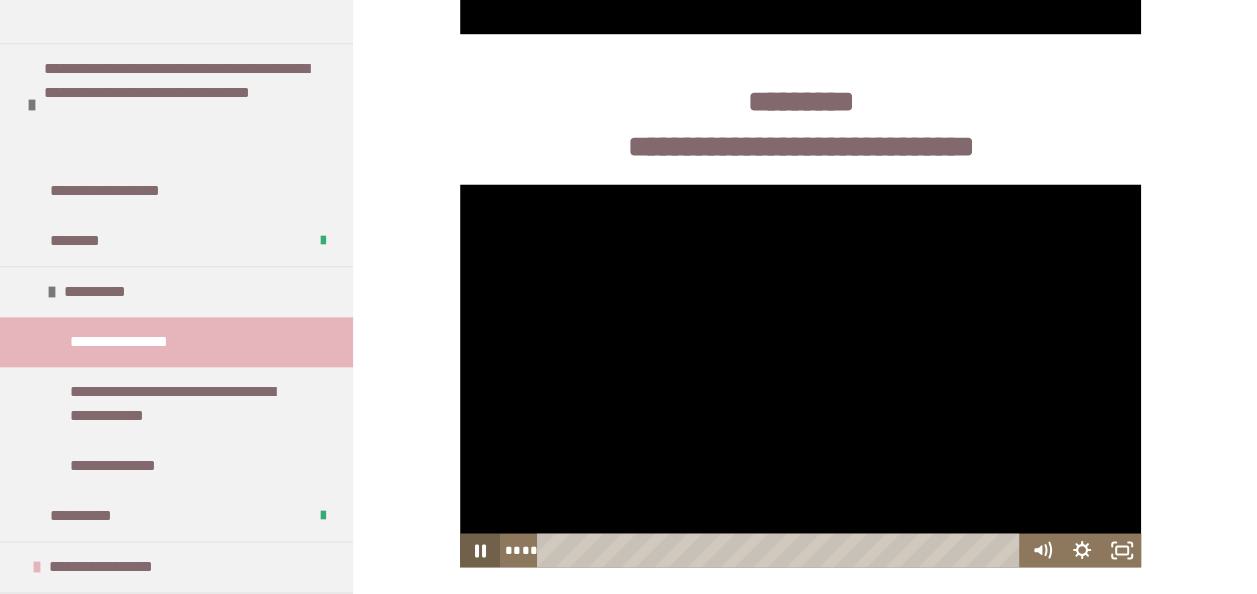 drag, startPoint x: 474, startPoint y: 547, endPoint x: 487, endPoint y: 565, distance: 22.203604 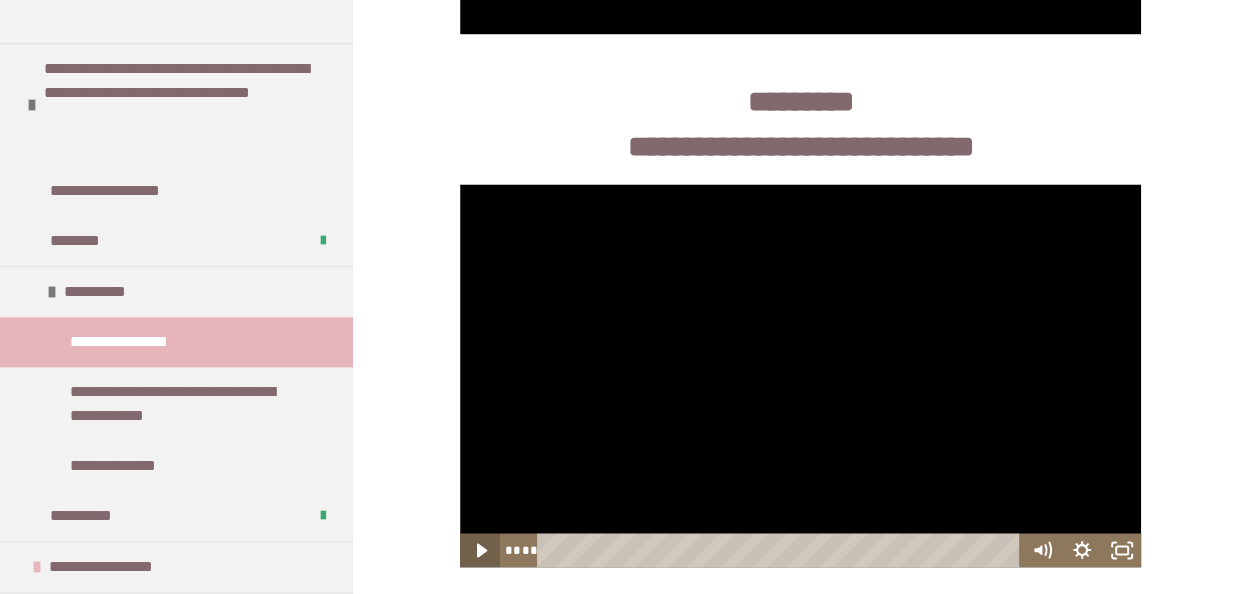 drag, startPoint x: 487, startPoint y: 565, endPoint x: 514, endPoint y: 574, distance: 28.460499 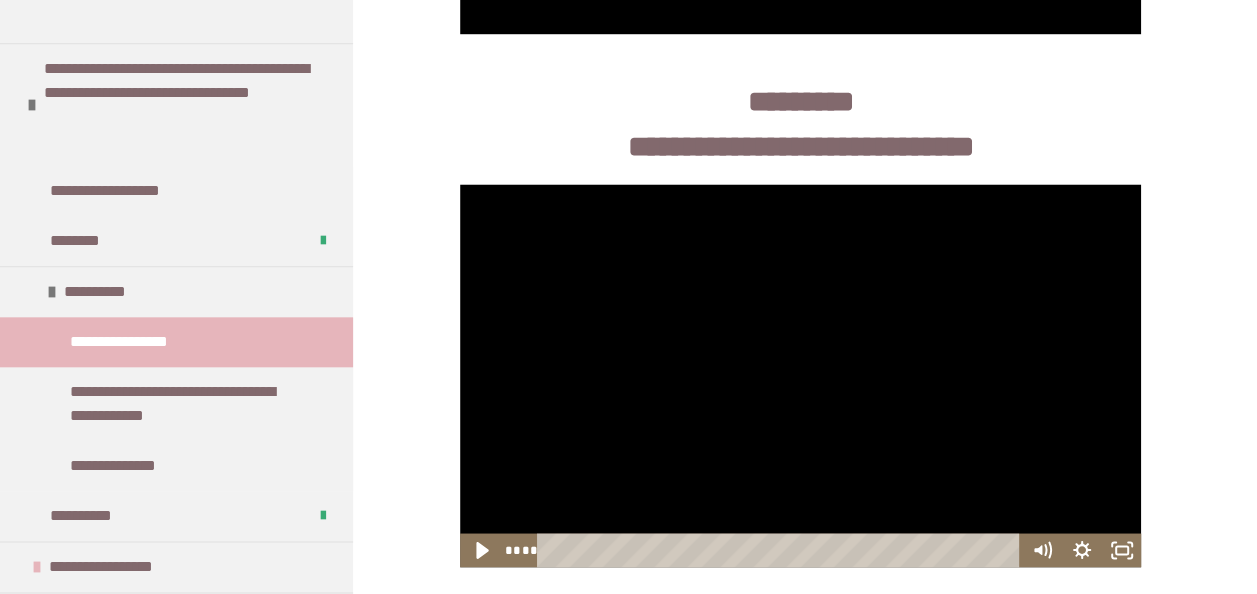 click at bounding box center [801, 376] 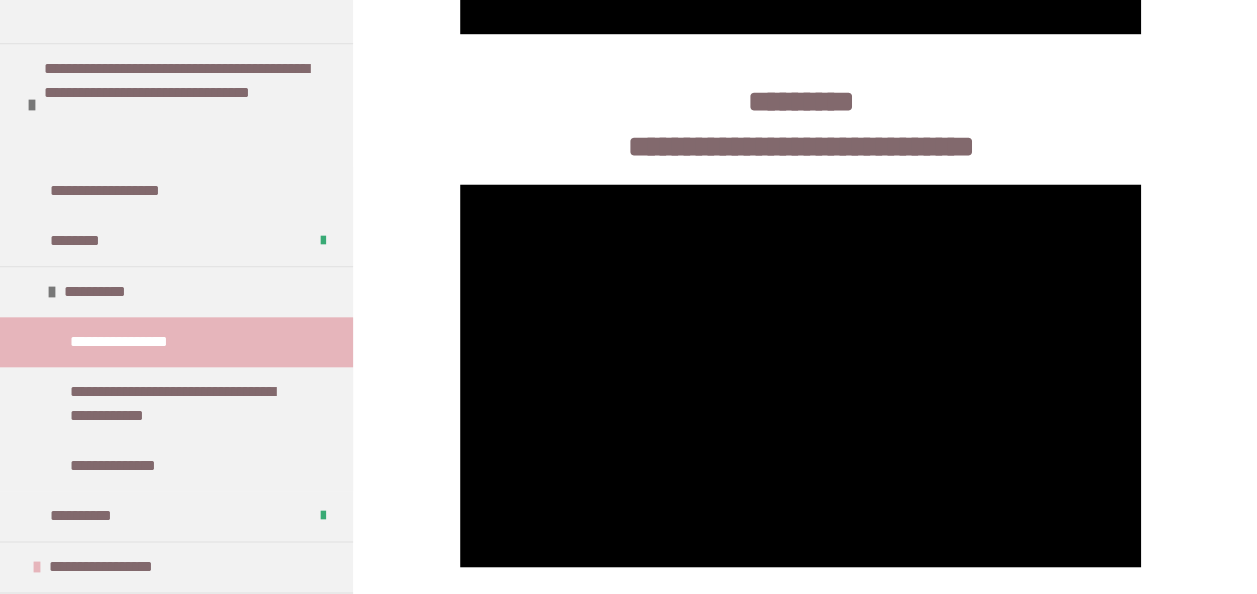 click at bounding box center (801, 376) 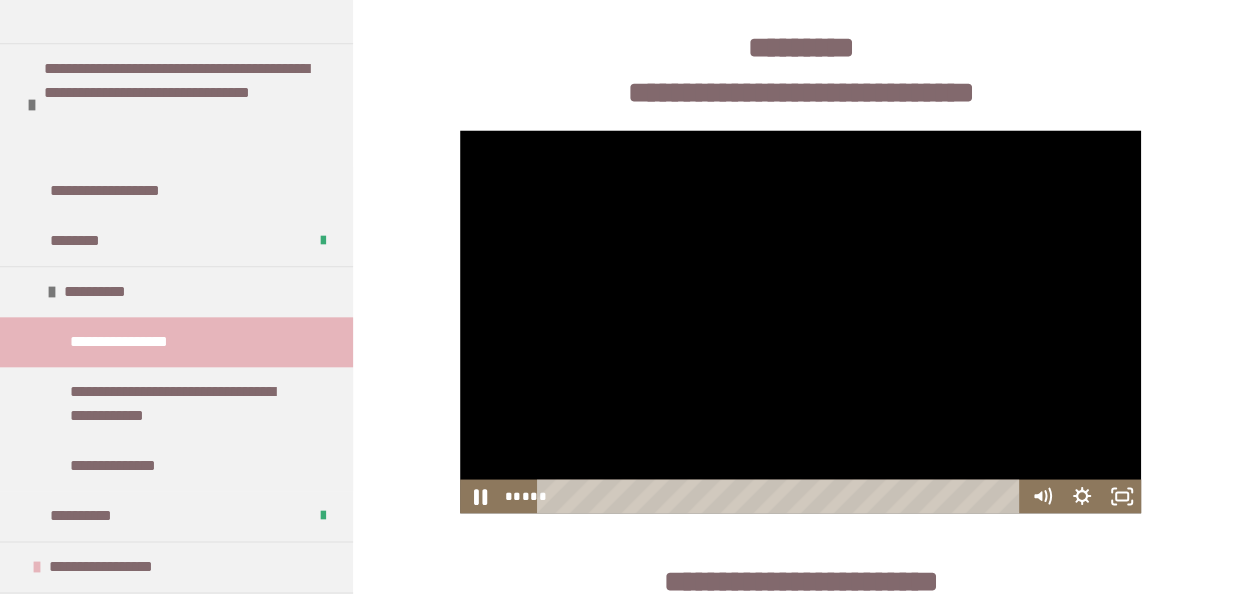 scroll, scrollTop: 5432, scrollLeft: 0, axis: vertical 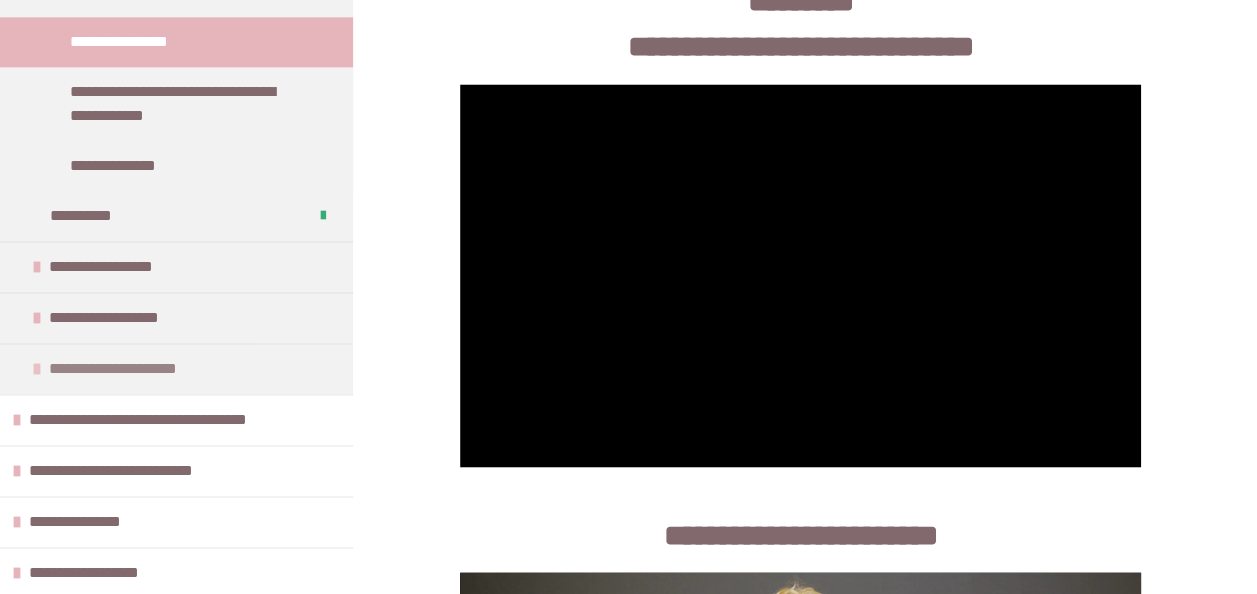 click on "**********" at bounding box center [142, 369] 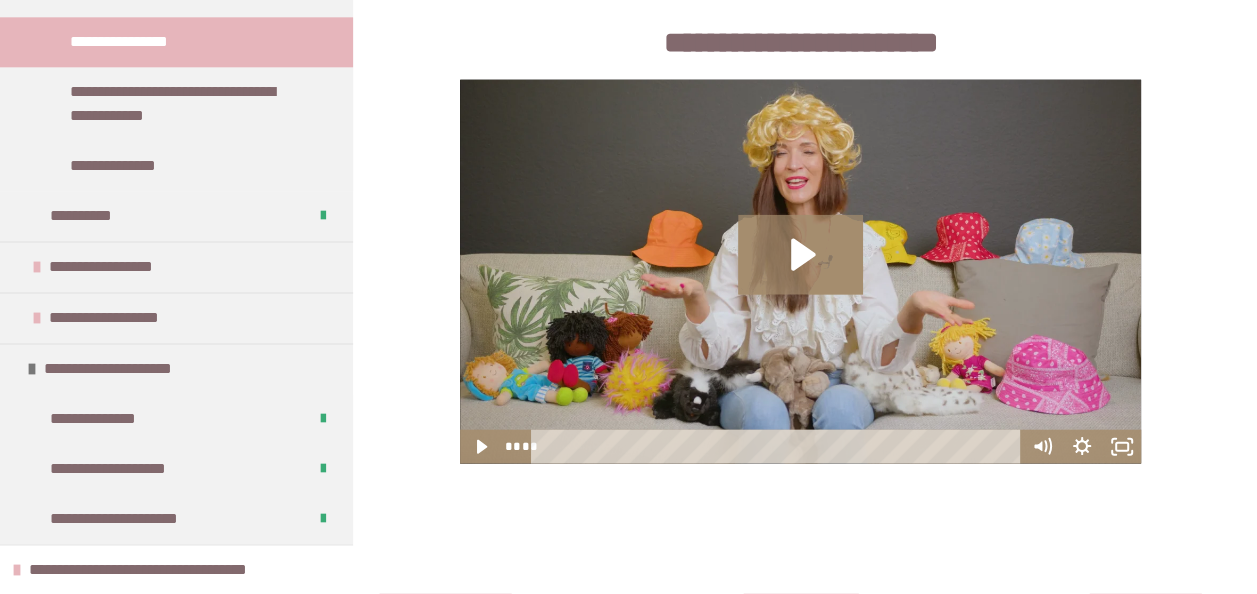 scroll, scrollTop: 5932, scrollLeft: 0, axis: vertical 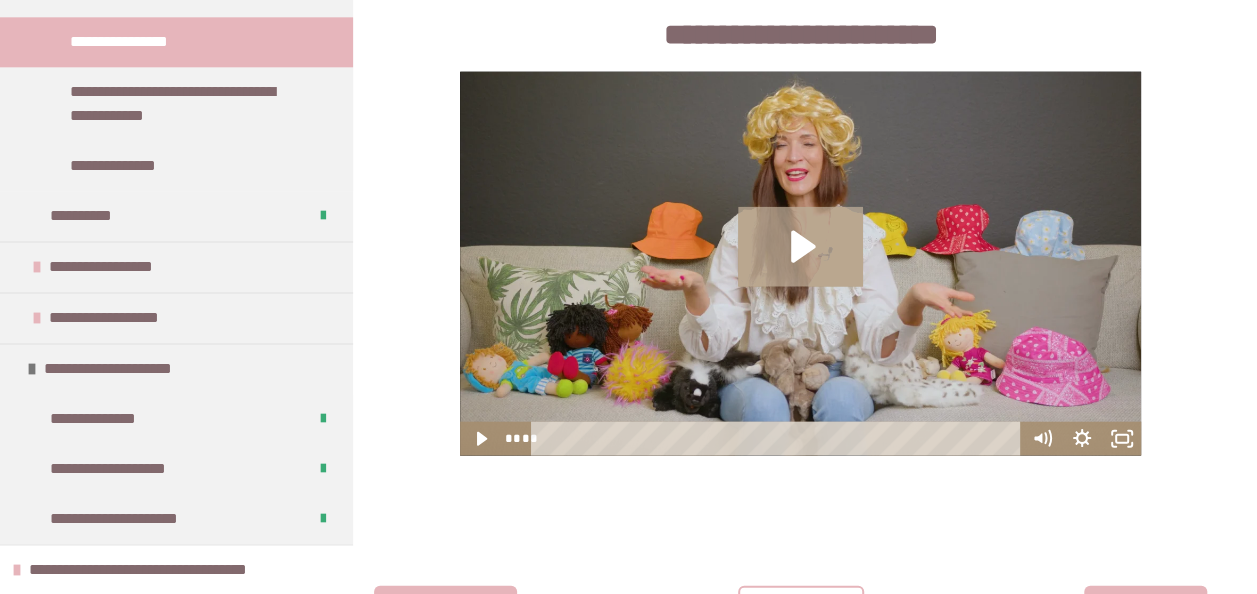 click 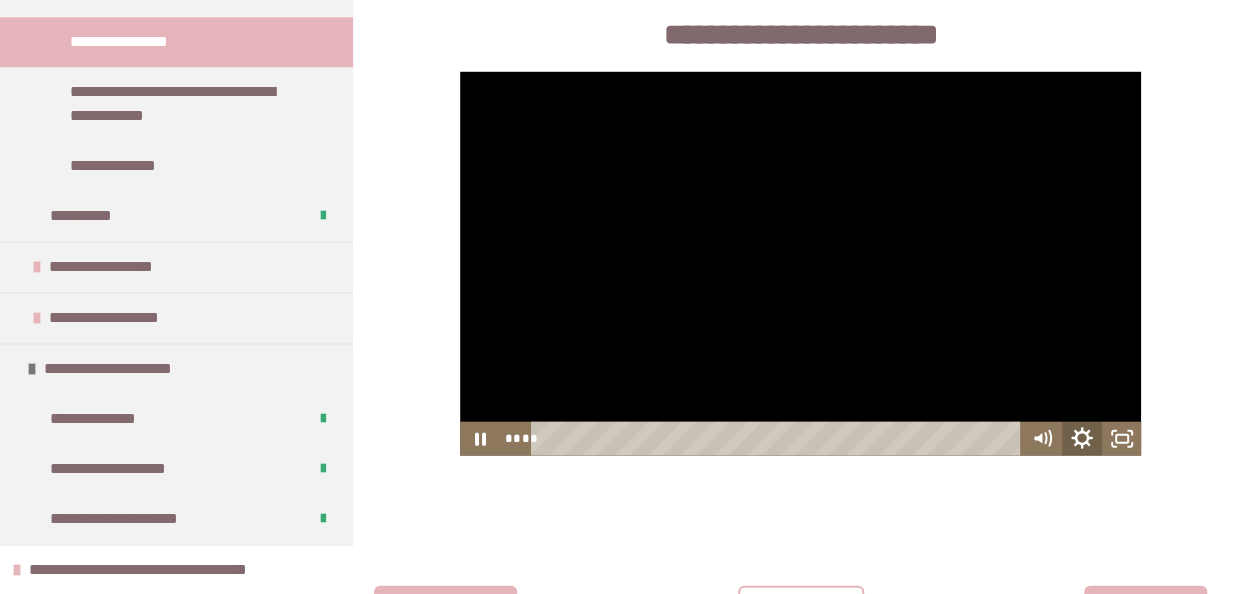 click 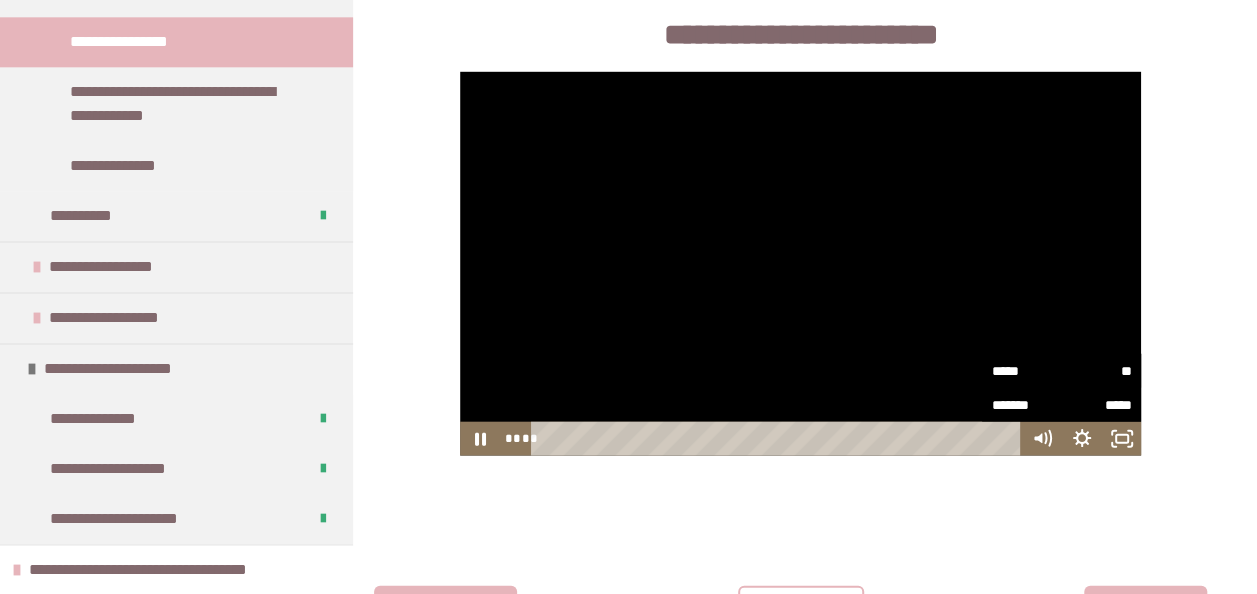 click on "**" at bounding box center (1096, 371) 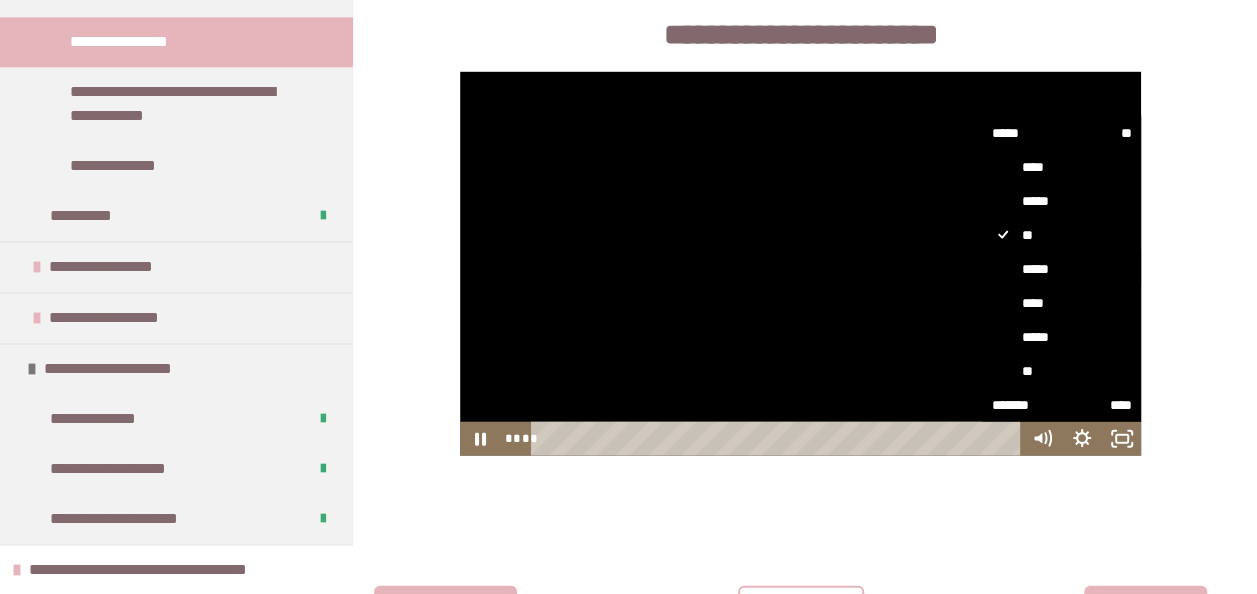 click on "*****" at bounding box center [1061, 269] 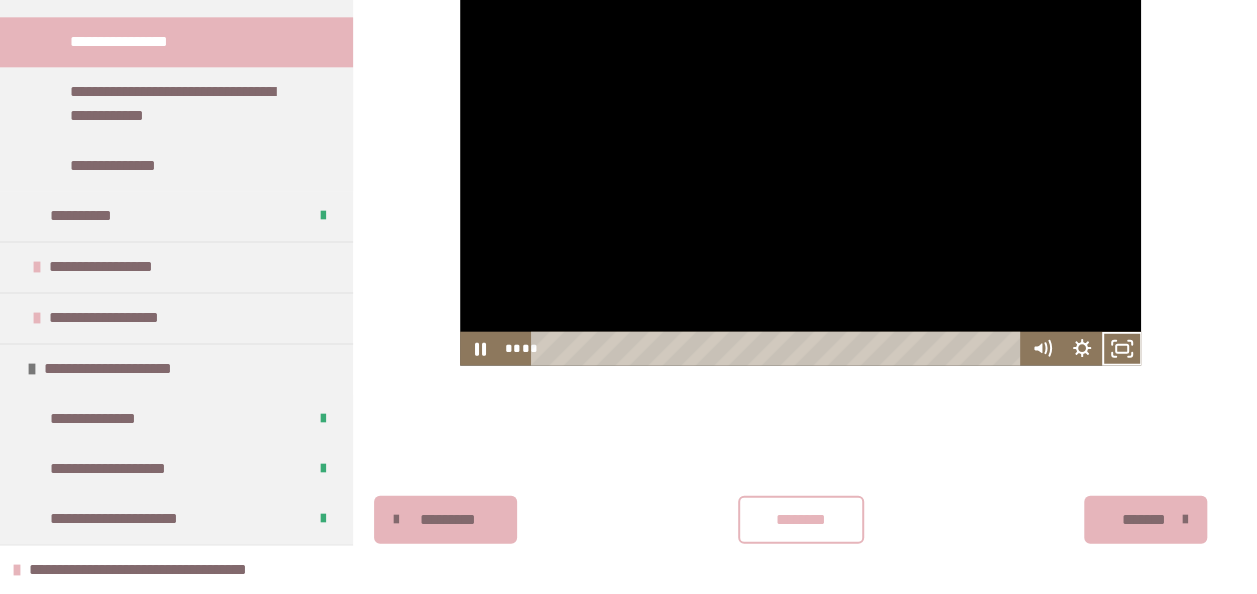scroll, scrollTop: 6032, scrollLeft: 0, axis: vertical 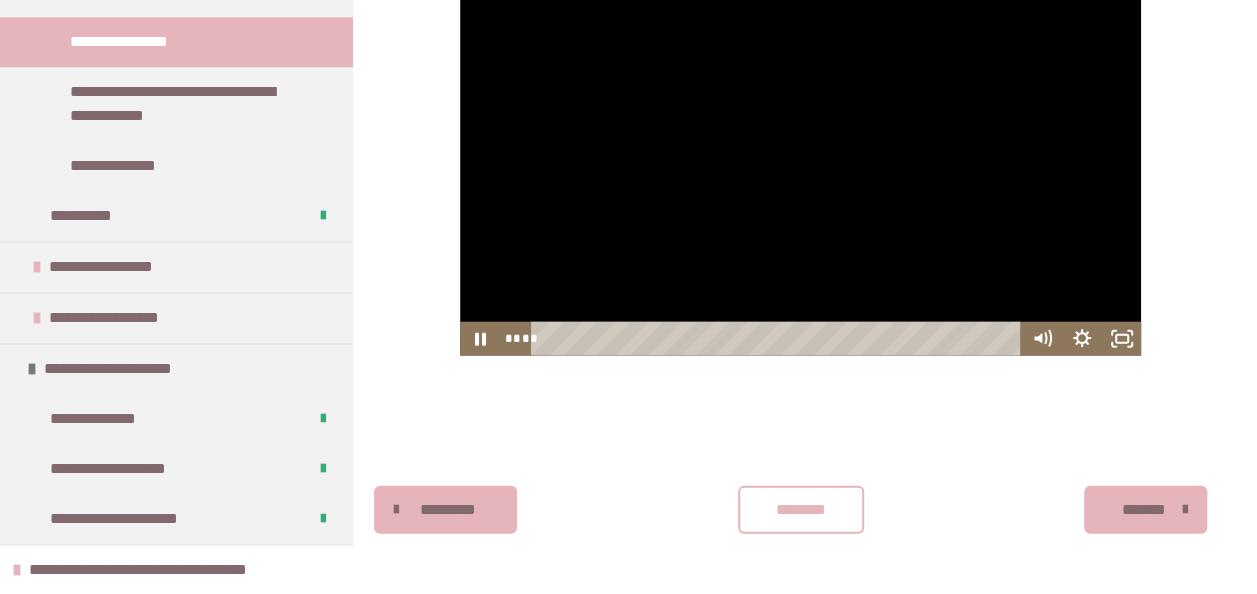 click on "********" at bounding box center (801, 510) 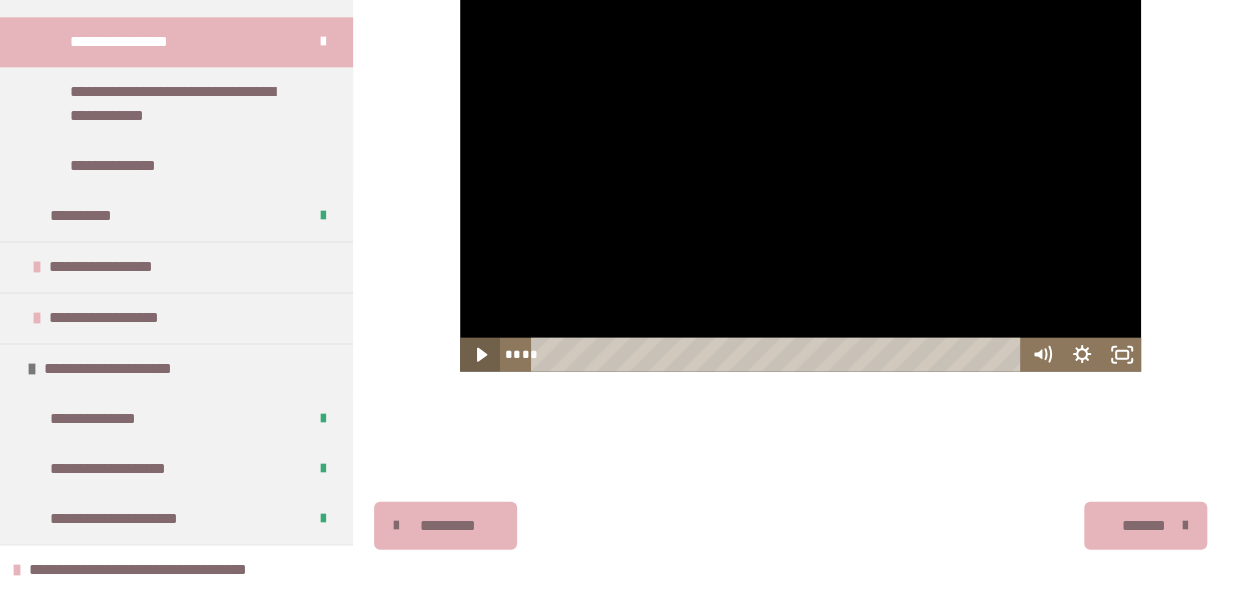 scroll, scrollTop: 6032, scrollLeft: 0, axis: vertical 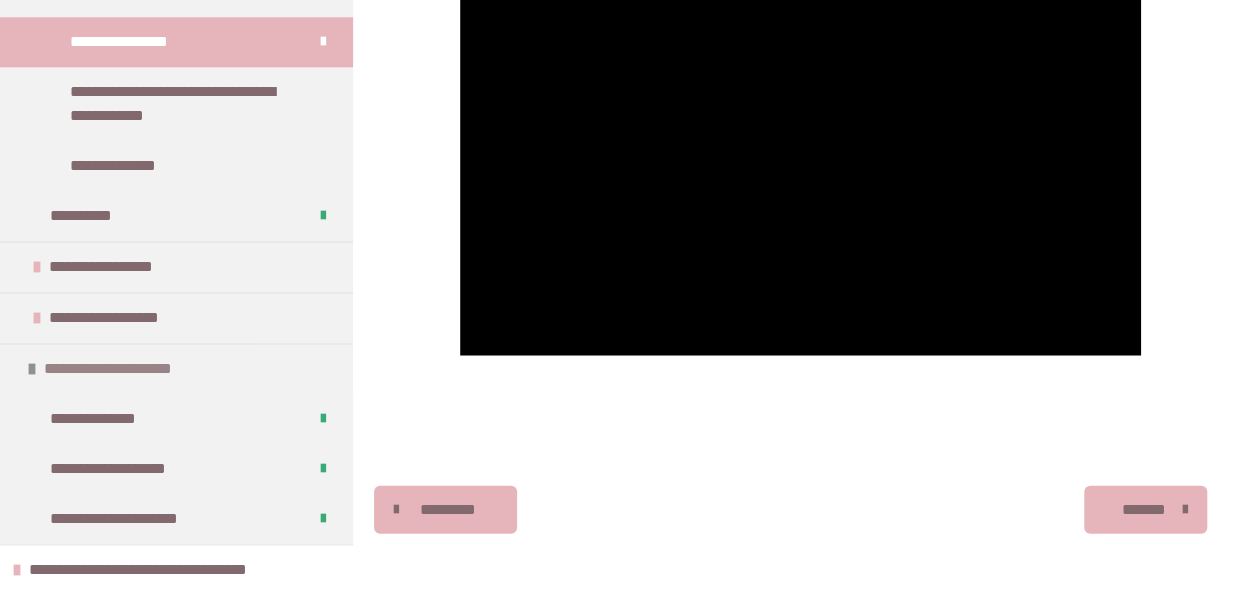click at bounding box center (32, 369) 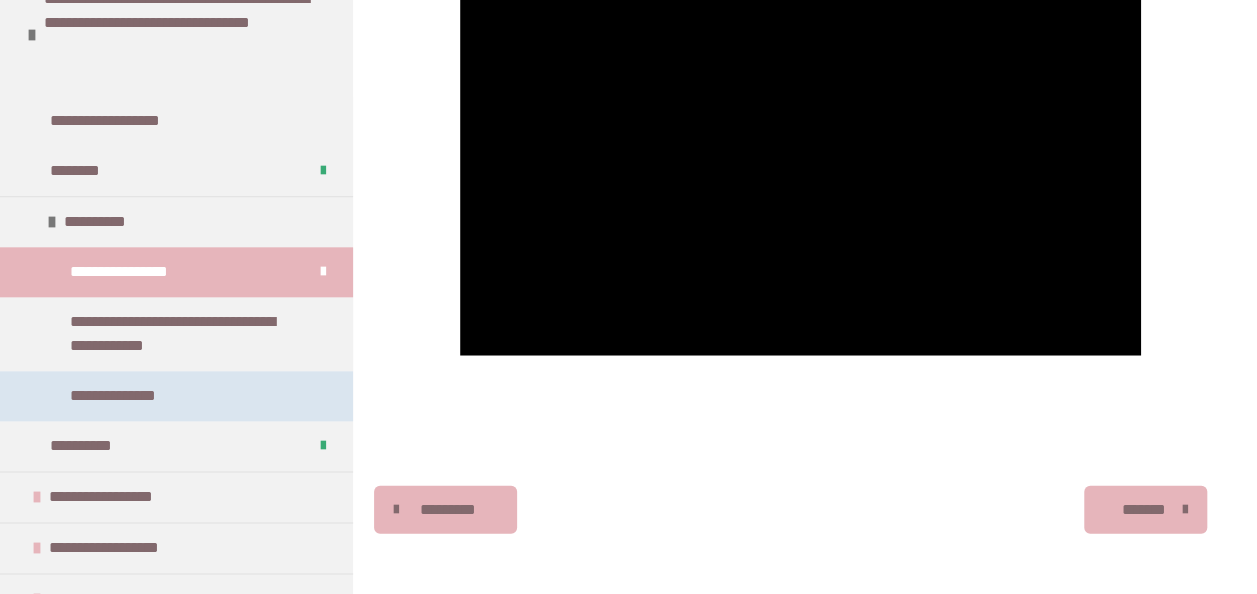 scroll, scrollTop: 900, scrollLeft: 0, axis: vertical 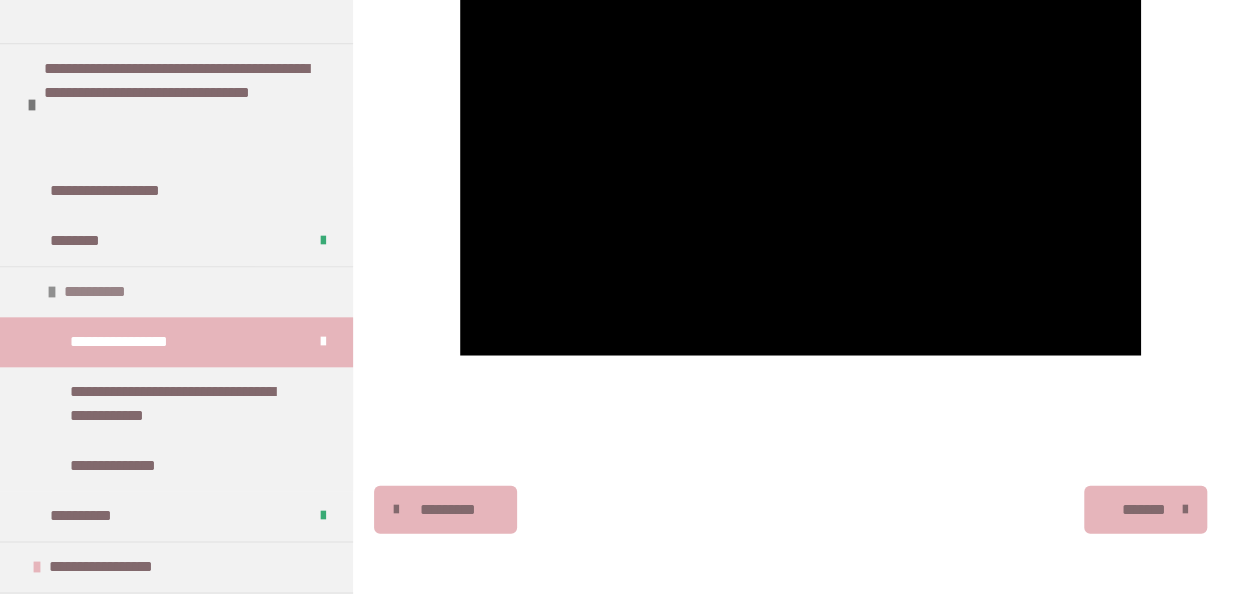 click on "**********" at bounding box center [107, 292] 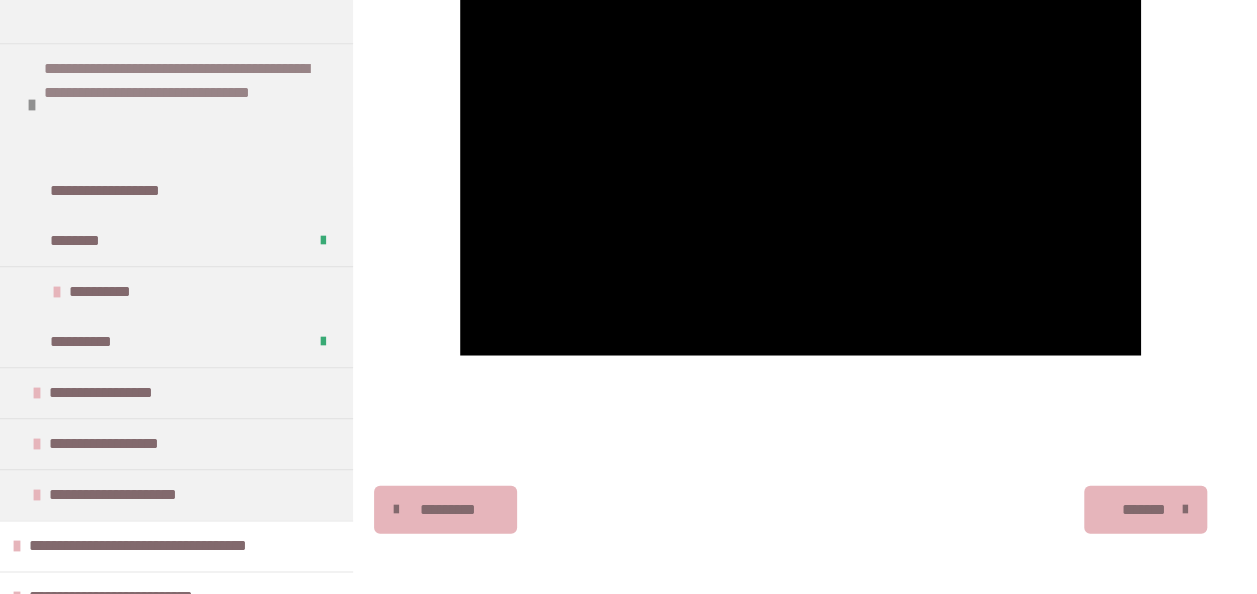 click on "**********" at bounding box center [183, 105] 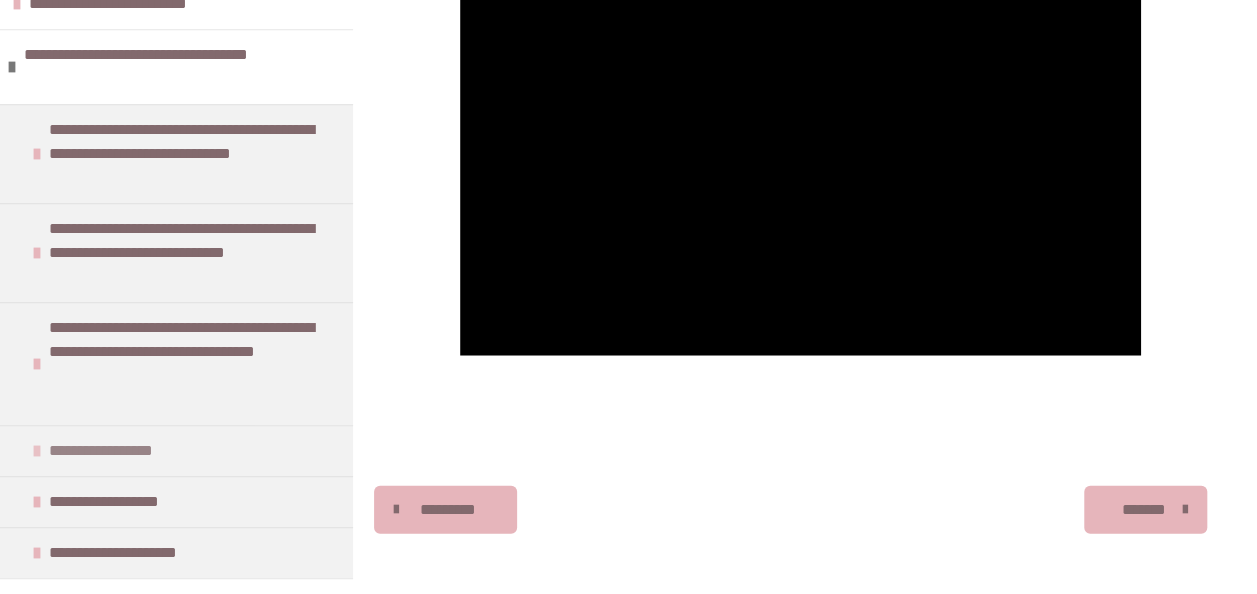 scroll, scrollTop: 600, scrollLeft: 0, axis: vertical 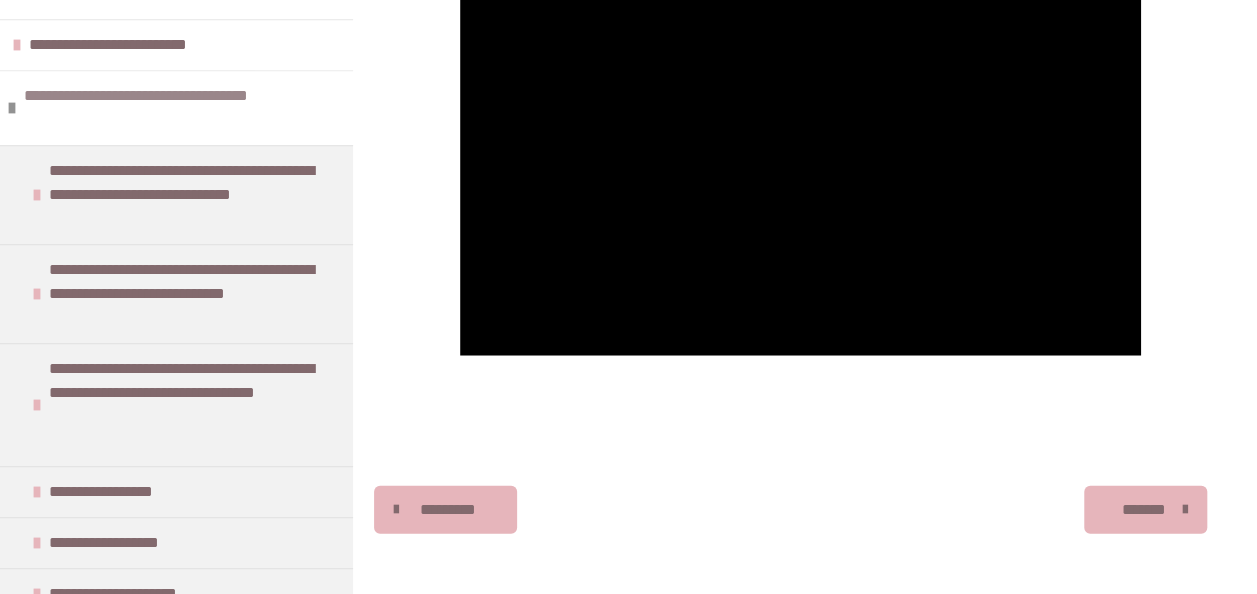 click at bounding box center (12, 108) 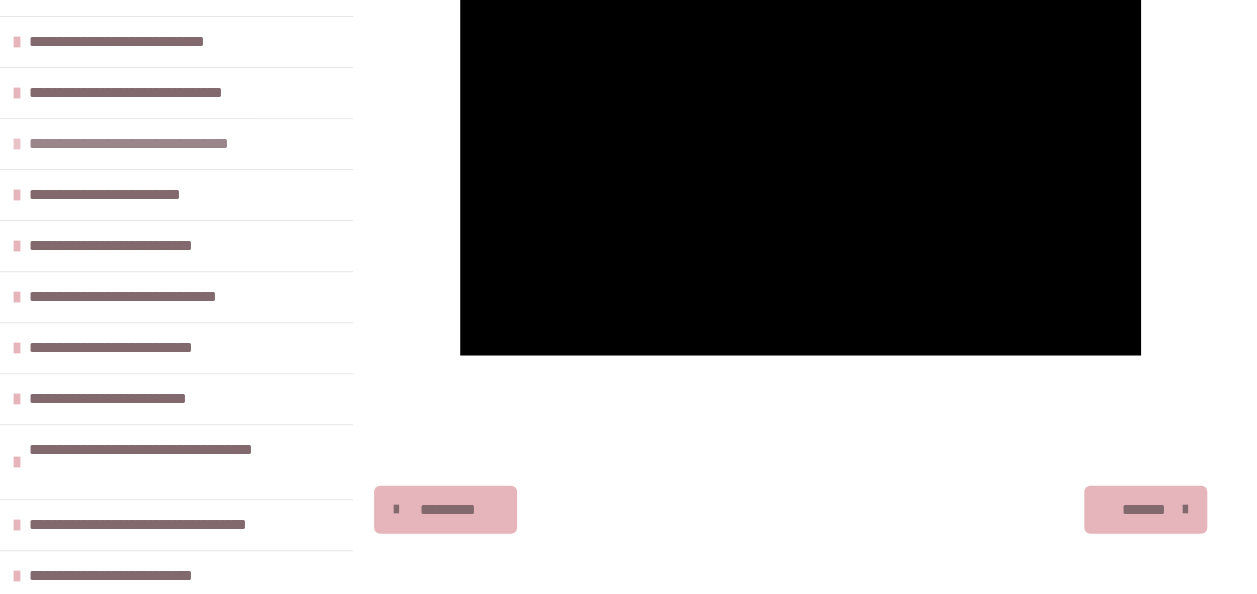 scroll, scrollTop: 146, scrollLeft: 0, axis: vertical 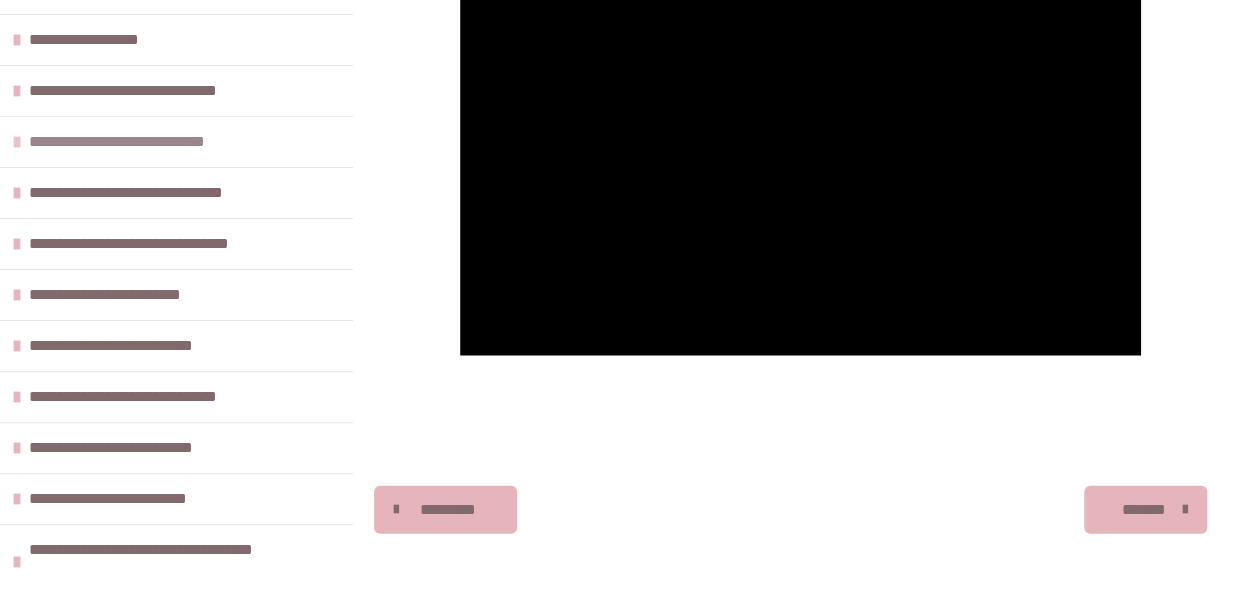 click on "**********" at bounding box center [151, 142] 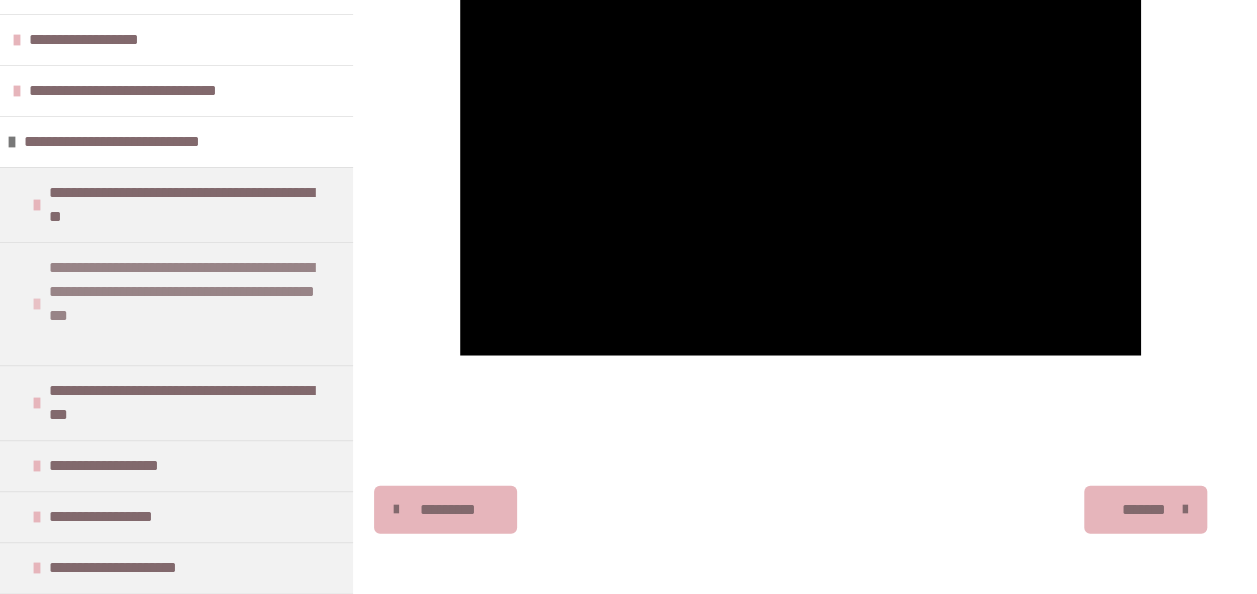 click on "**********" at bounding box center (188, 304) 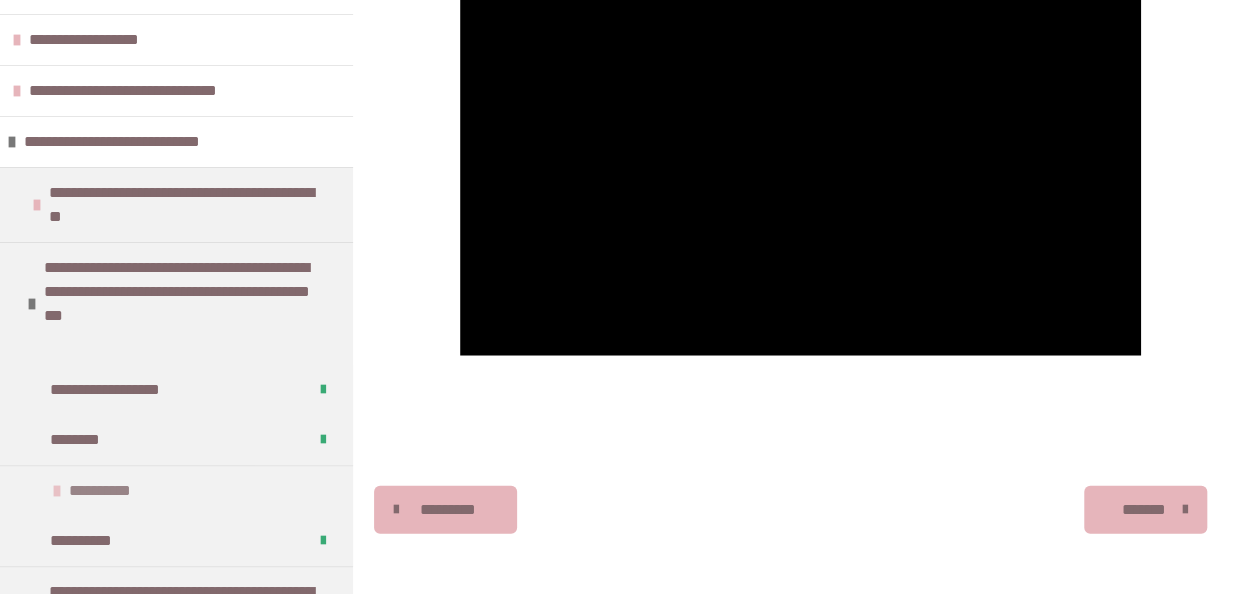 click on "**********" at bounding box center (176, 490) 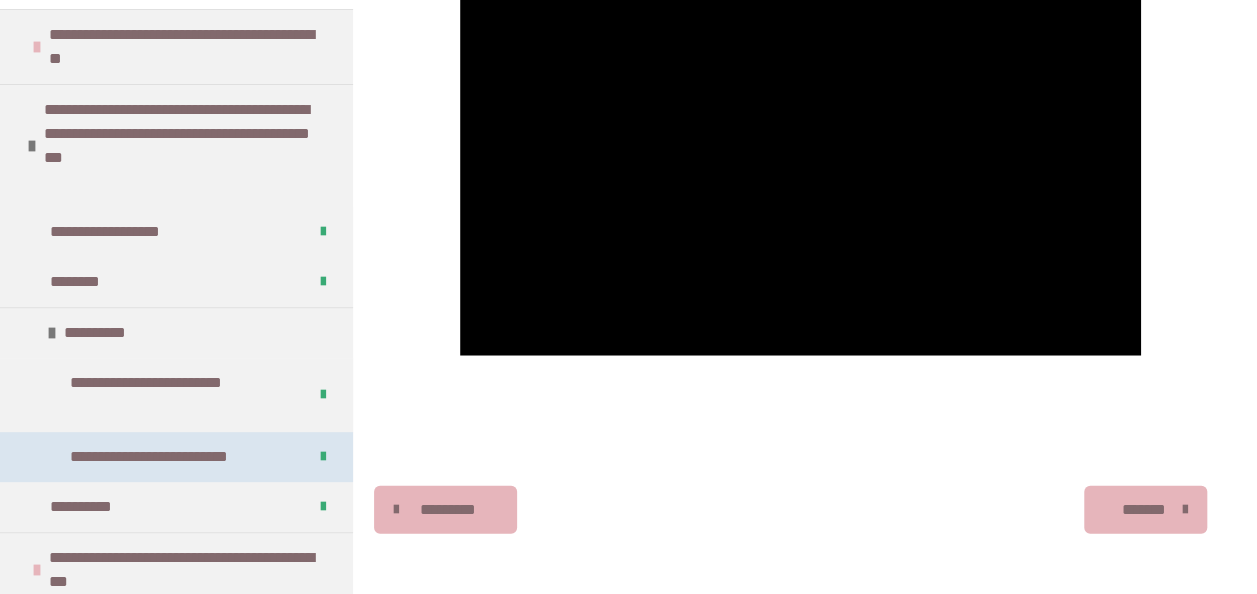 scroll, scrollTop: 346, scrollLeft: 0, axis: vertical 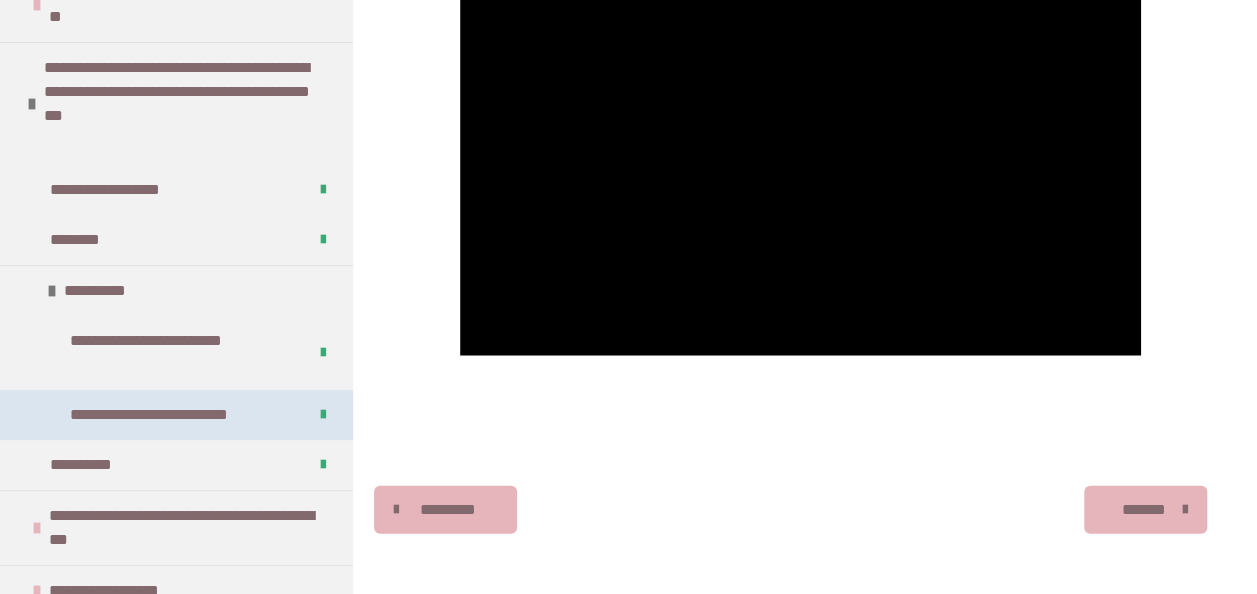 click on "**********" at bounding box center [172, 415] 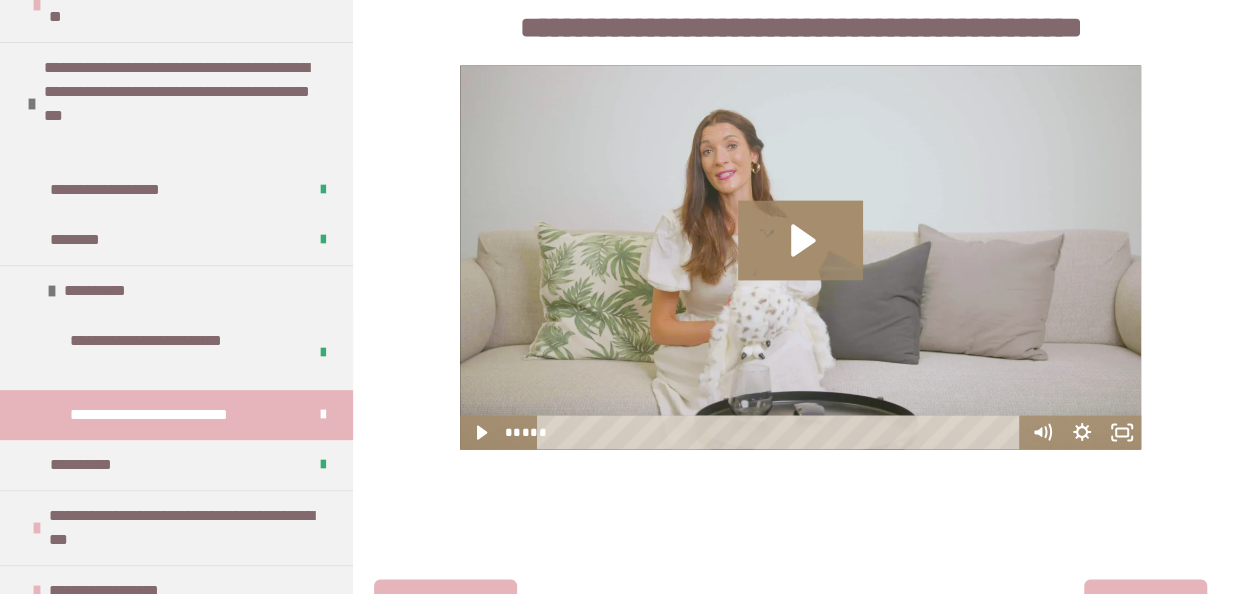 scroll, scrollTop: 1854, scrollLeft: 0, axis: vertical 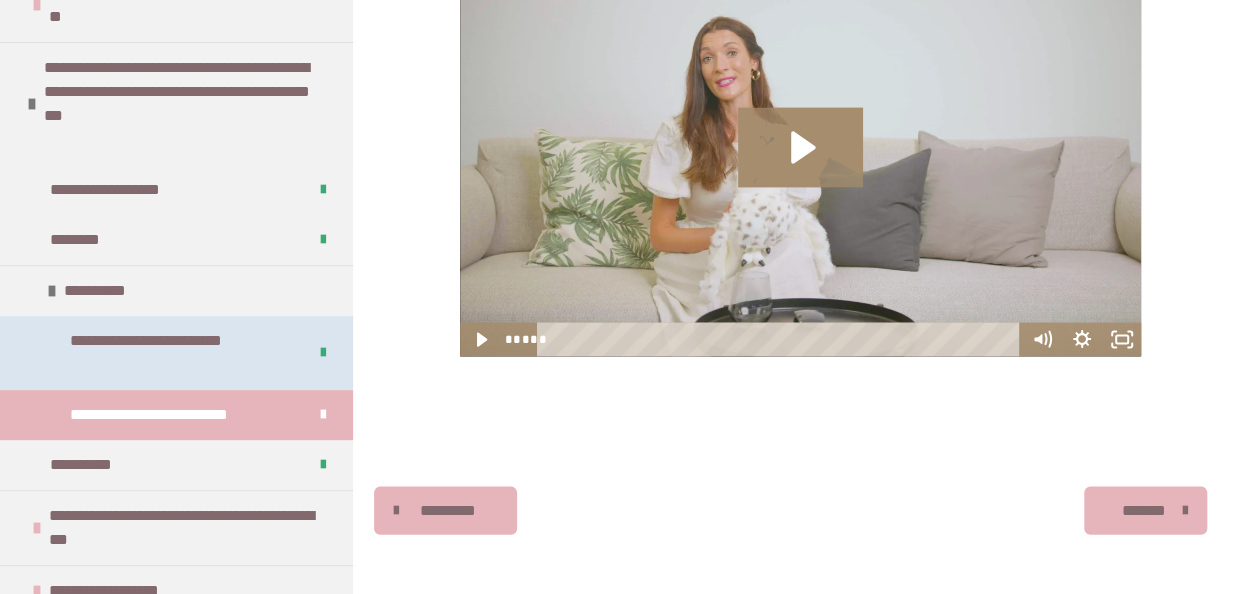 click on "**********" at bounding box center (173, 353) 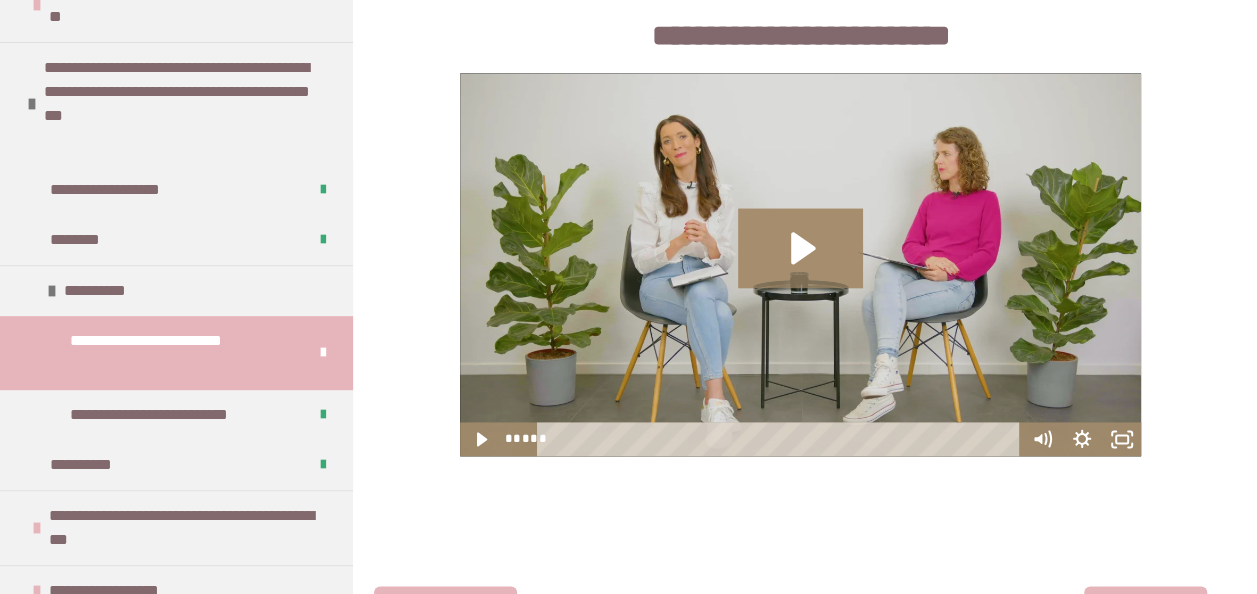 scroll, scrollTop: 1440, scrollLeft: 0, axis: vertical 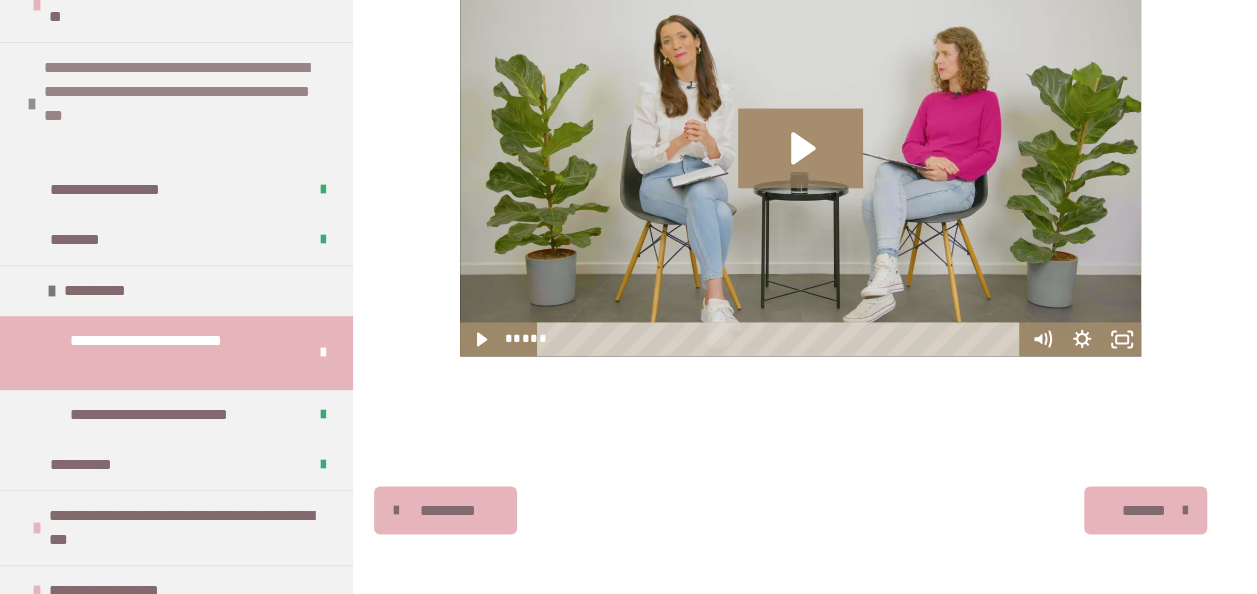 click on "**********" at bounding box center [183, 104] 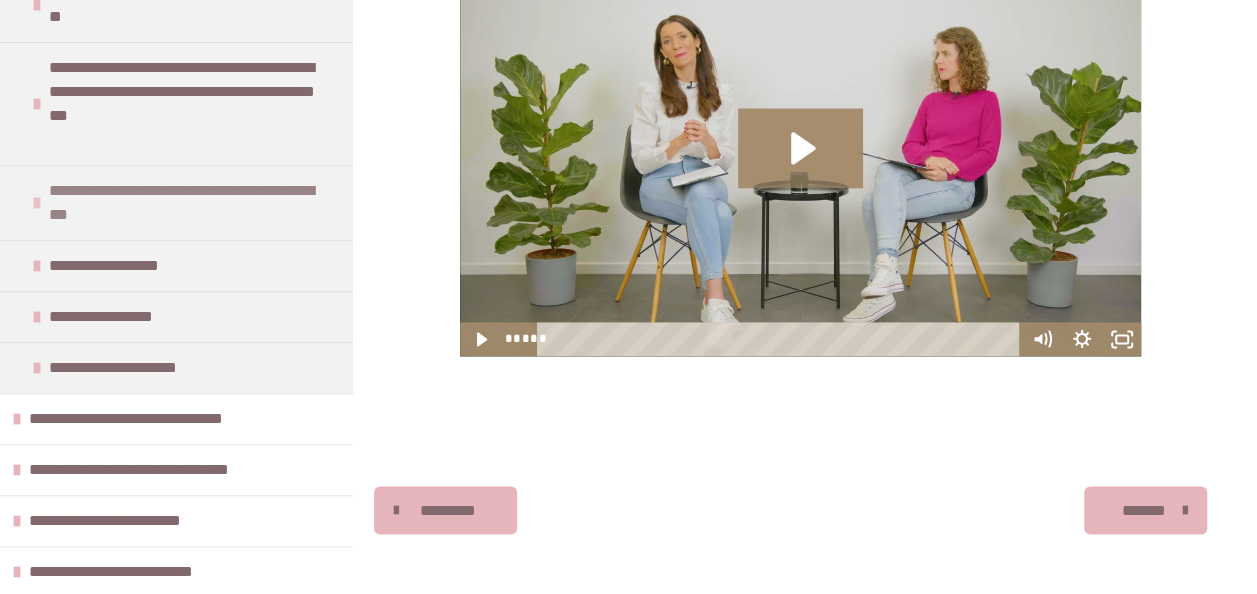 click on "**********" at bounding box center [188, 203] 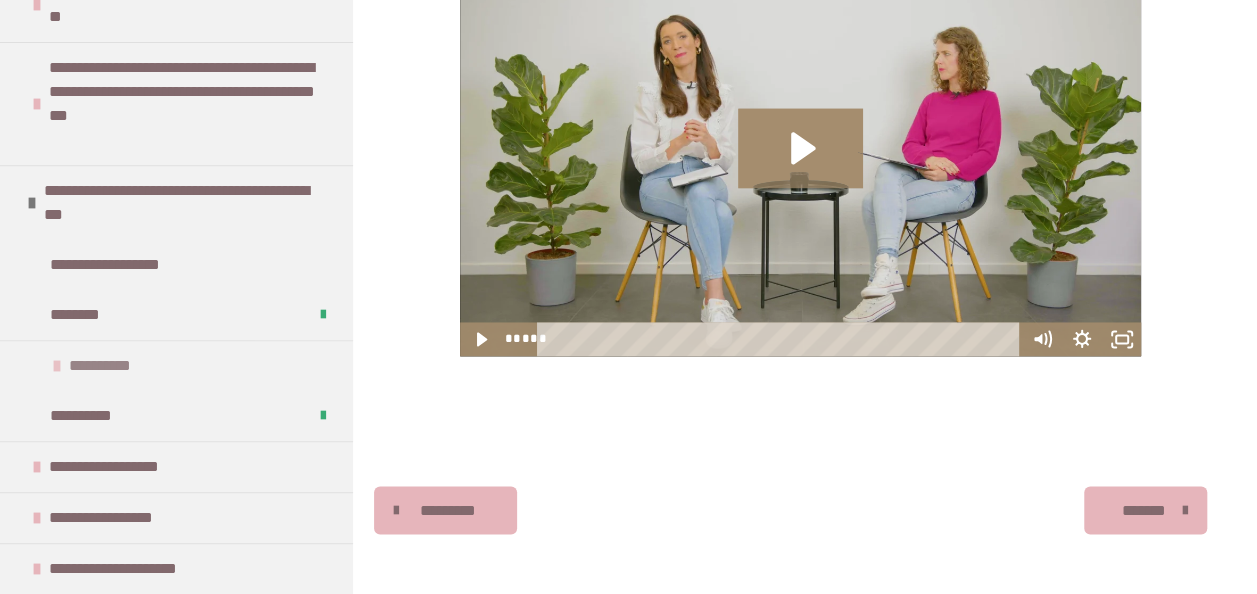 click on "**********" at bounding box center [176, 365] 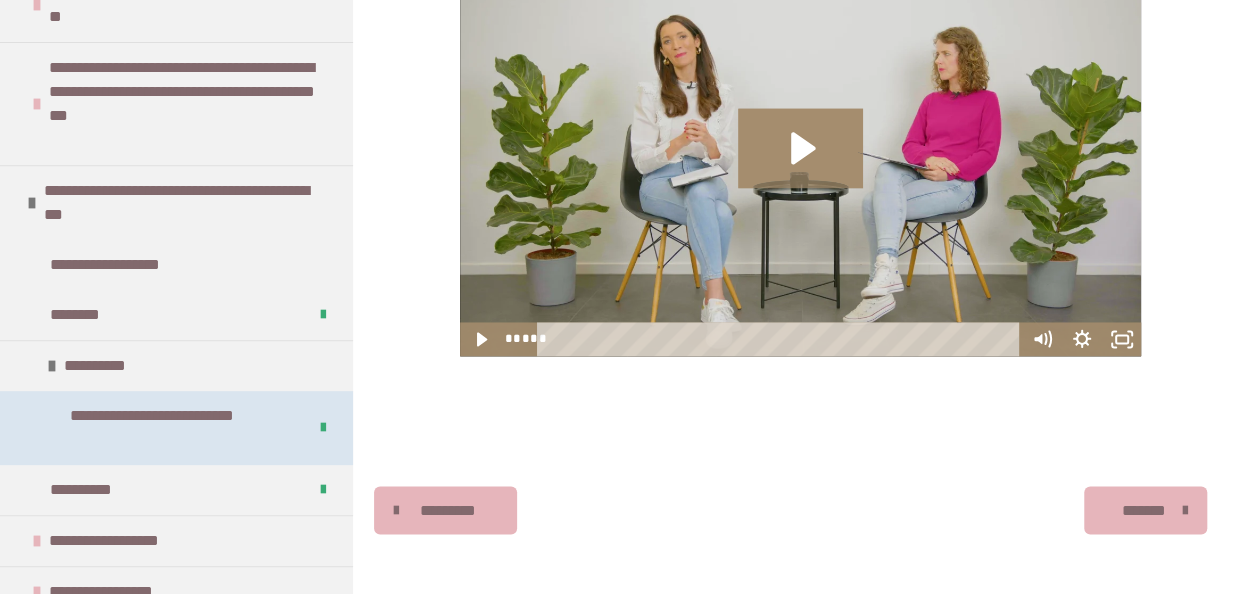 click on "**********" at bounding box center (173, 428) 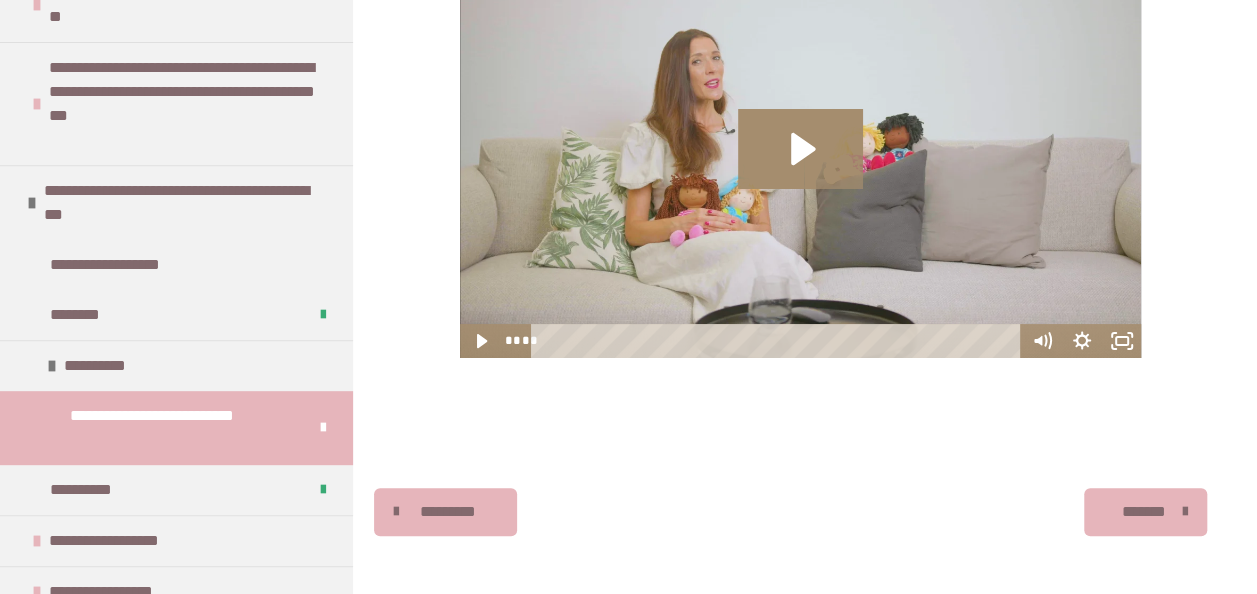 scroll, scrollTop: 3808, scrollLeft: 0, axis: vertical 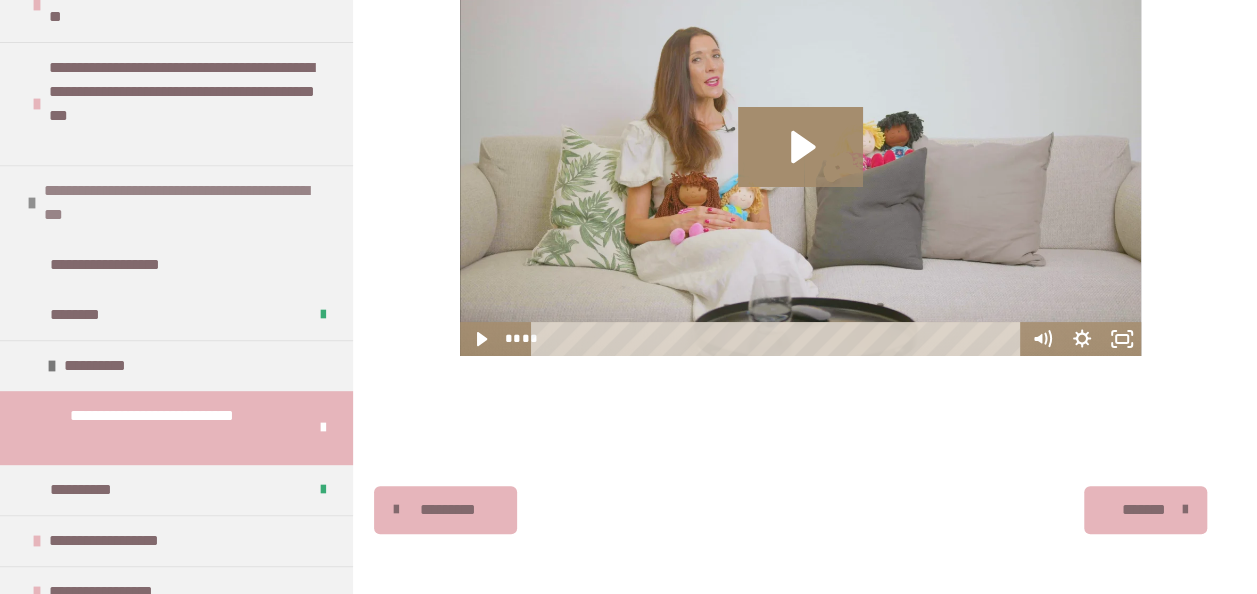 click on "**********" at bounding box center [183, 203] 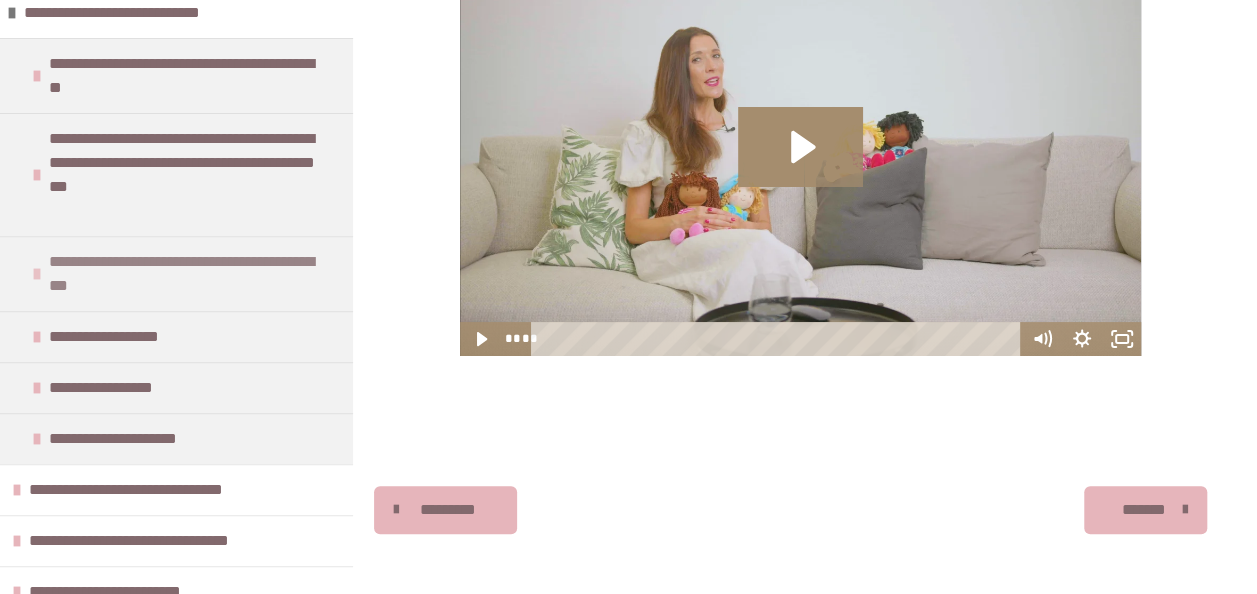 scroll, scrollTop: 246, scrollLeft: 0, axis: vertical 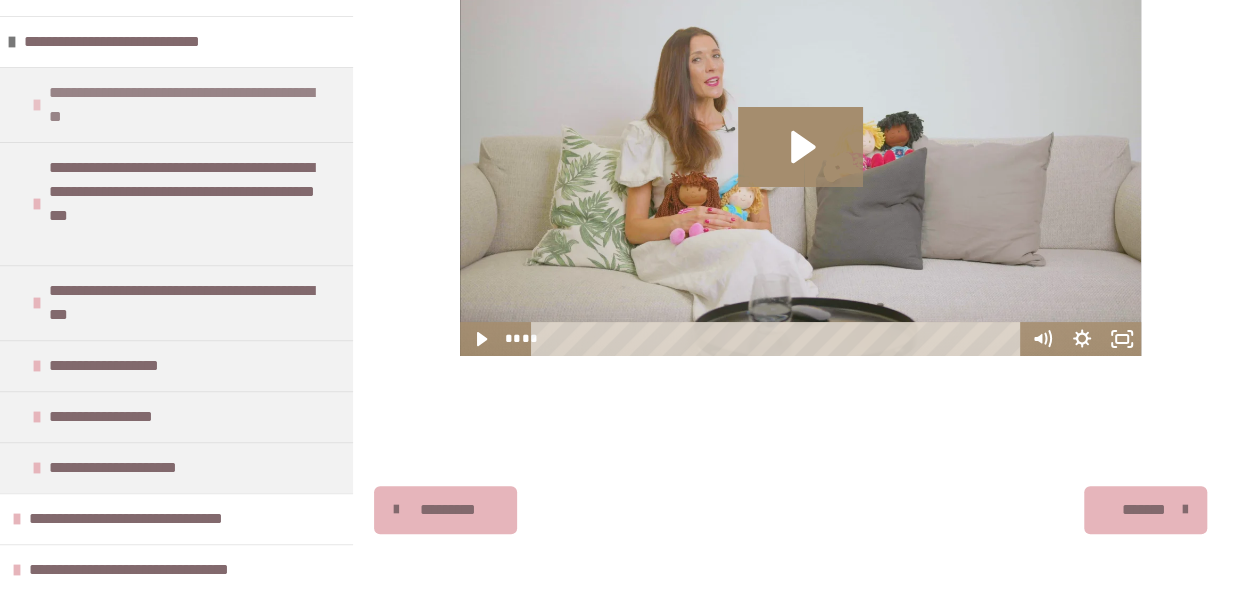 click on "**********" at bounding box center (188, 105) 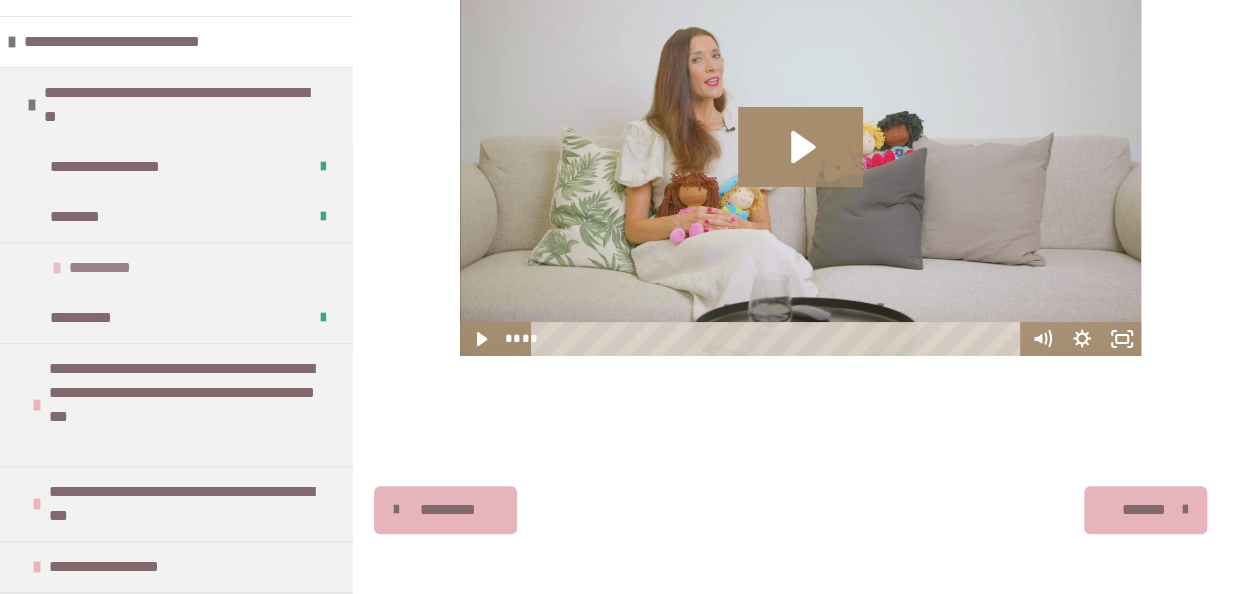 click on "**********" at bounding box center [176, 267] 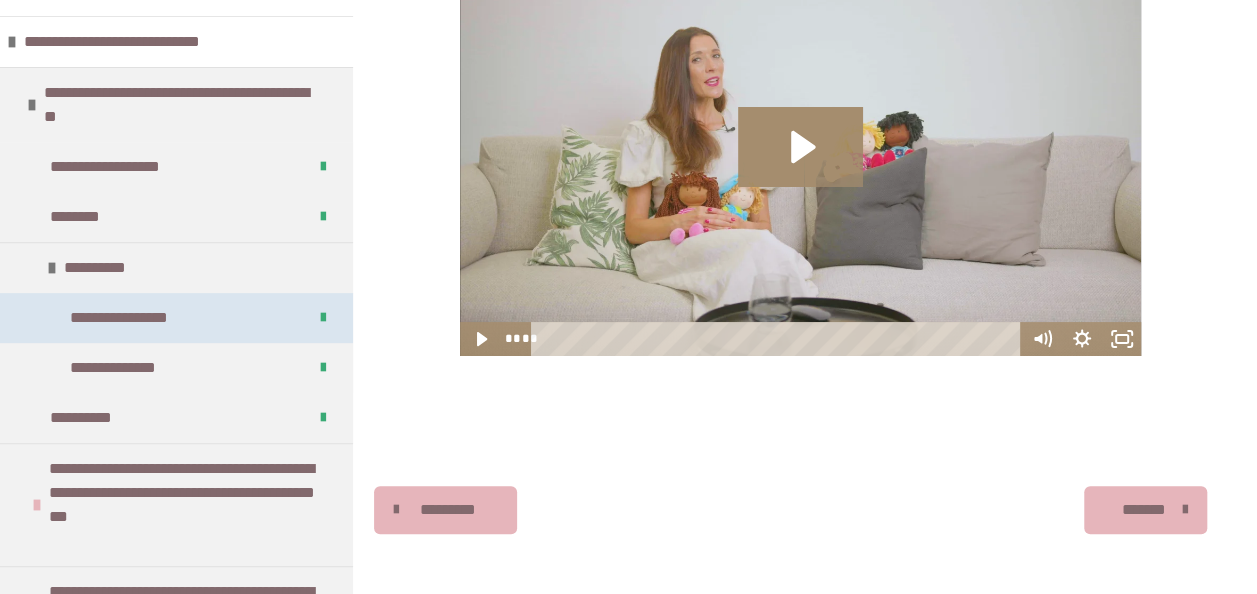 click on "**********" at bounding box center (132, 318) 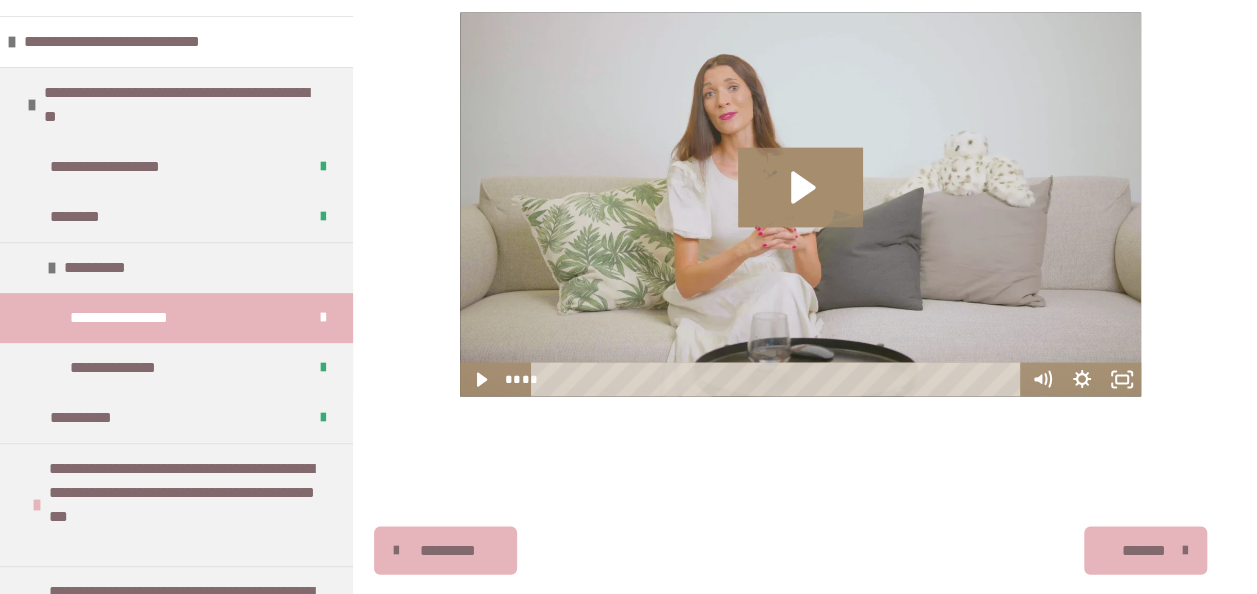scroll, scrollTop: 1944, scrollLeft: 0, axis: vertical 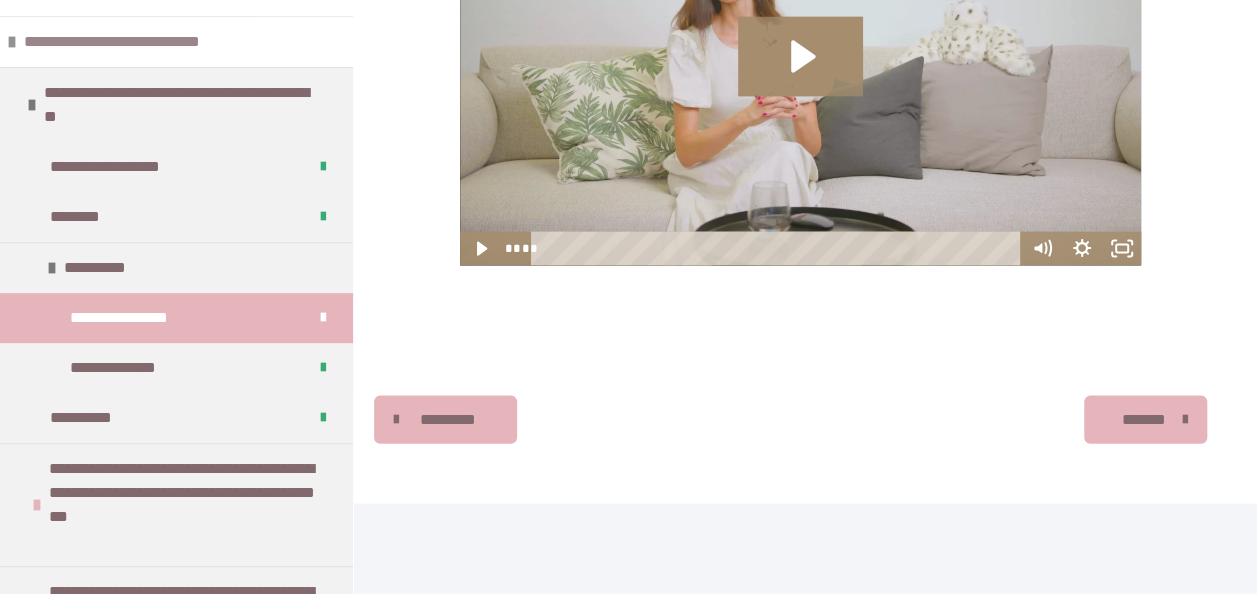 click on "**********" at bounding box center [146, 42] 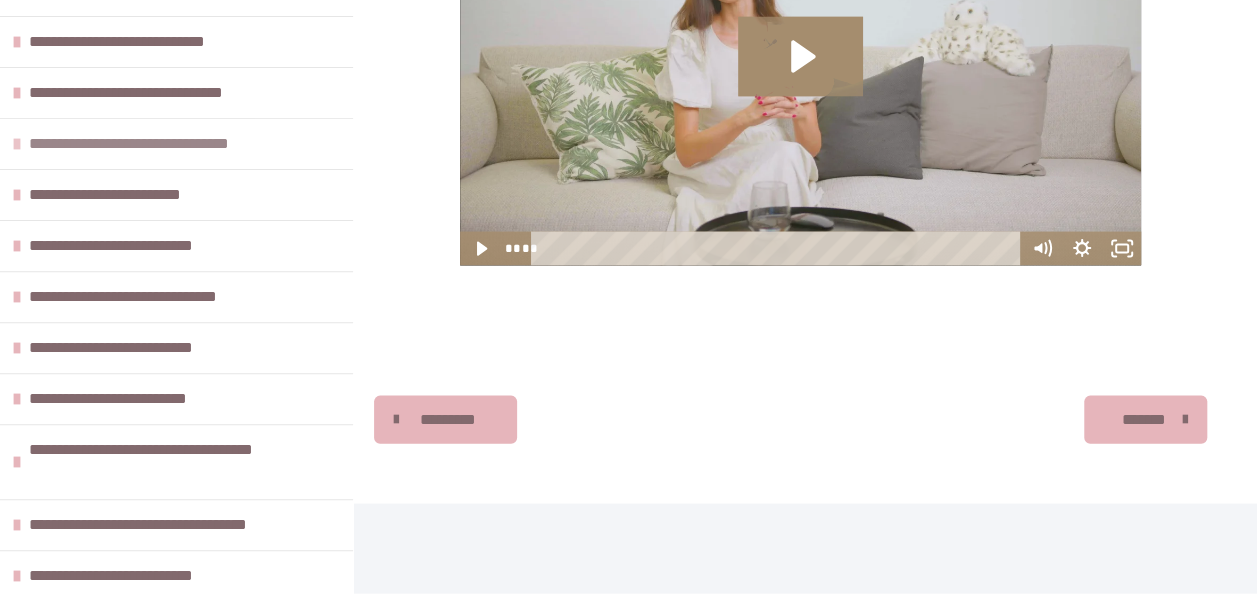 click on "**********" at bounding box center (172, 144) 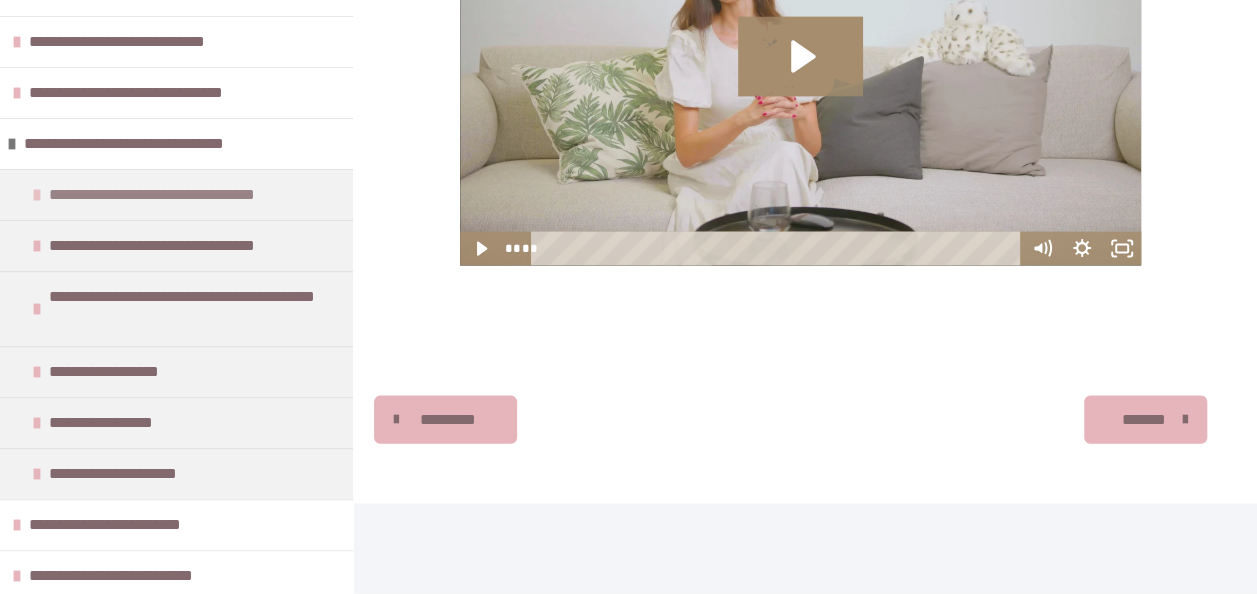 click on "**********" at bounding box center (184, 195) 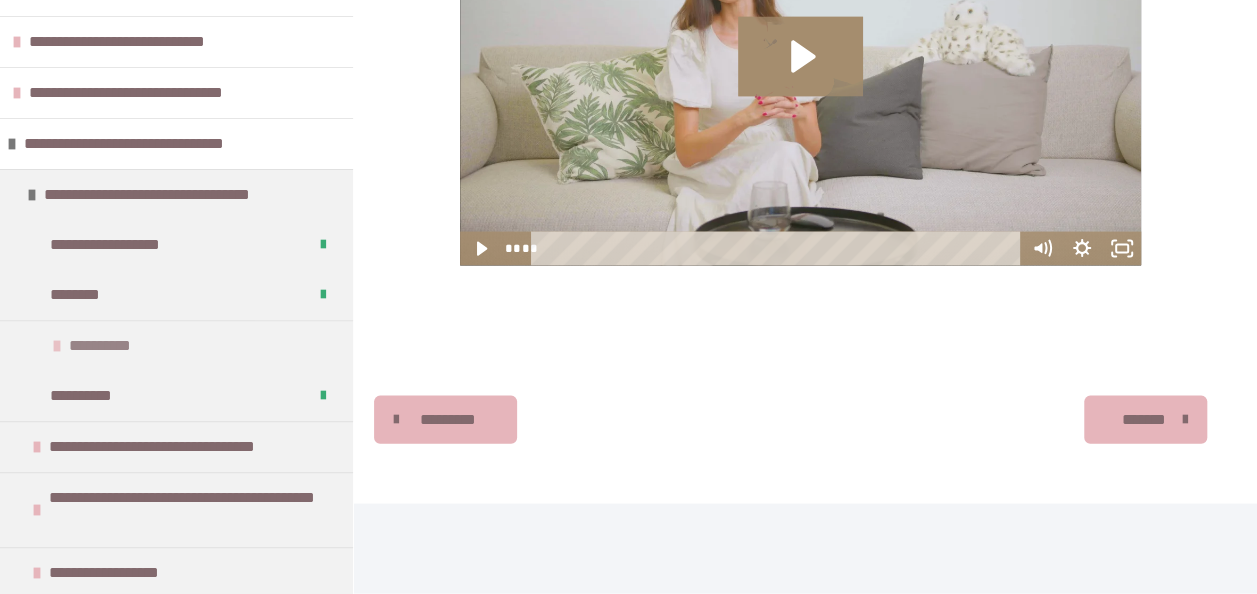 click on "**********" at bounding box center (176, 345) 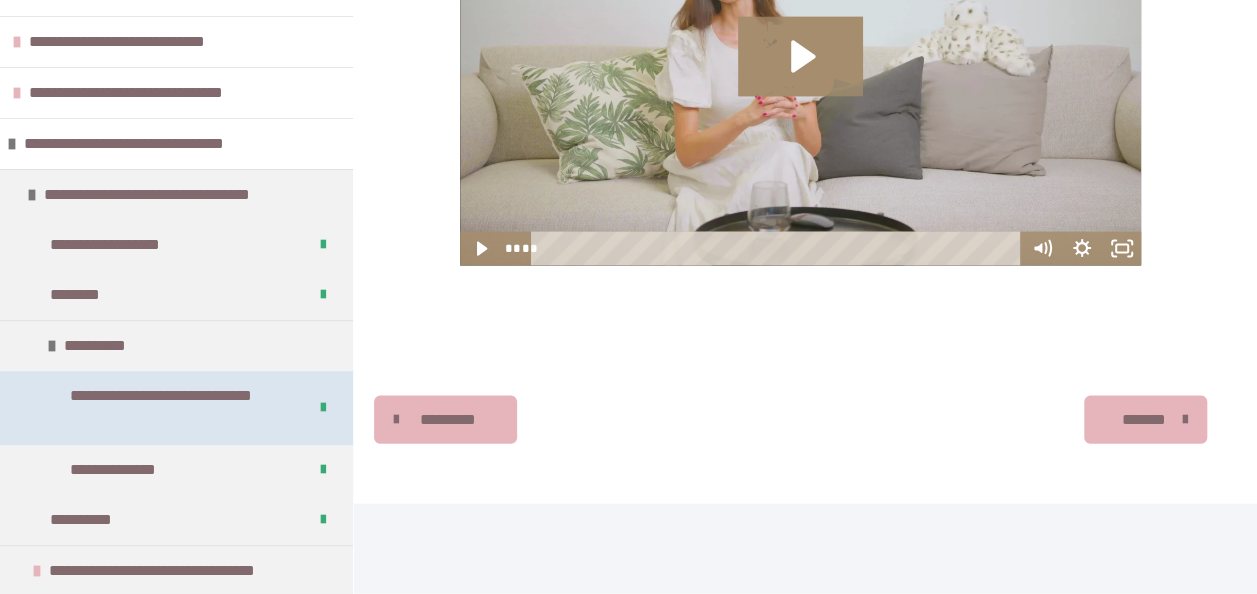 click on "**********" at bounding box center (173, 408) 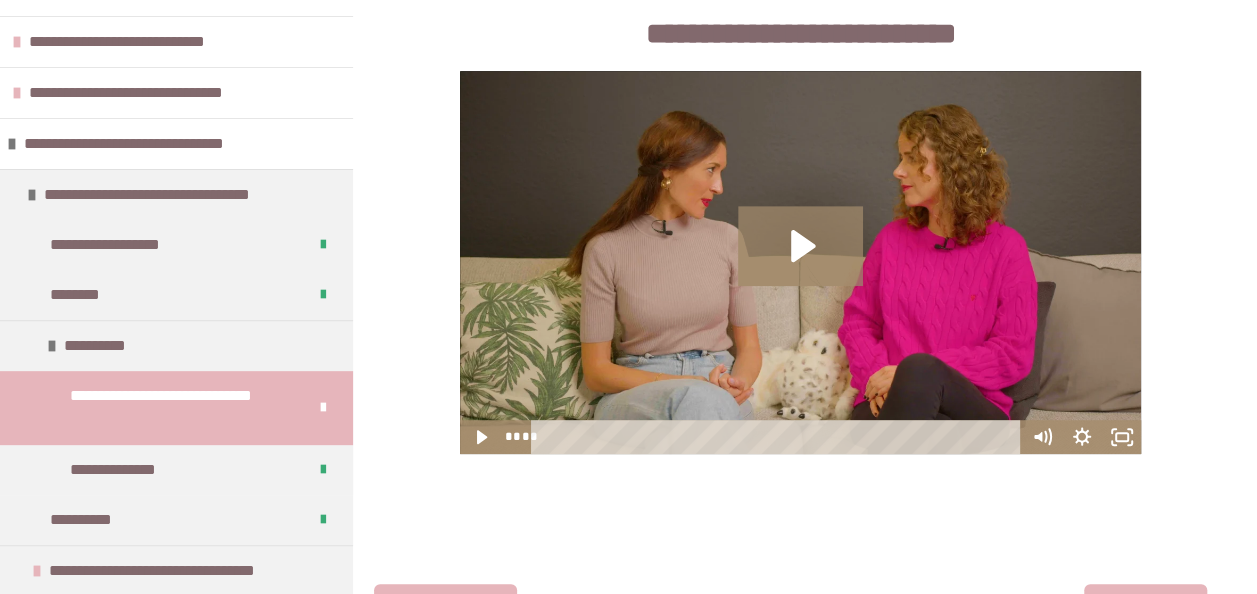 scroll, scrollTop: 4261, scrollLeft: 0, axis: vertical 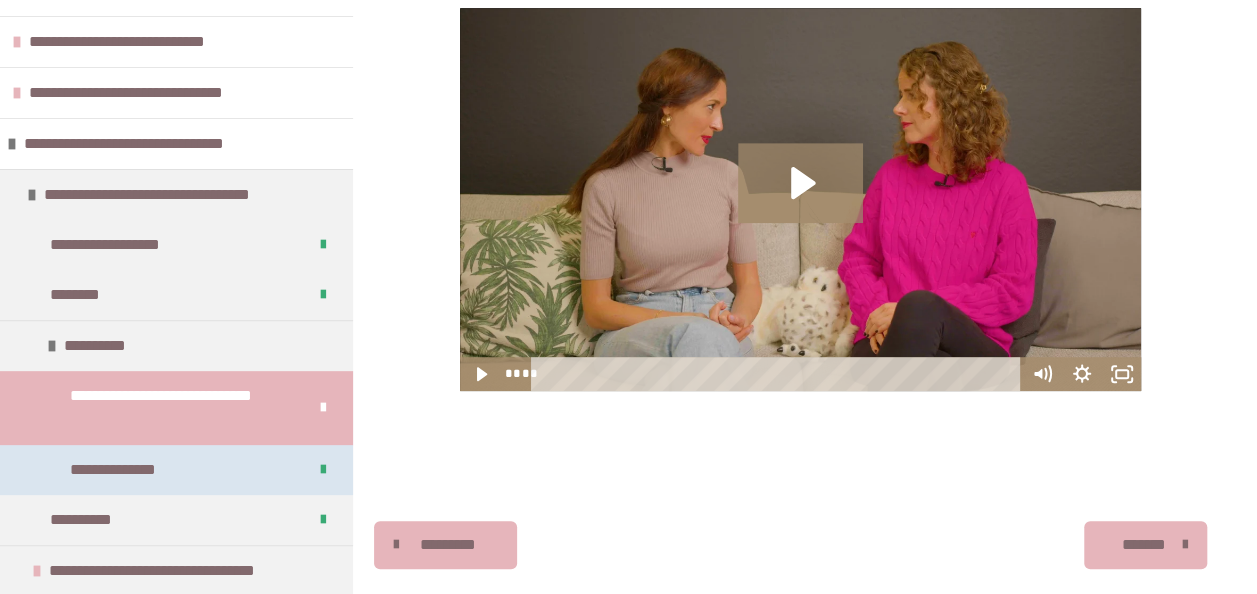 click on "**********" at bounding box center [136, 470] 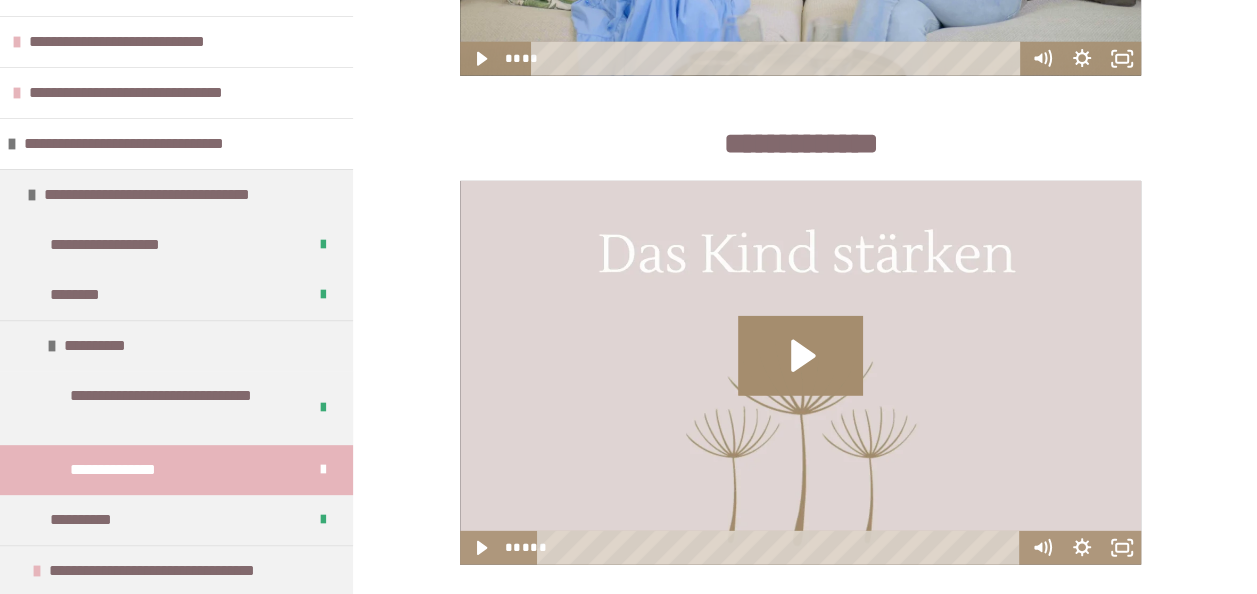 scroll, scrollTop: 2761, scrollLeft: 0, axis: vertical 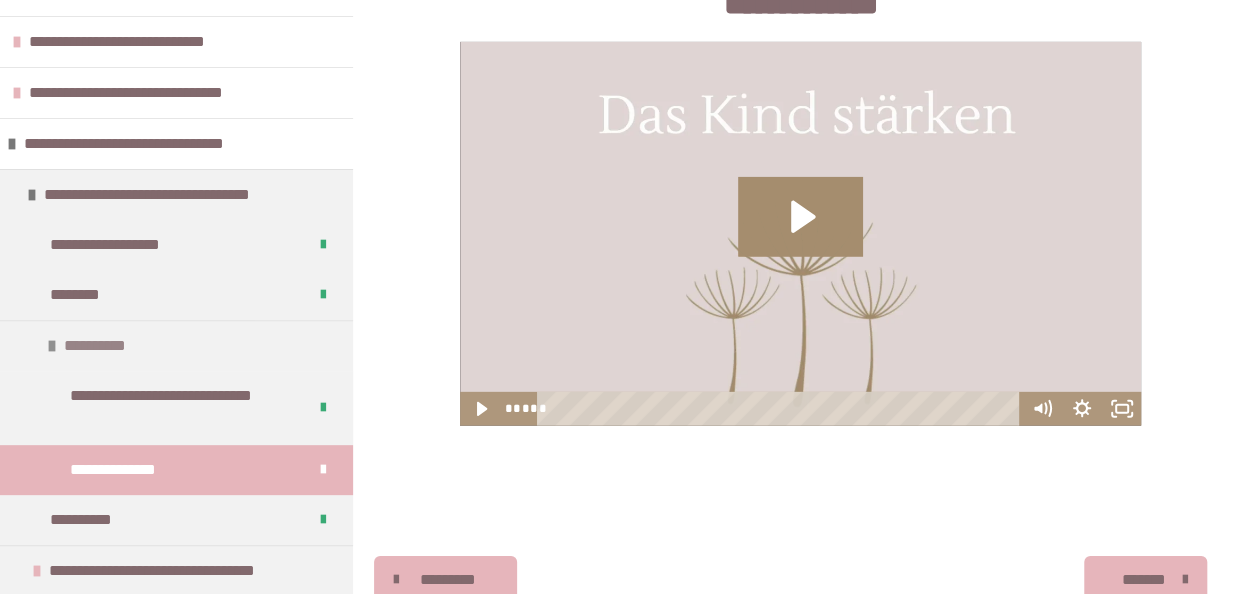 click at bounding box center (52, 346) 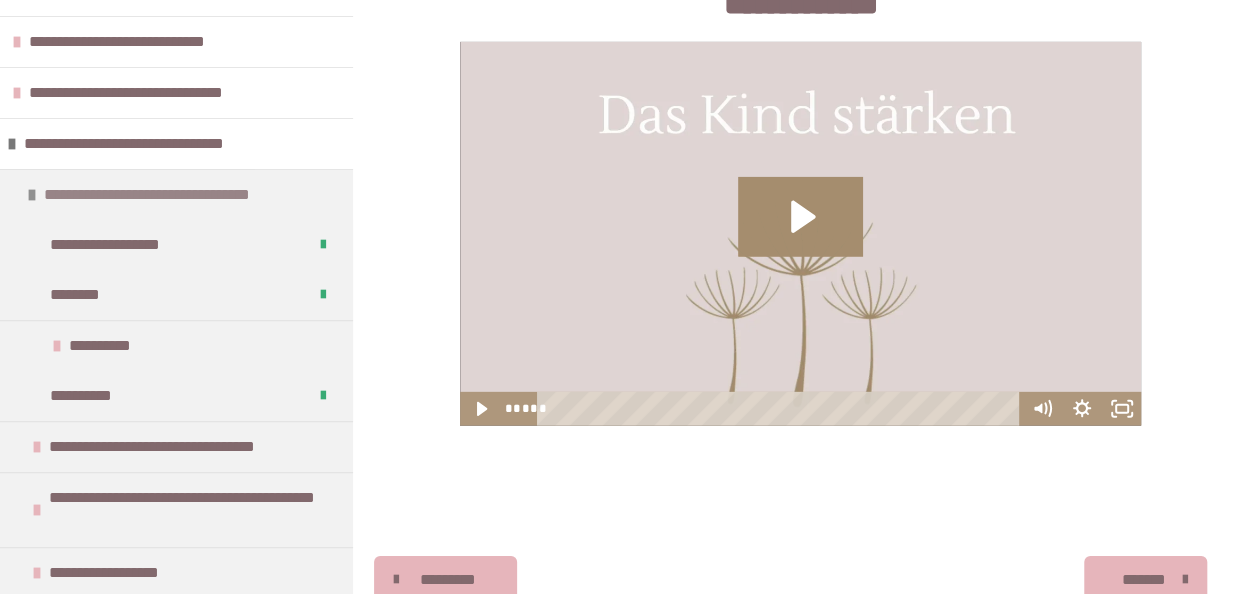 click on "**********" at bounding box center [179, 195] 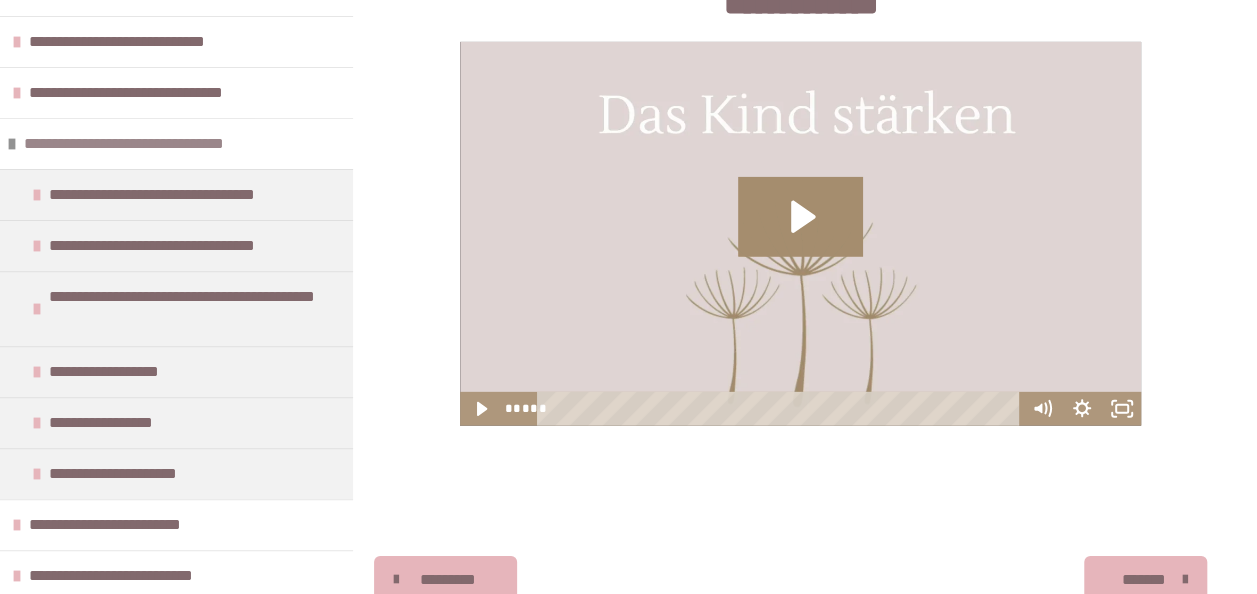click at bounding box center (12, 144) 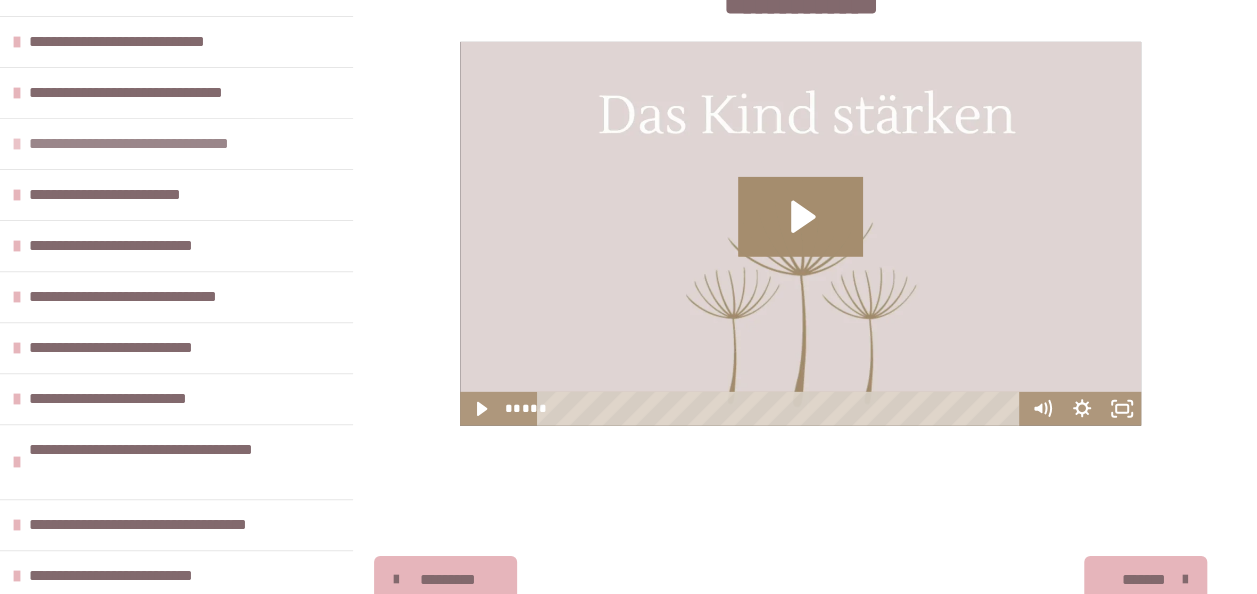 scroll, scrollTop: 146, scrollLeft: 0, axis: vertical 